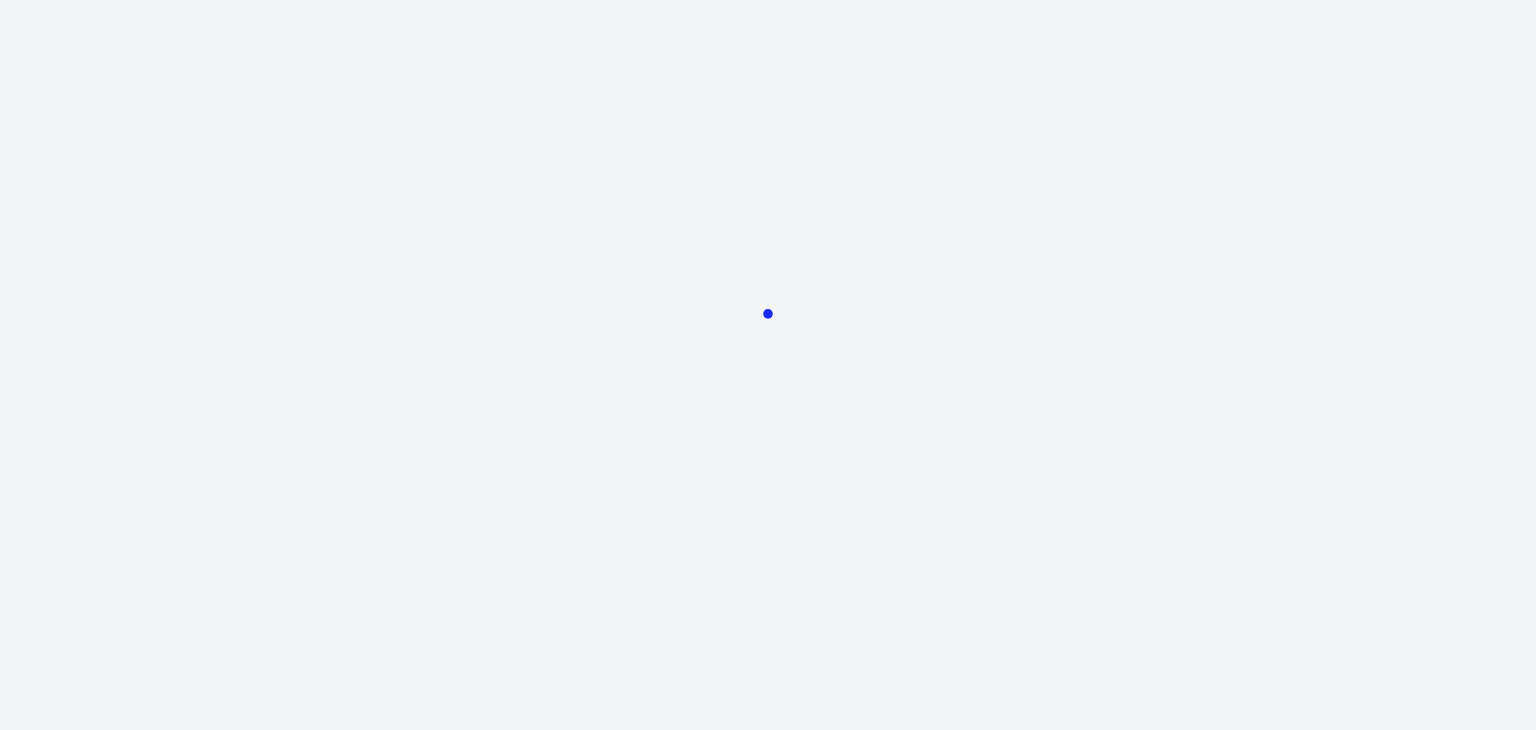 scroll, scrollTop: 0, scrollLeft: 0, axis: both 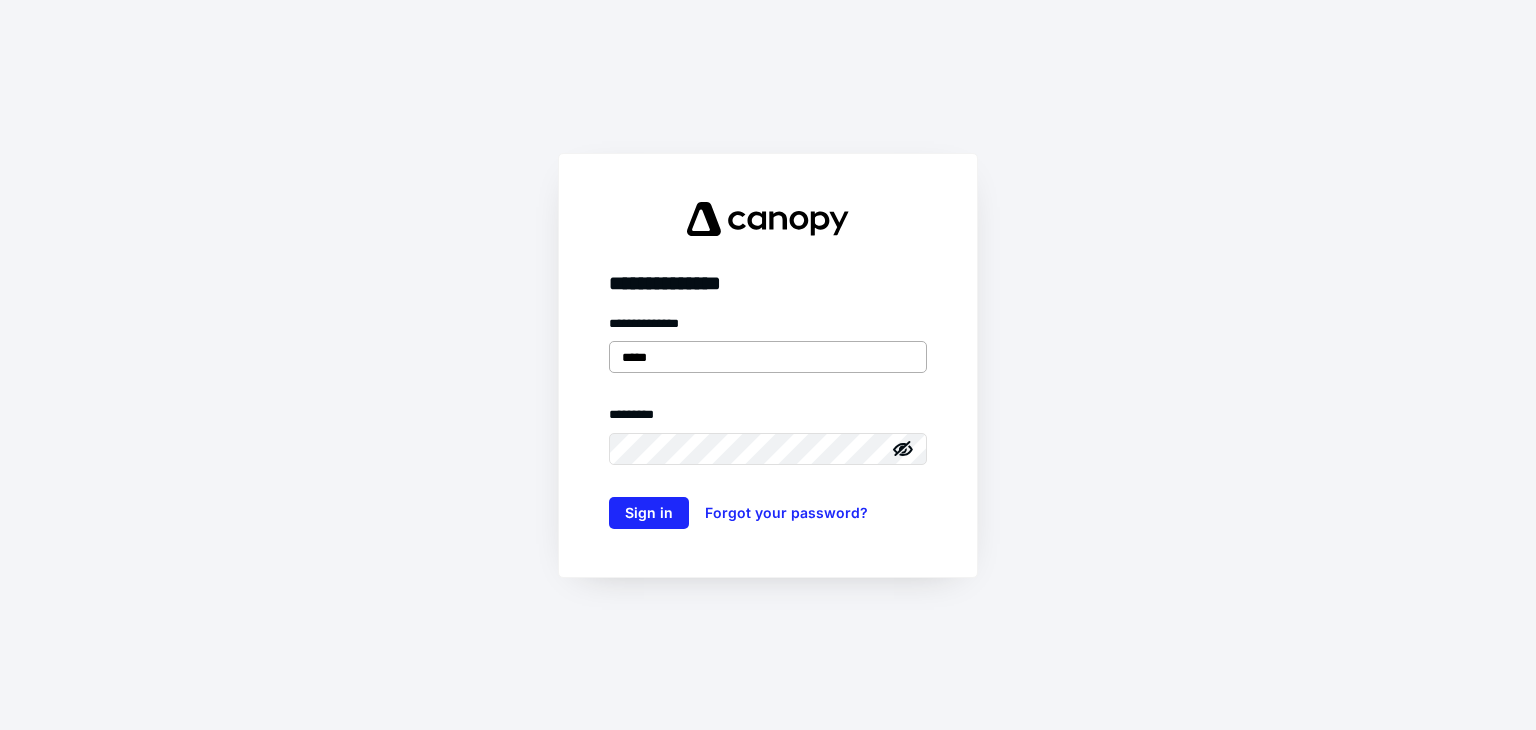 type on "**********" 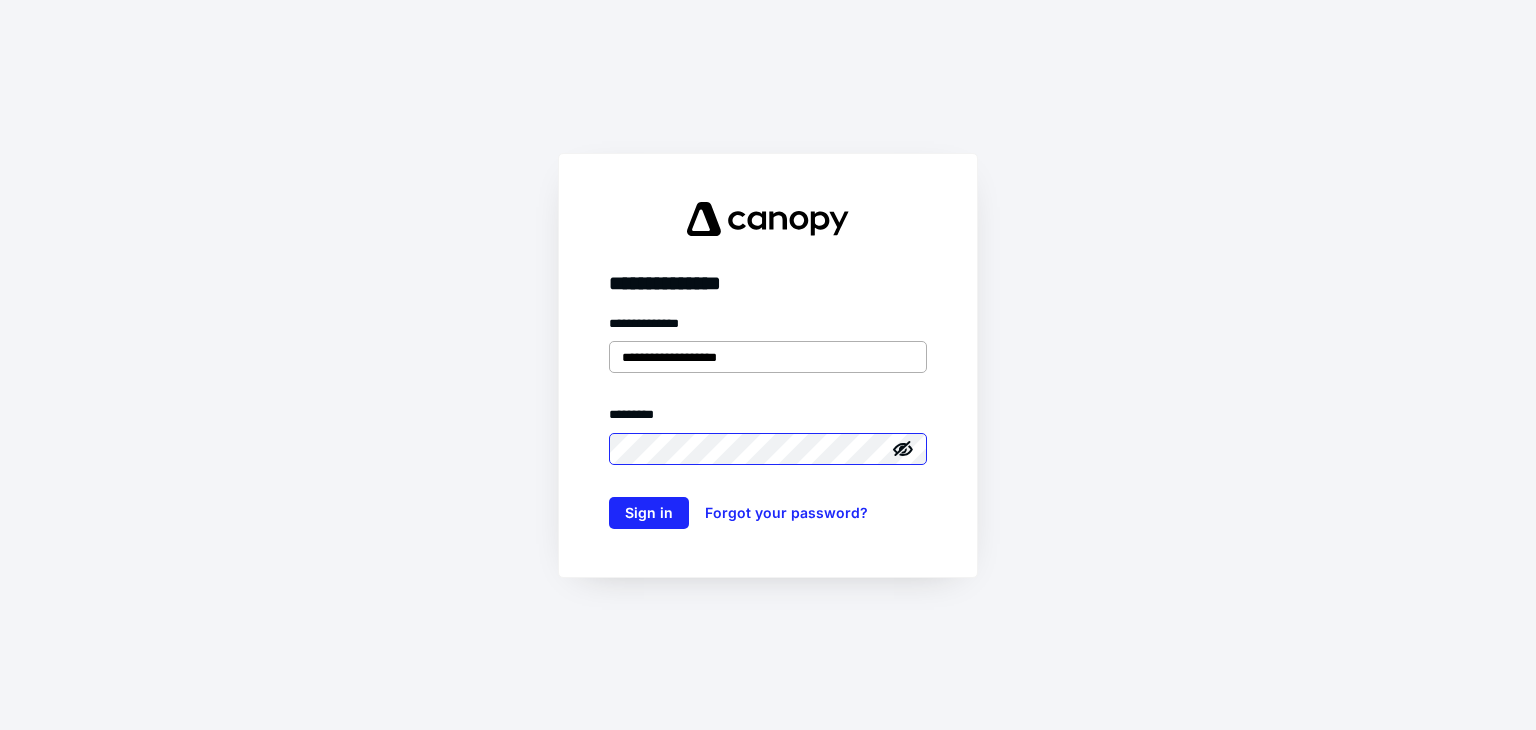 click on "Sign in" at bounding box center [649, 513] 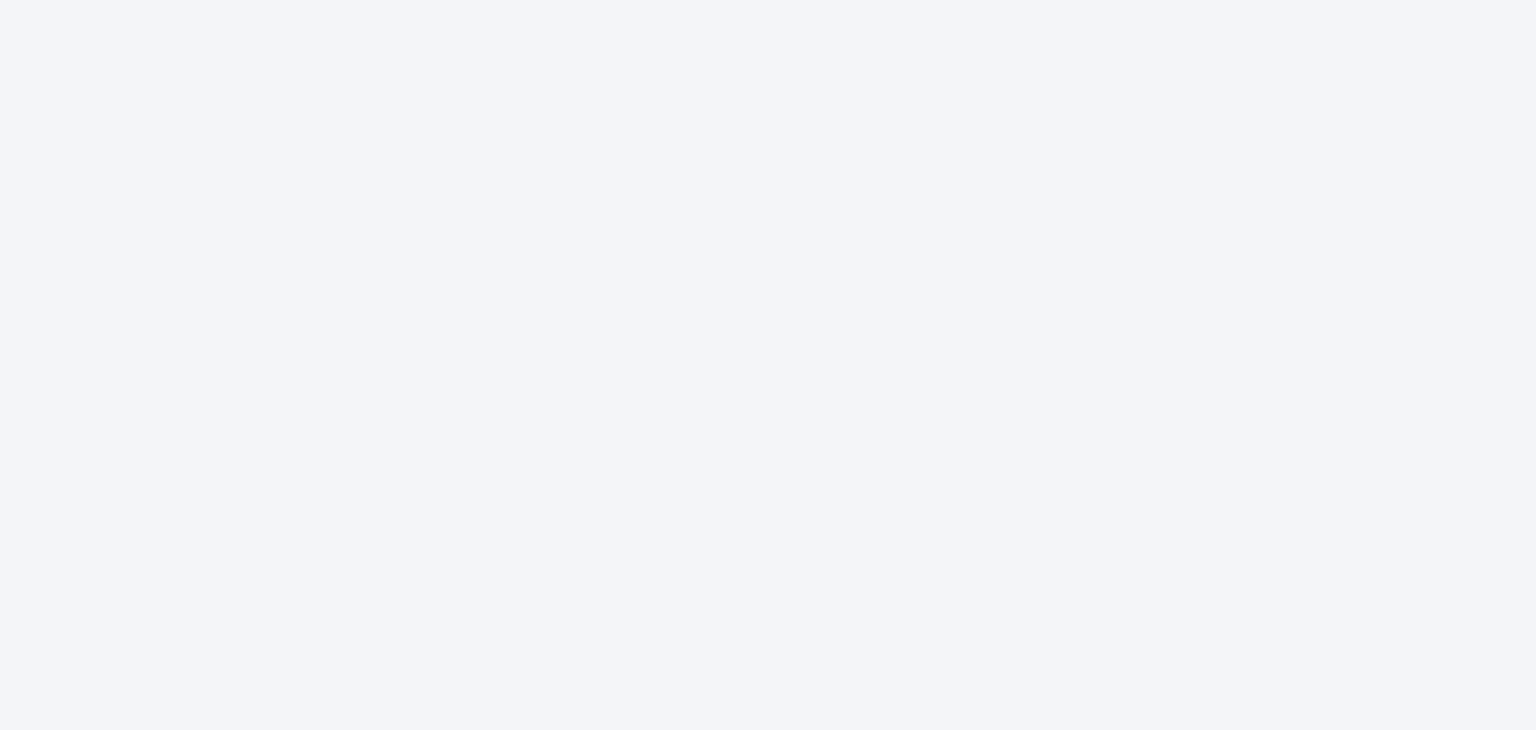 scroll, scrollTop: 0, scrollLeft: 0, axis: both 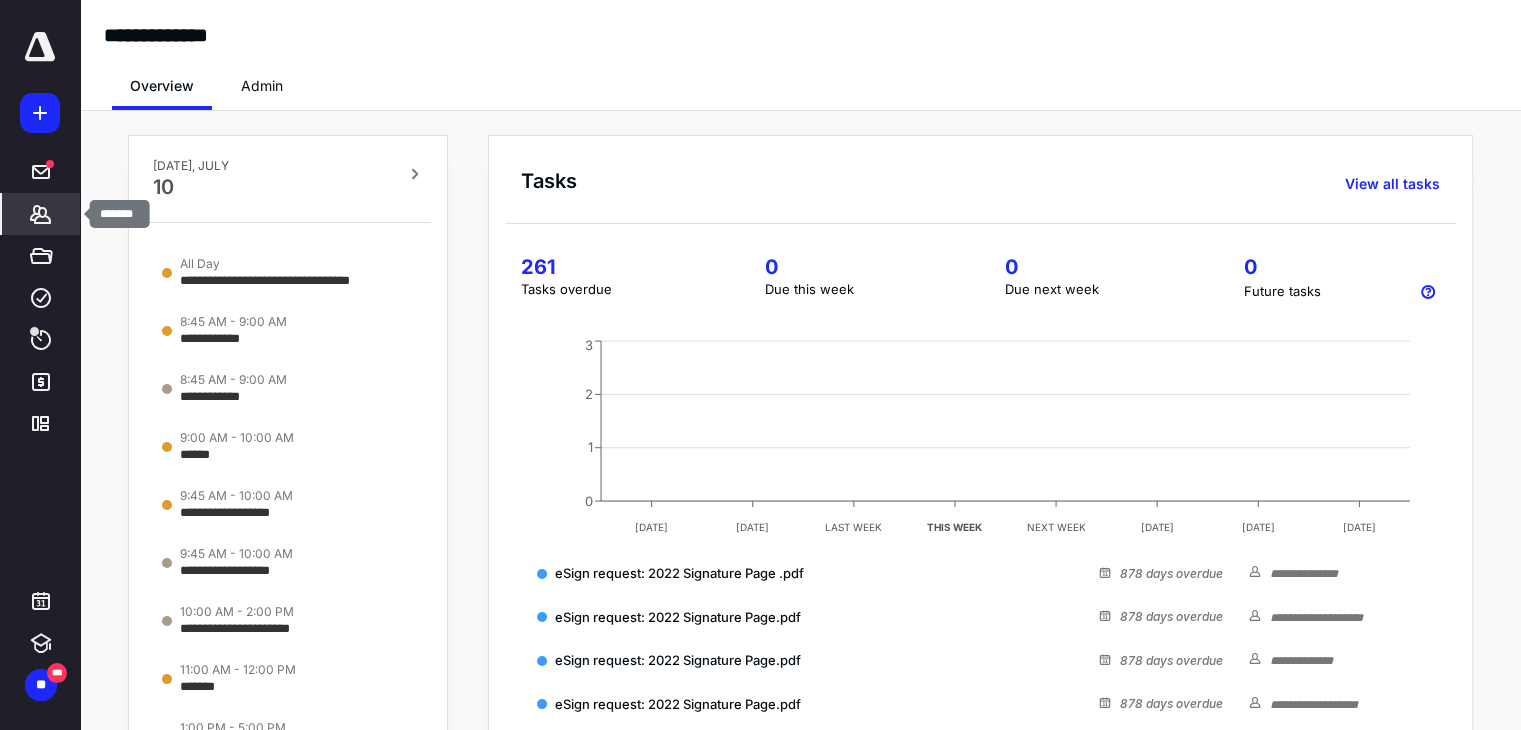 click on "*******" at bounding box center [41, 214] 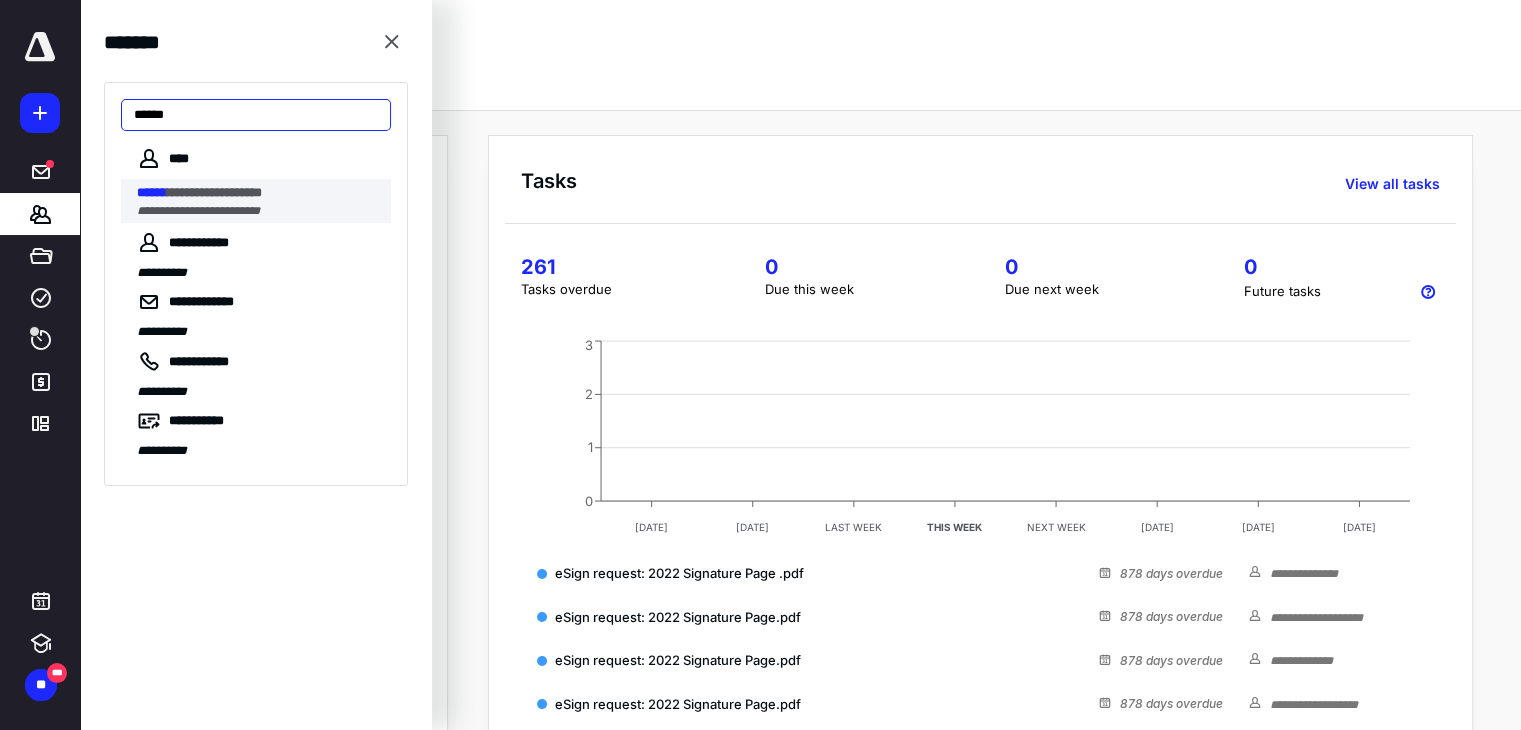type on "******" 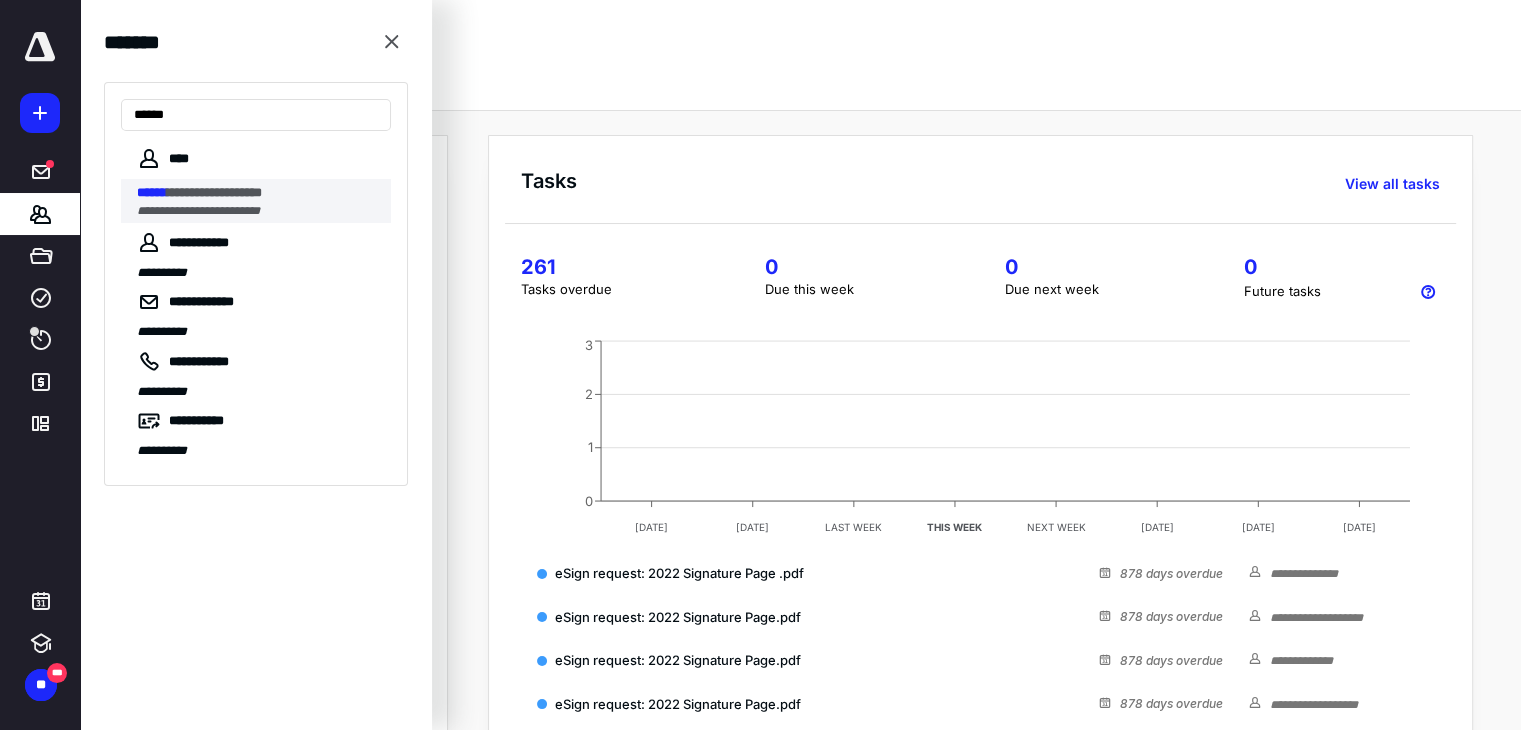 click on "**********" at bounding box center (198, 211) 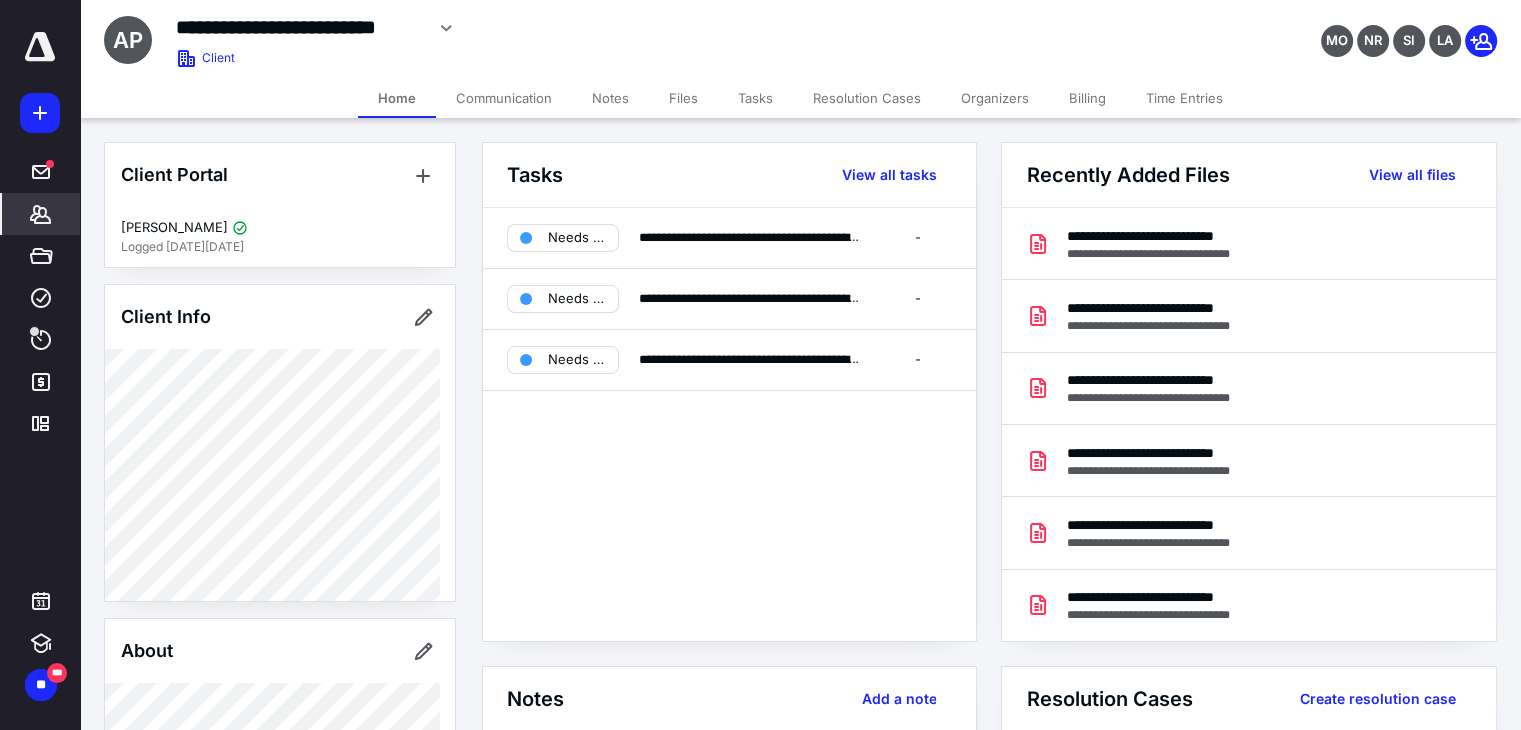 click on "Notes" at bounding box center [610, 98] 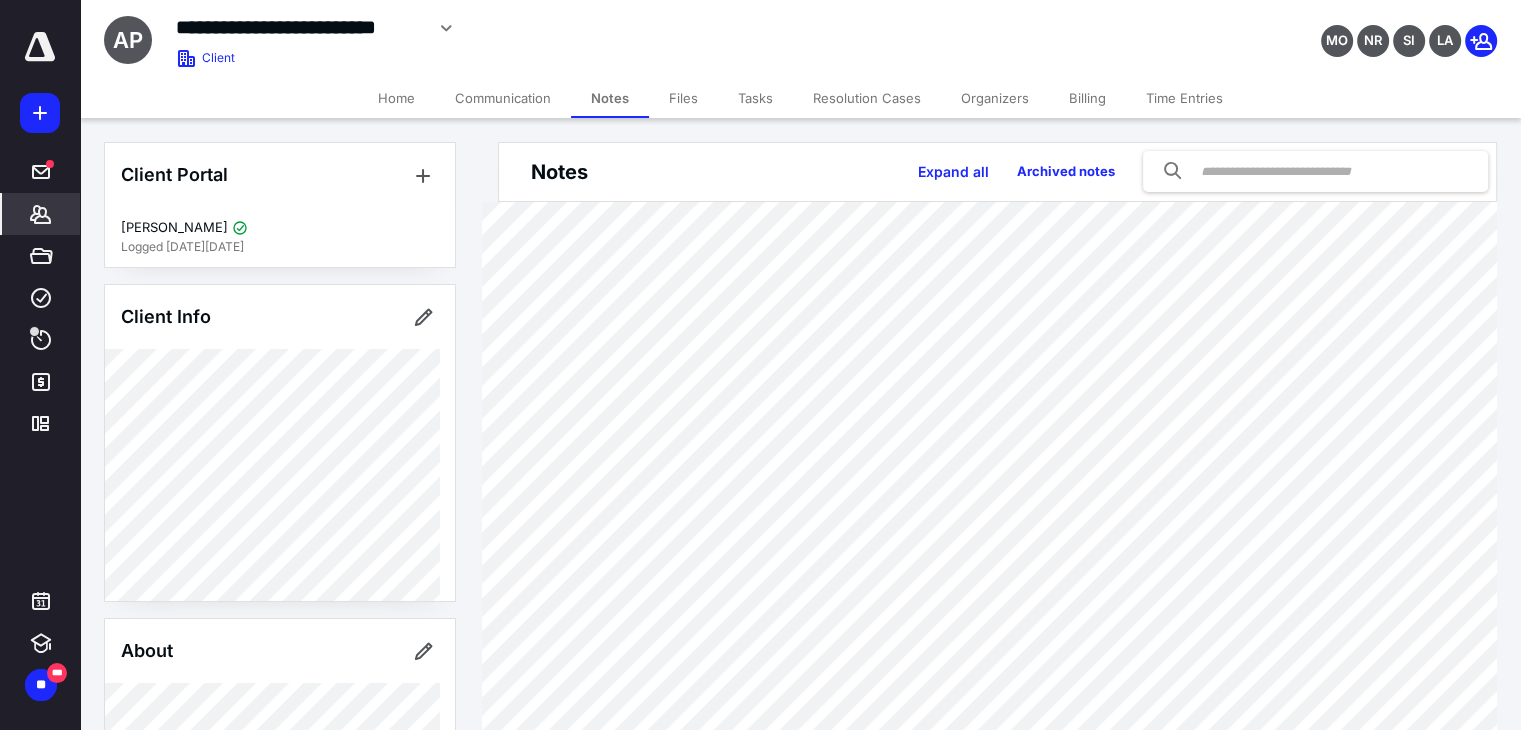 click on "Files" at bounding box center [683, 98] 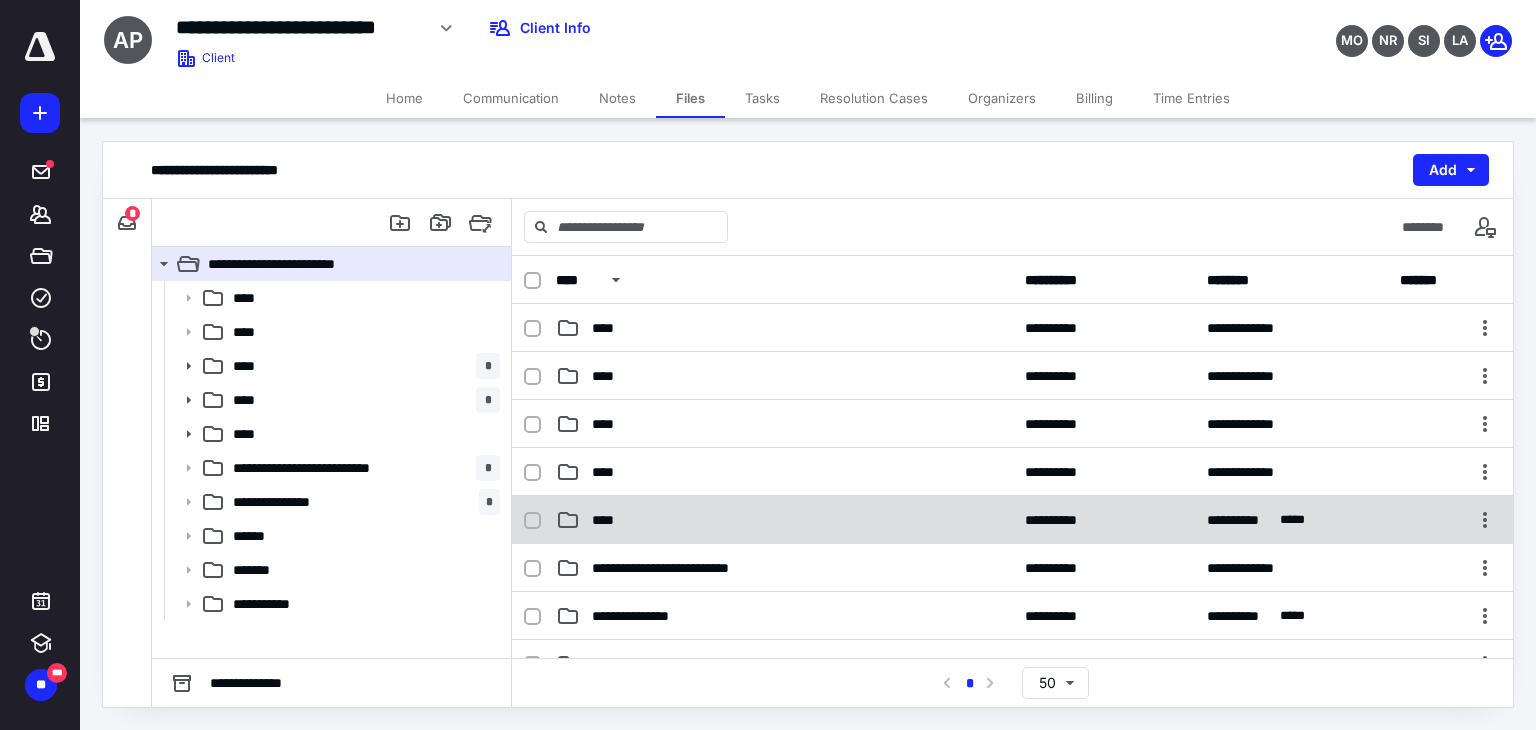 click 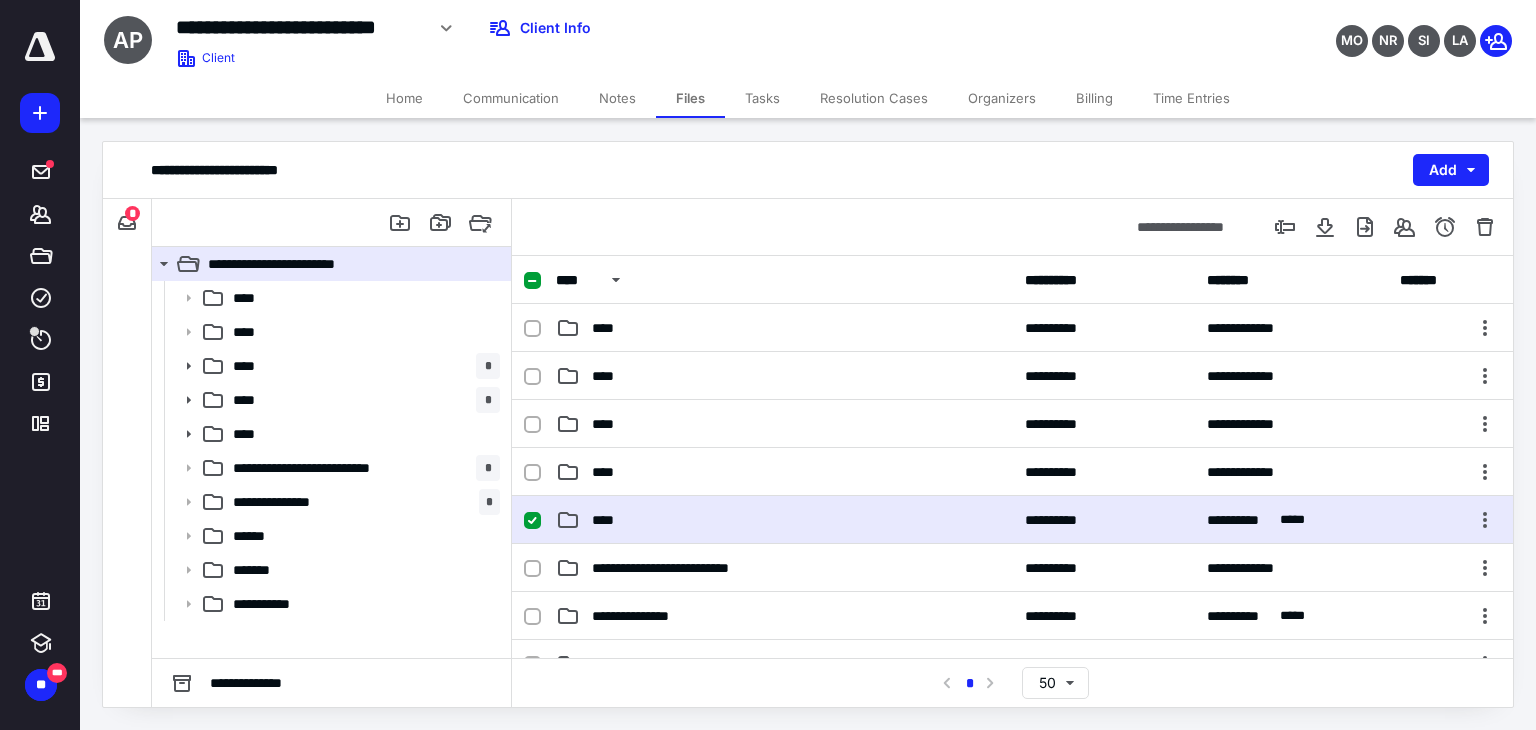 click 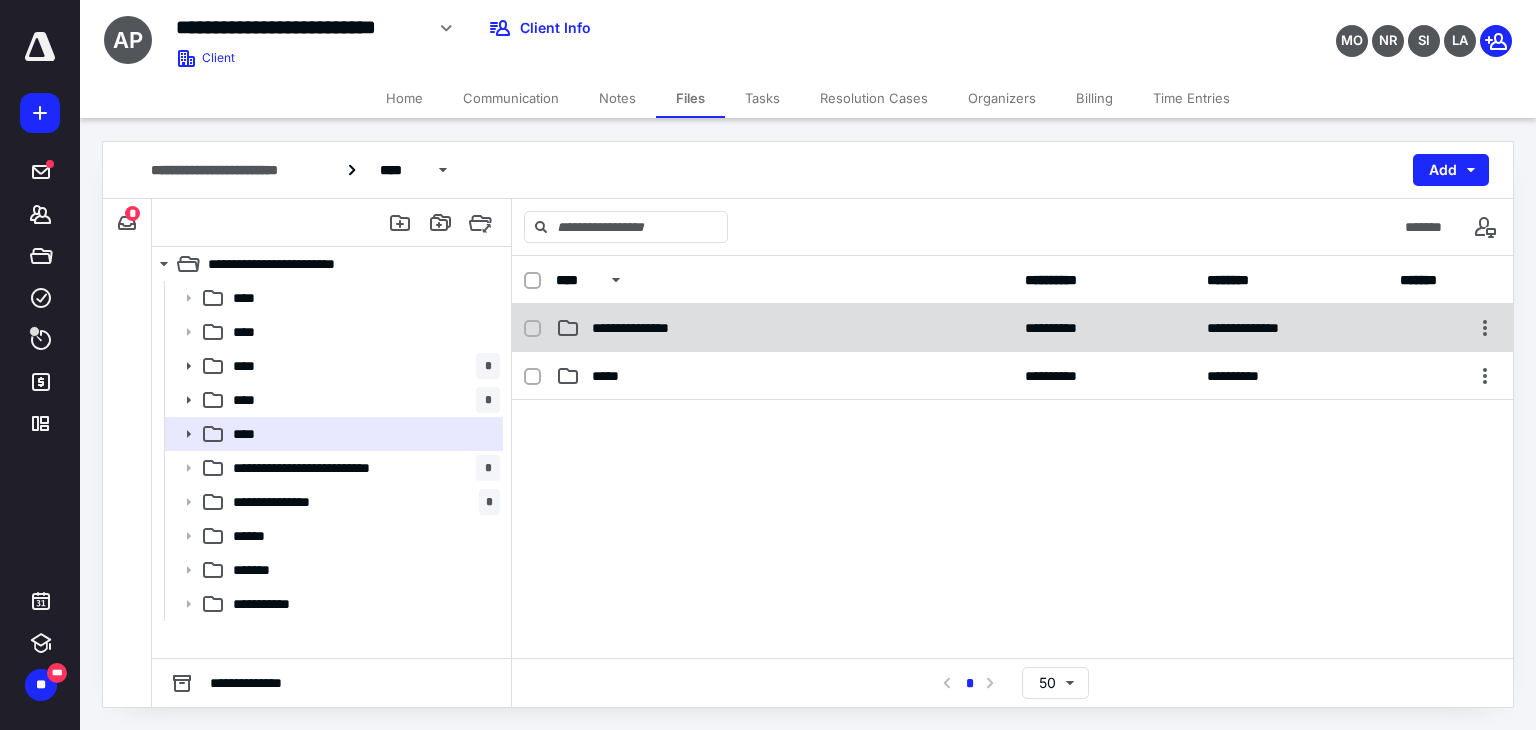 click on "**********" at bounding box center (784, 328) 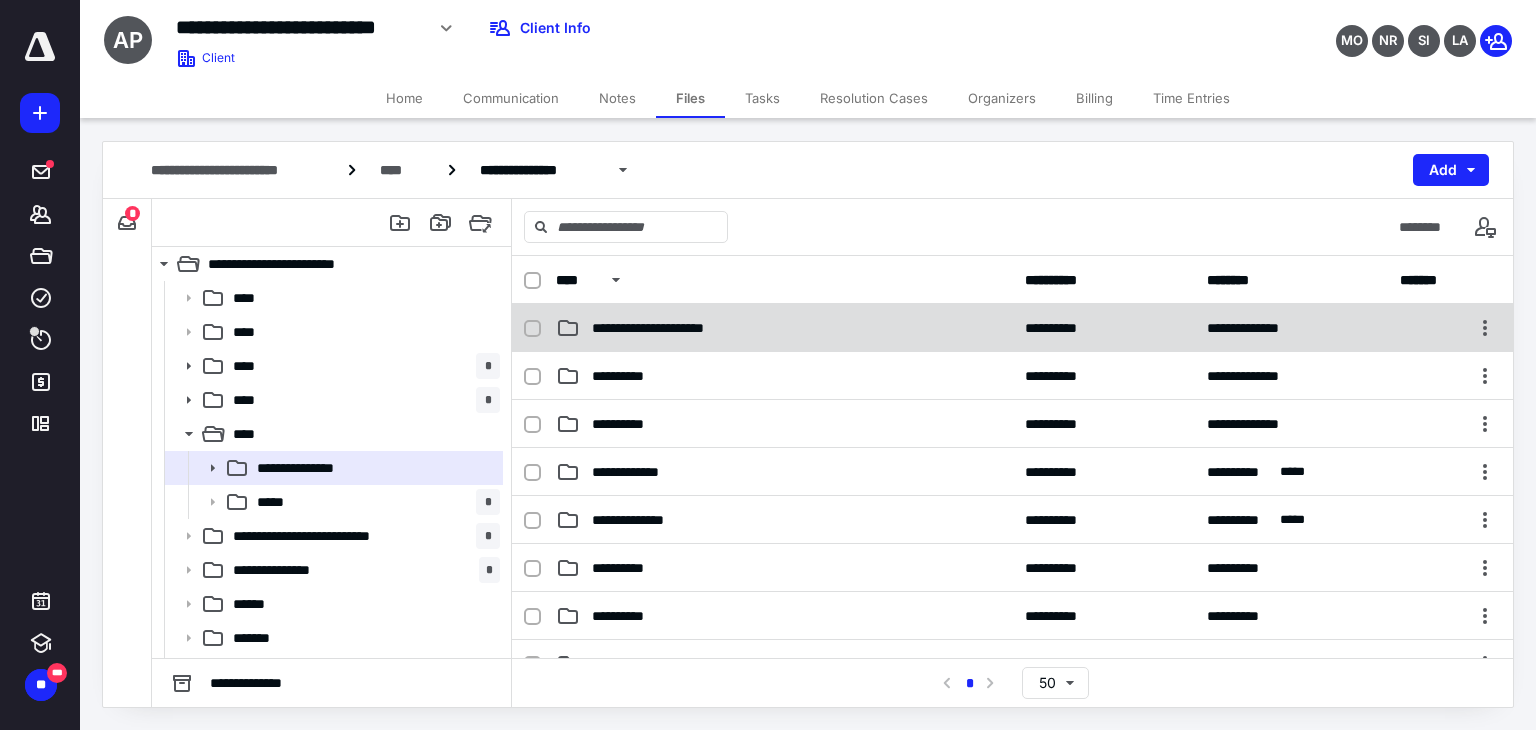 click on "**********" at bounding box center (675, 328) 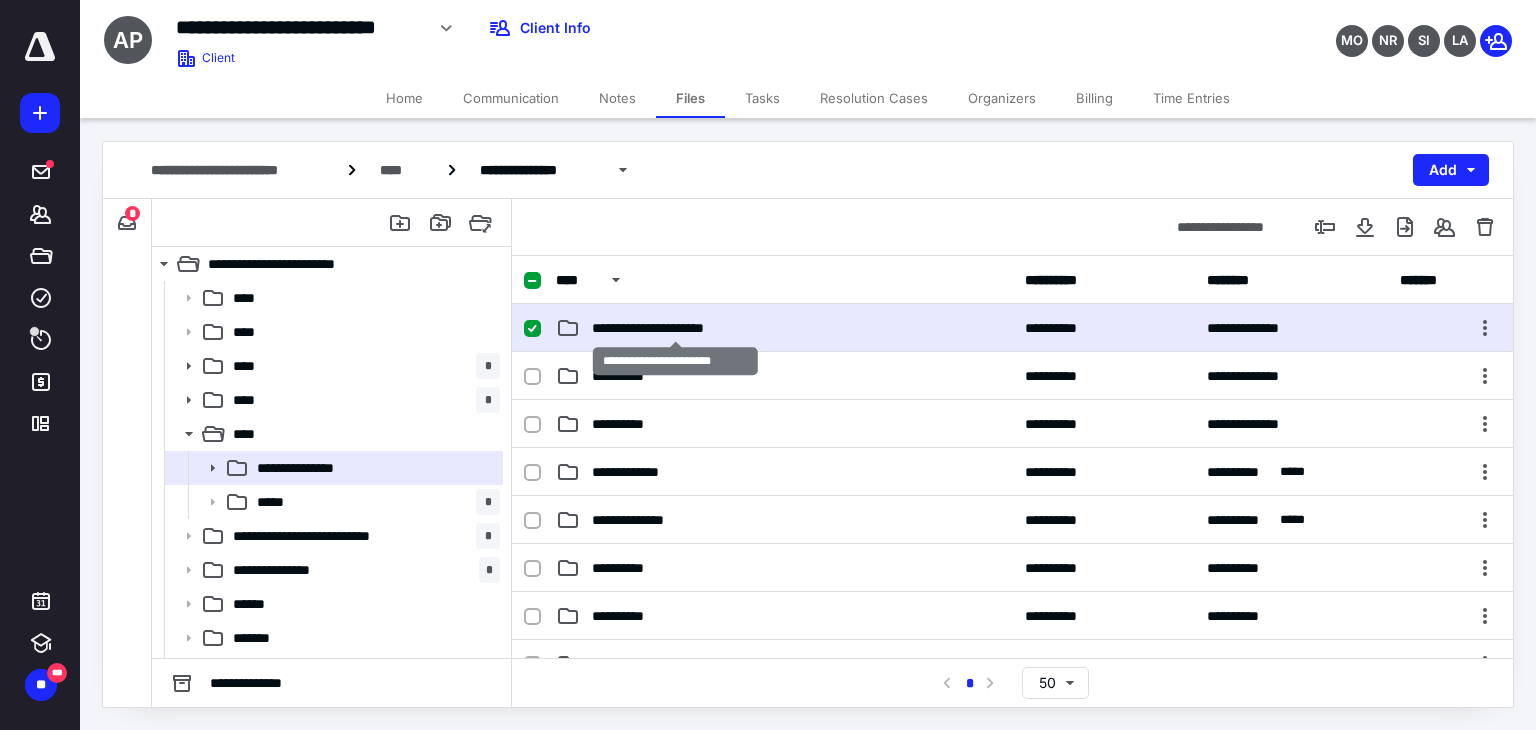 click on "**********" at bounding box center (675, 328) 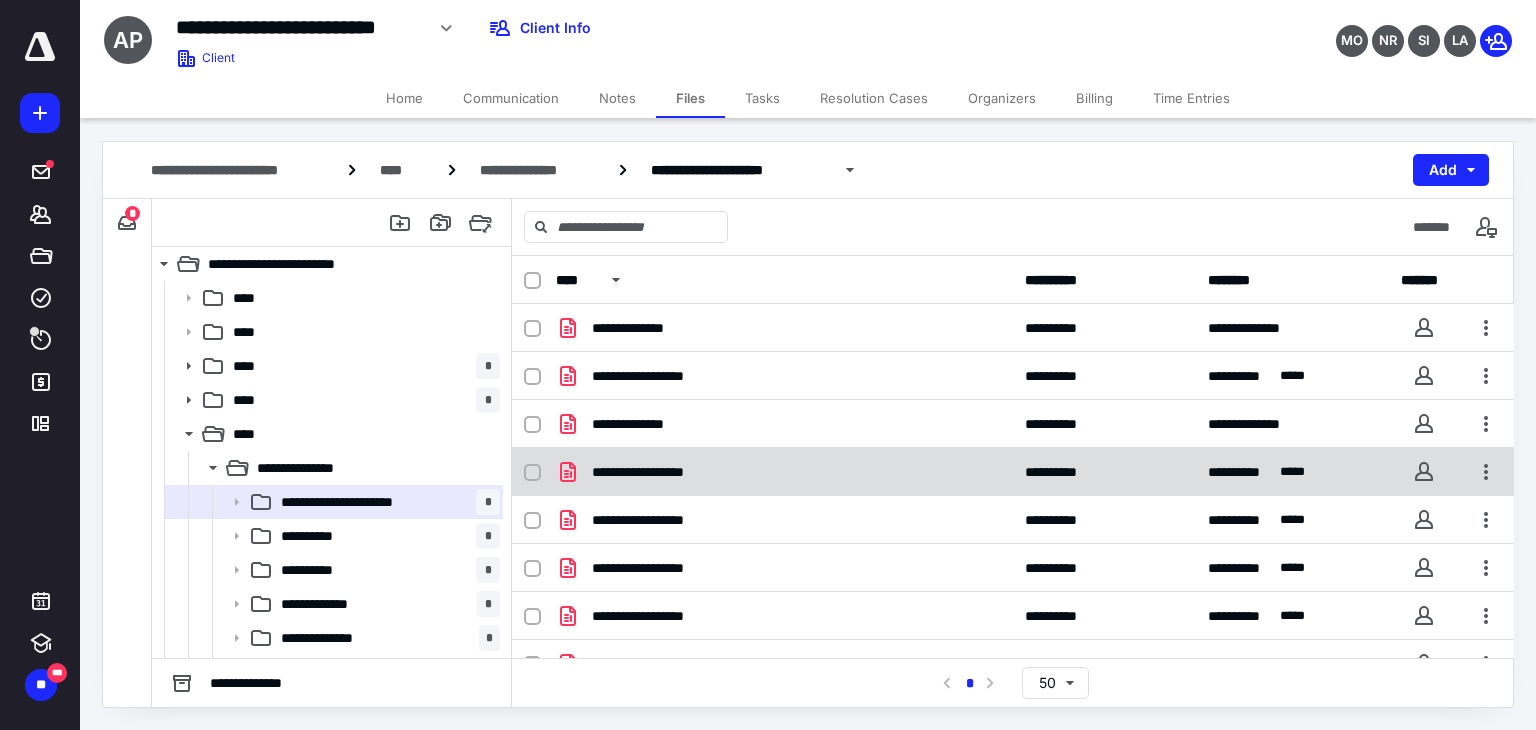scroll, scrollTop: 76, scrollLeft: 0, axis: vertical 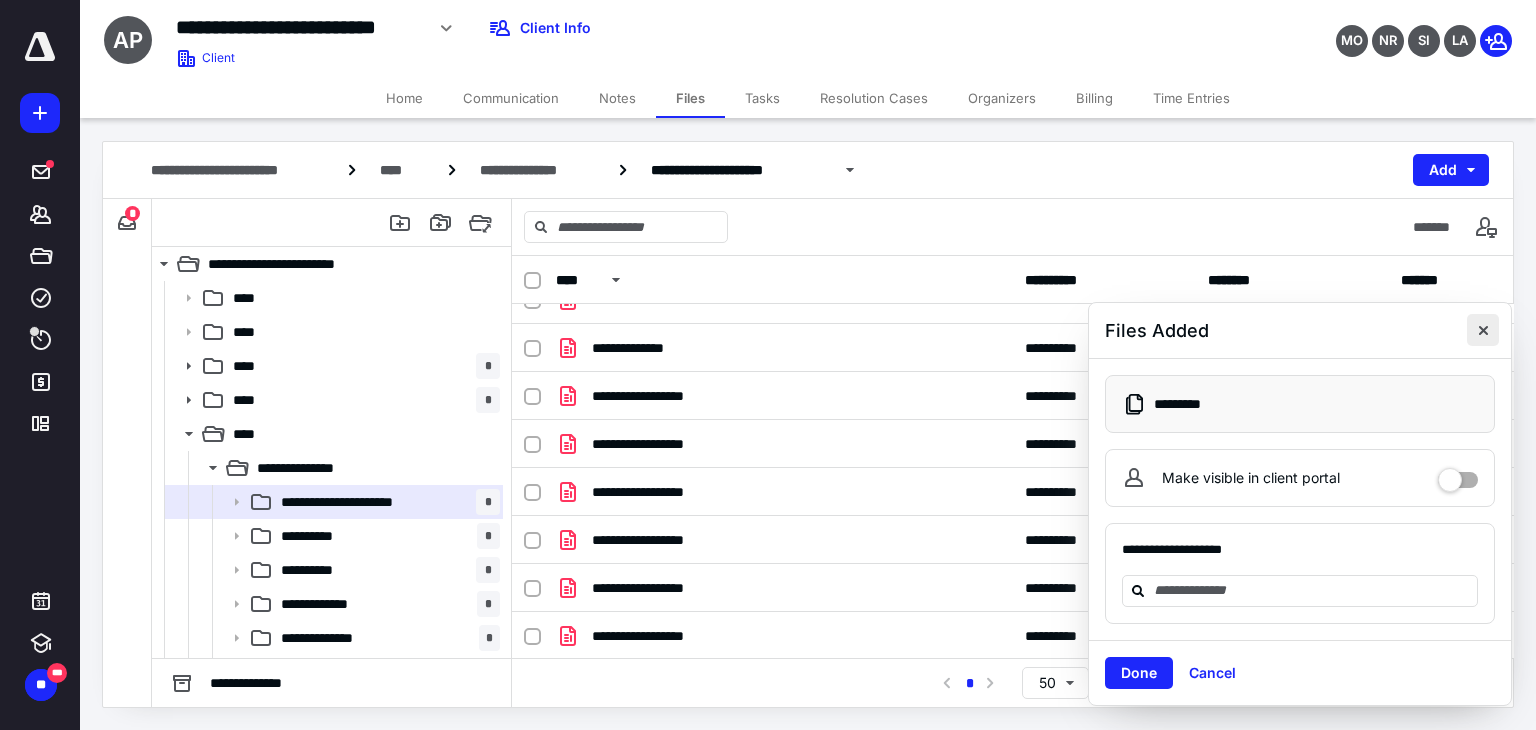click at bounding box center [1483, 330] 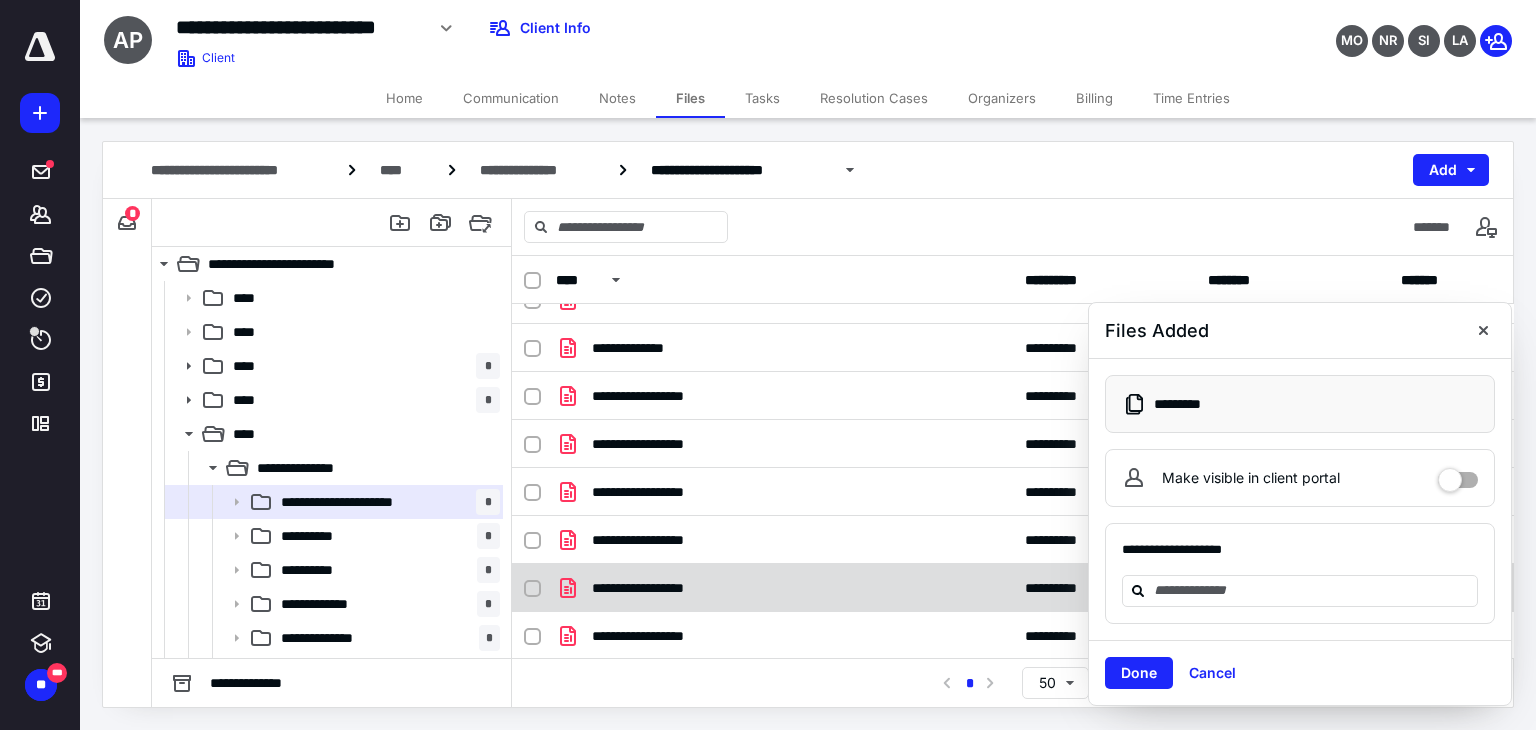 scroll, scrollTop: 0, scrollLeft: 0, axis: both 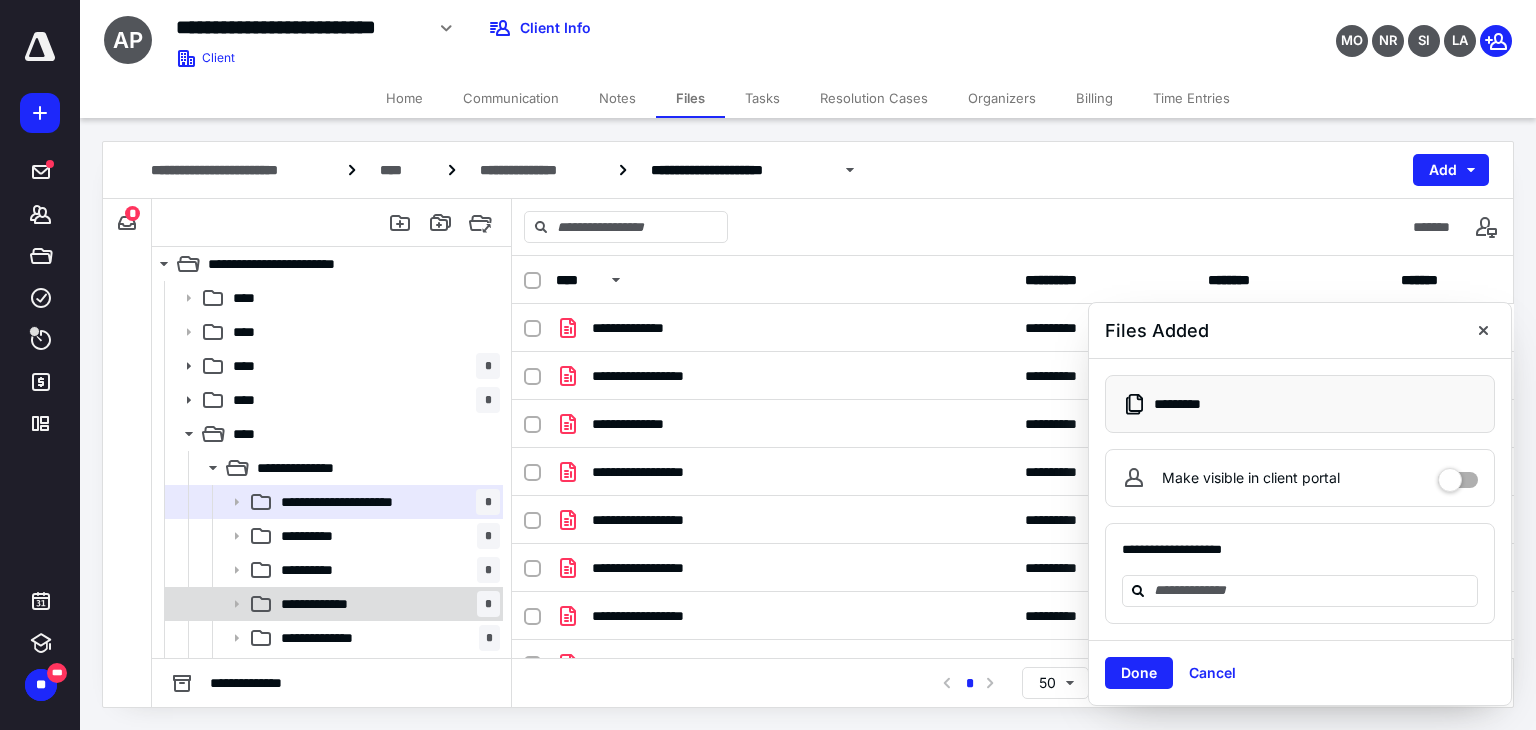click on "**********" at bounding box center (336, 604) 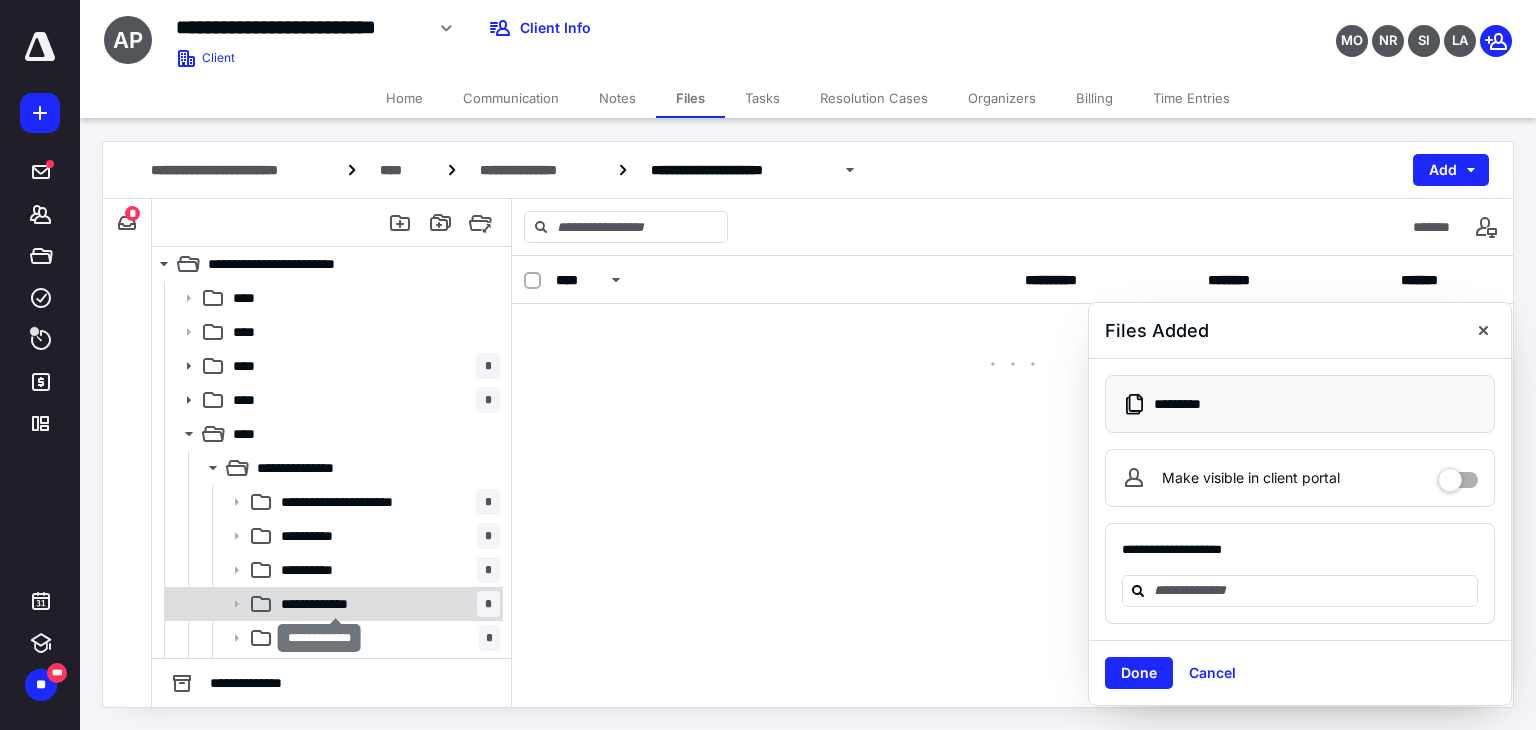 click on "**********" at bounding box center [336, 604] 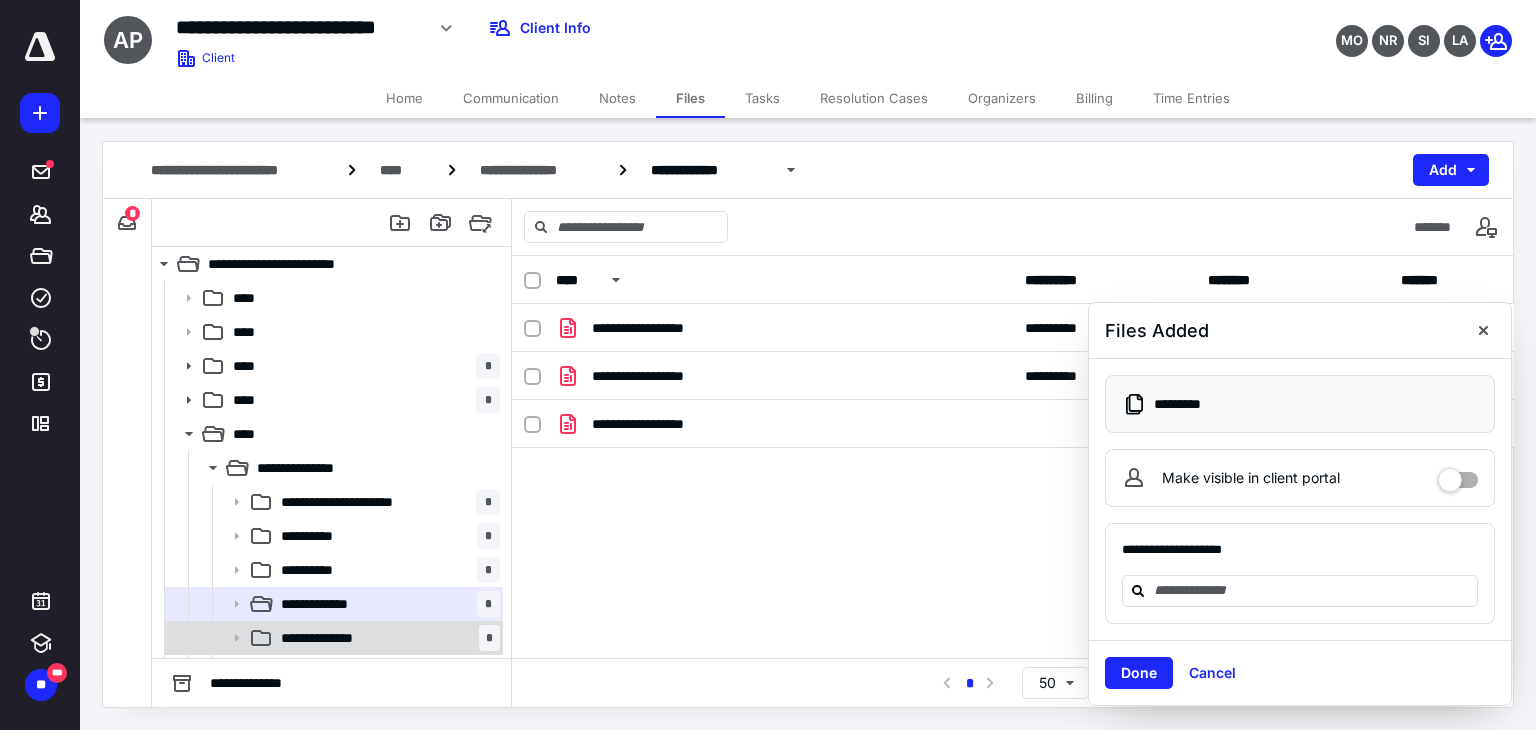 click on "**********" at bounding box center [339, 638] 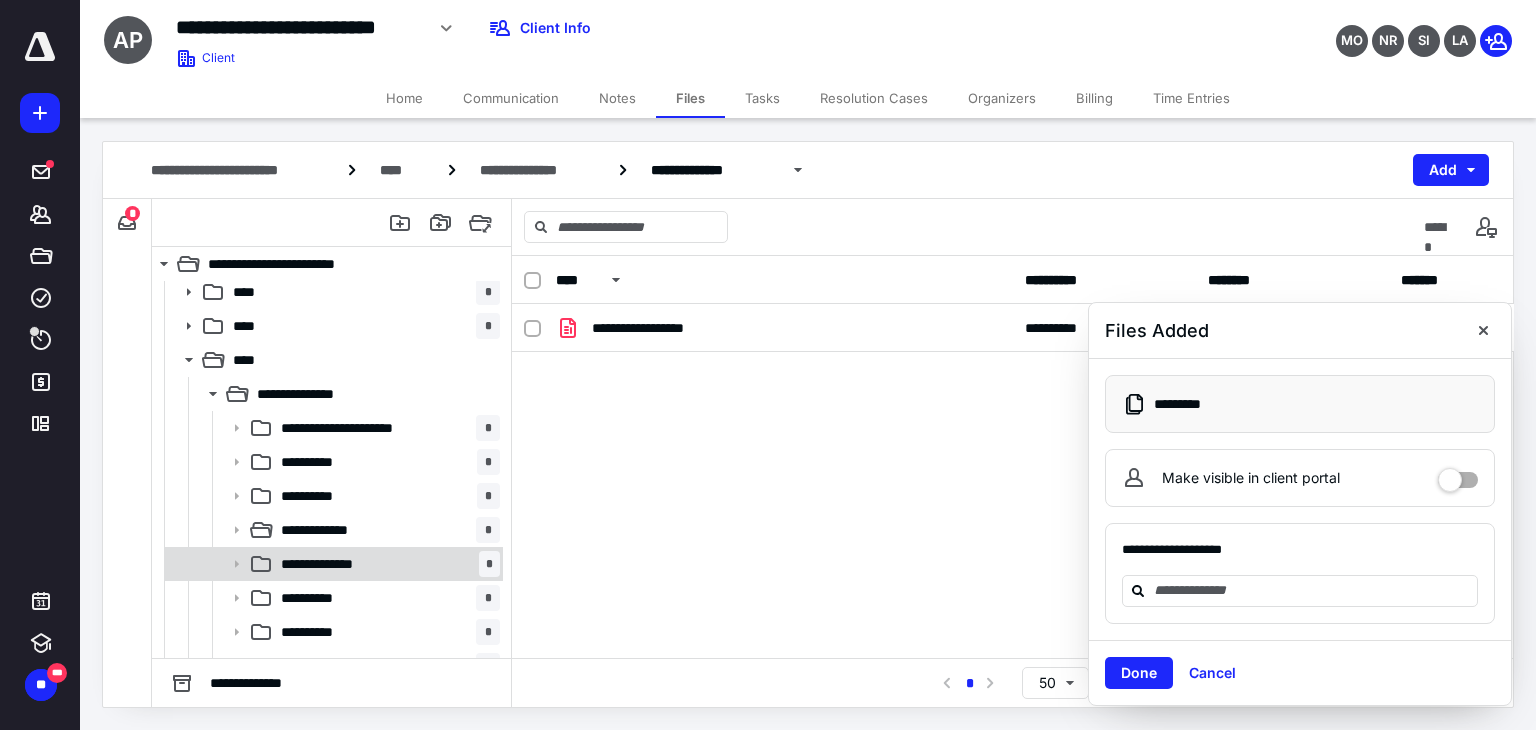 scroll, scrollTop: 128, scrollLeft: 0, axis: vertical 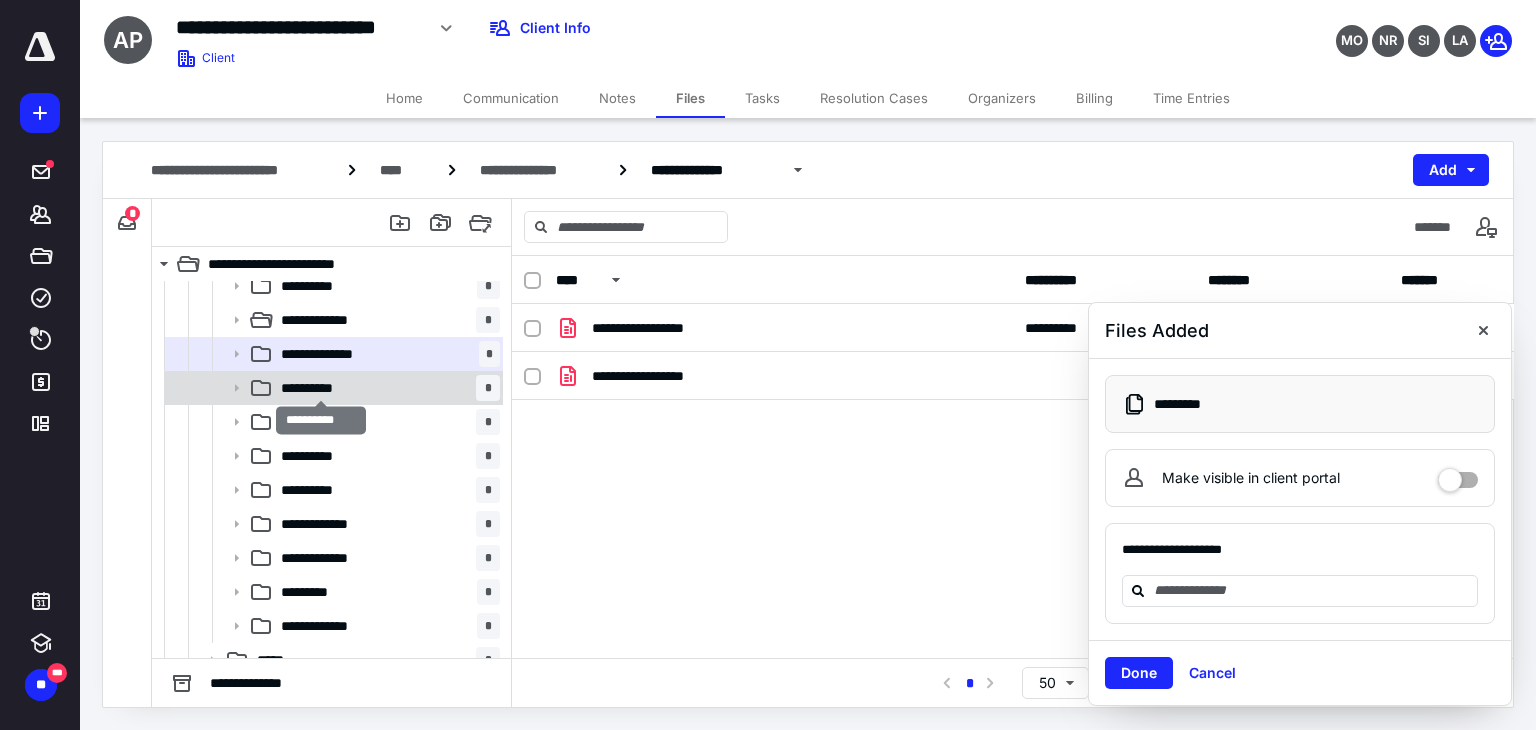 click on "**********" at bounding box center (321, 388) 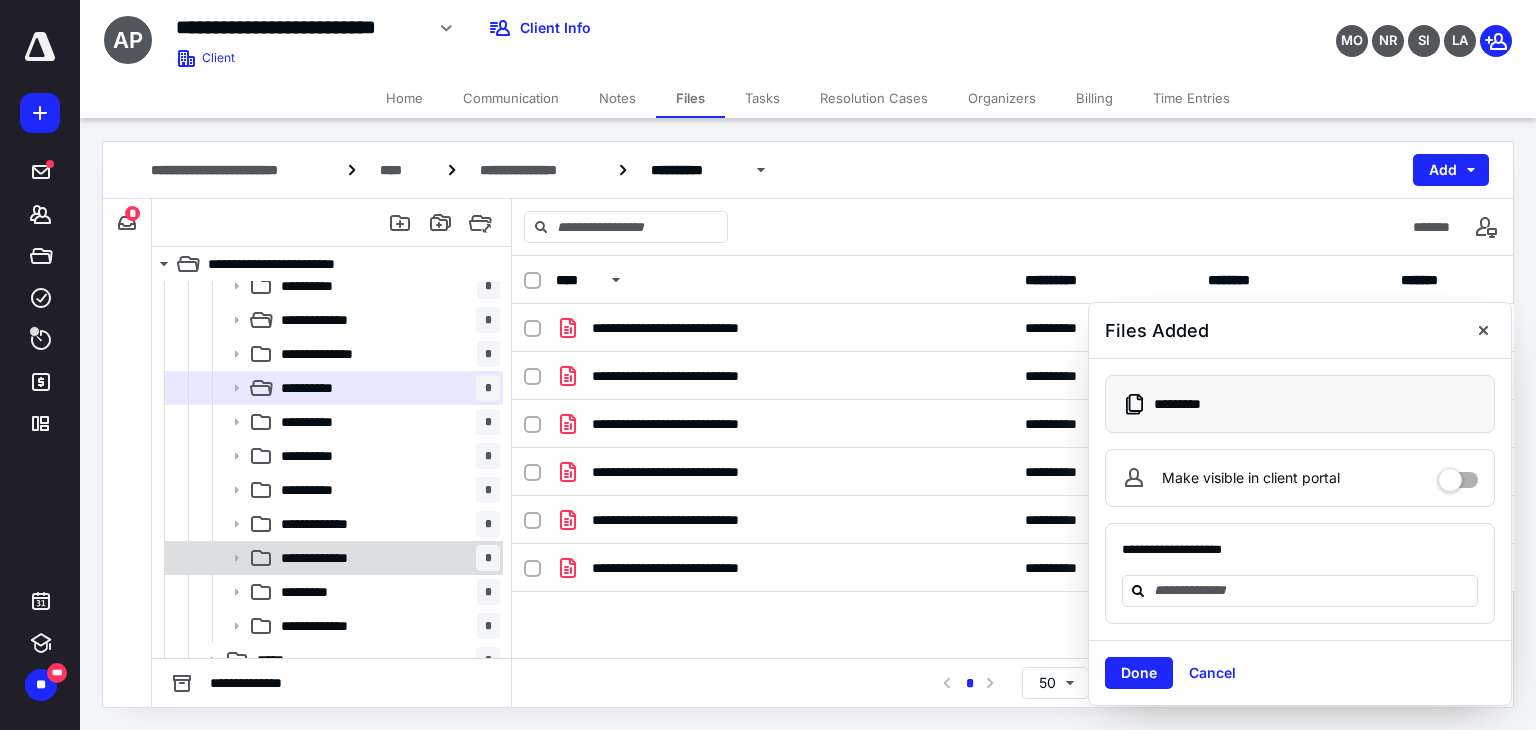 click on "*********" at bounding box center [311, 592] 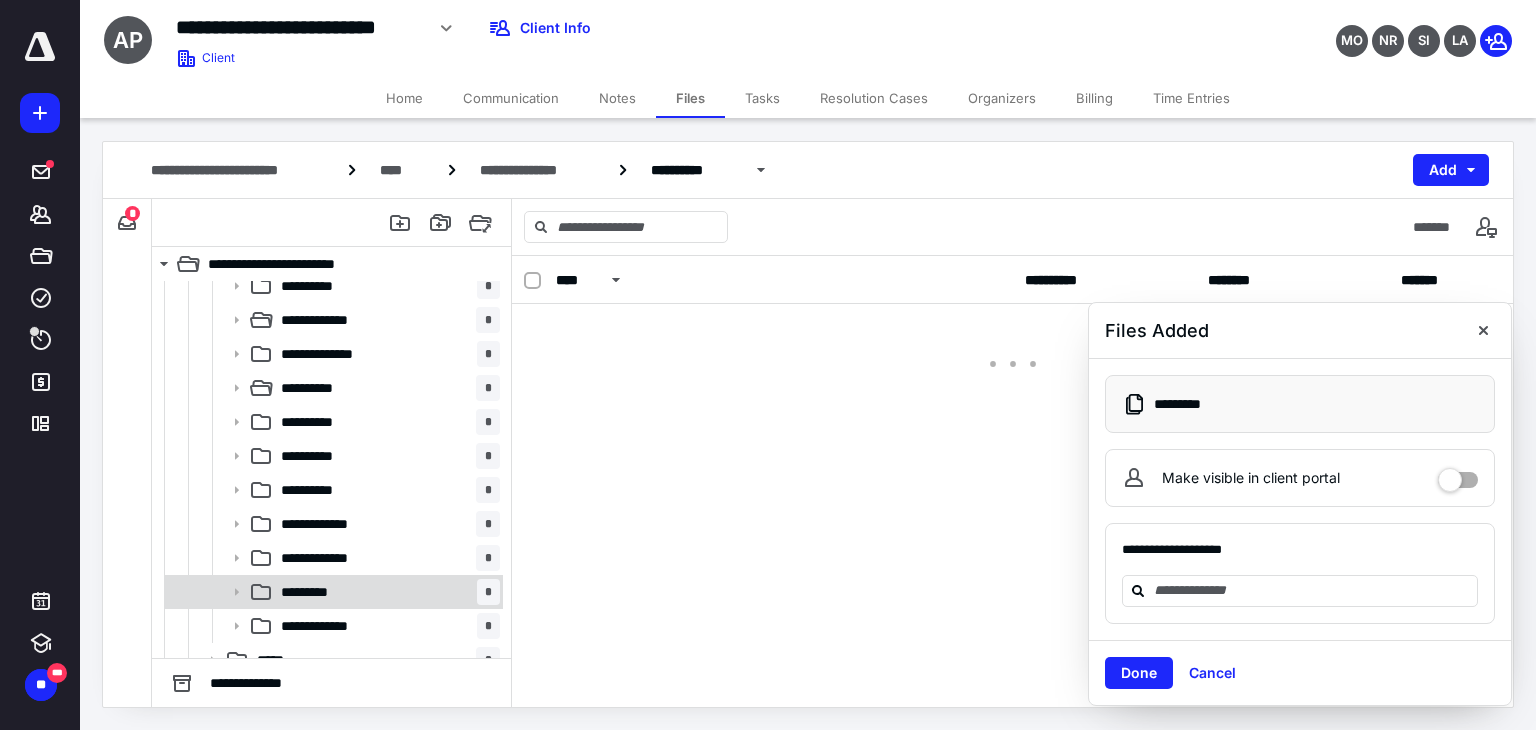 drag, startPoint x: 319, startPoint y: 569, endPoint x: 310, endPoint y: 597, distance: 29.410883 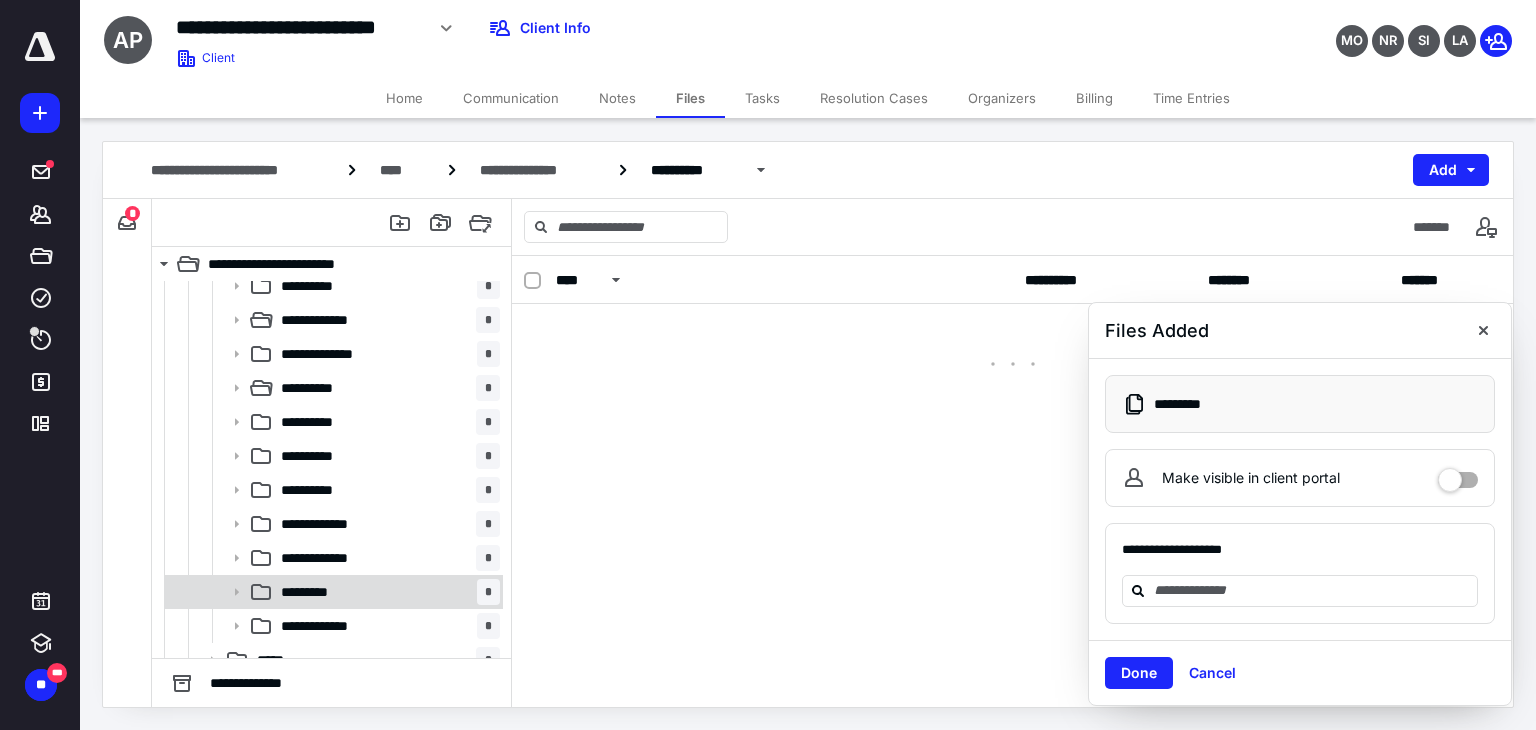 click on "*********" at bounding box center (311, 592) 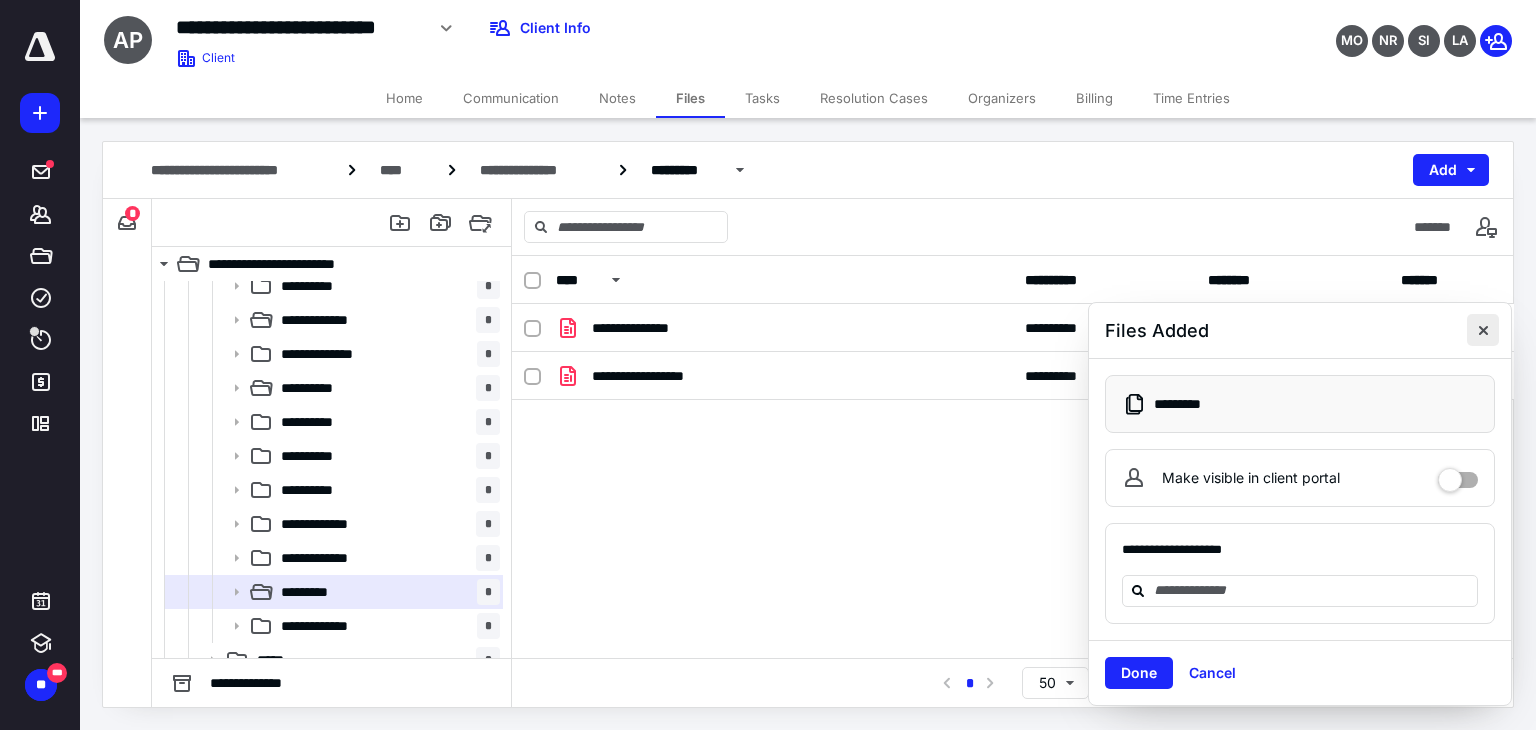 click at bounding box center (1483, 330) 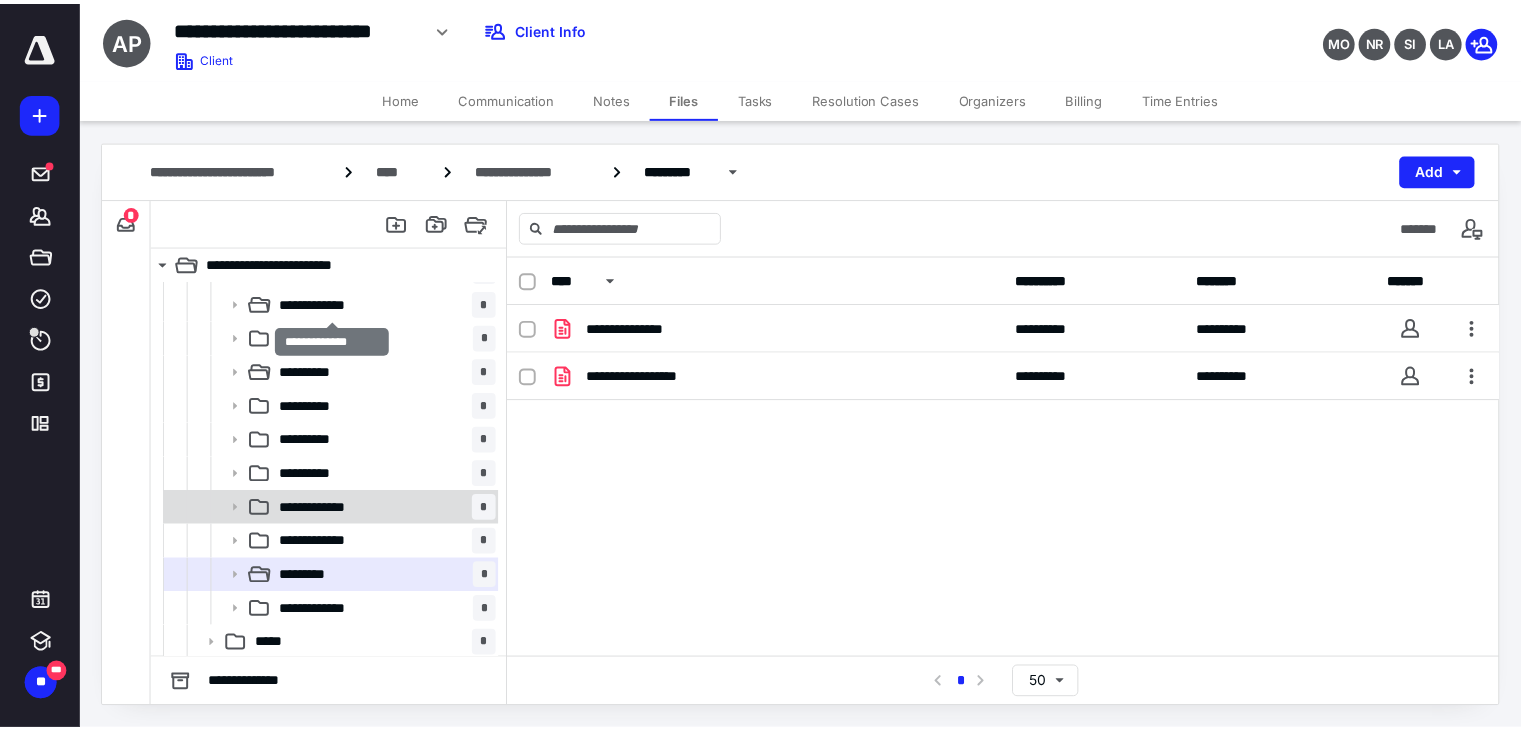 scroll, scrollTop: 308, scrollLeft: 0, axis: vertical 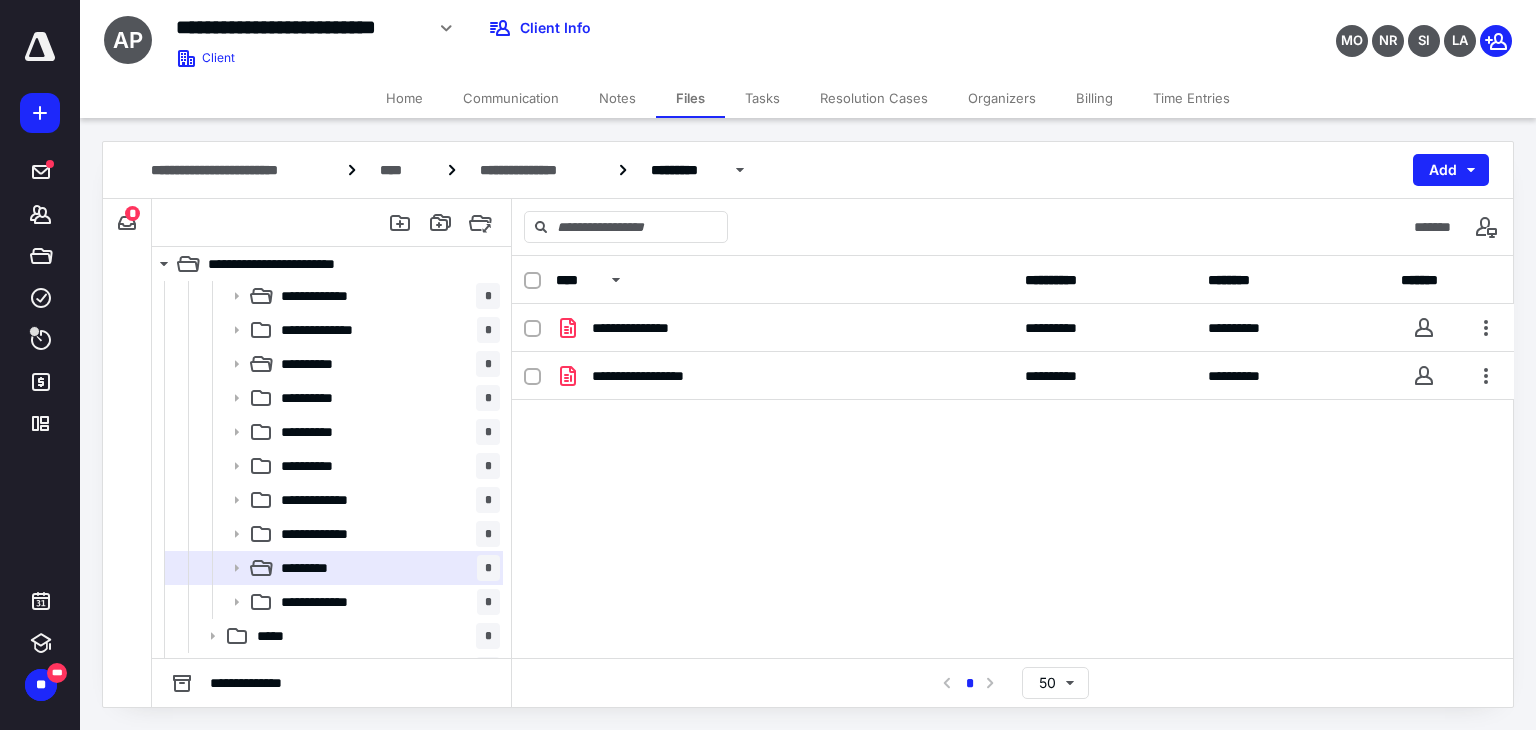 click on "Notes" at bounding box center (617, 98) 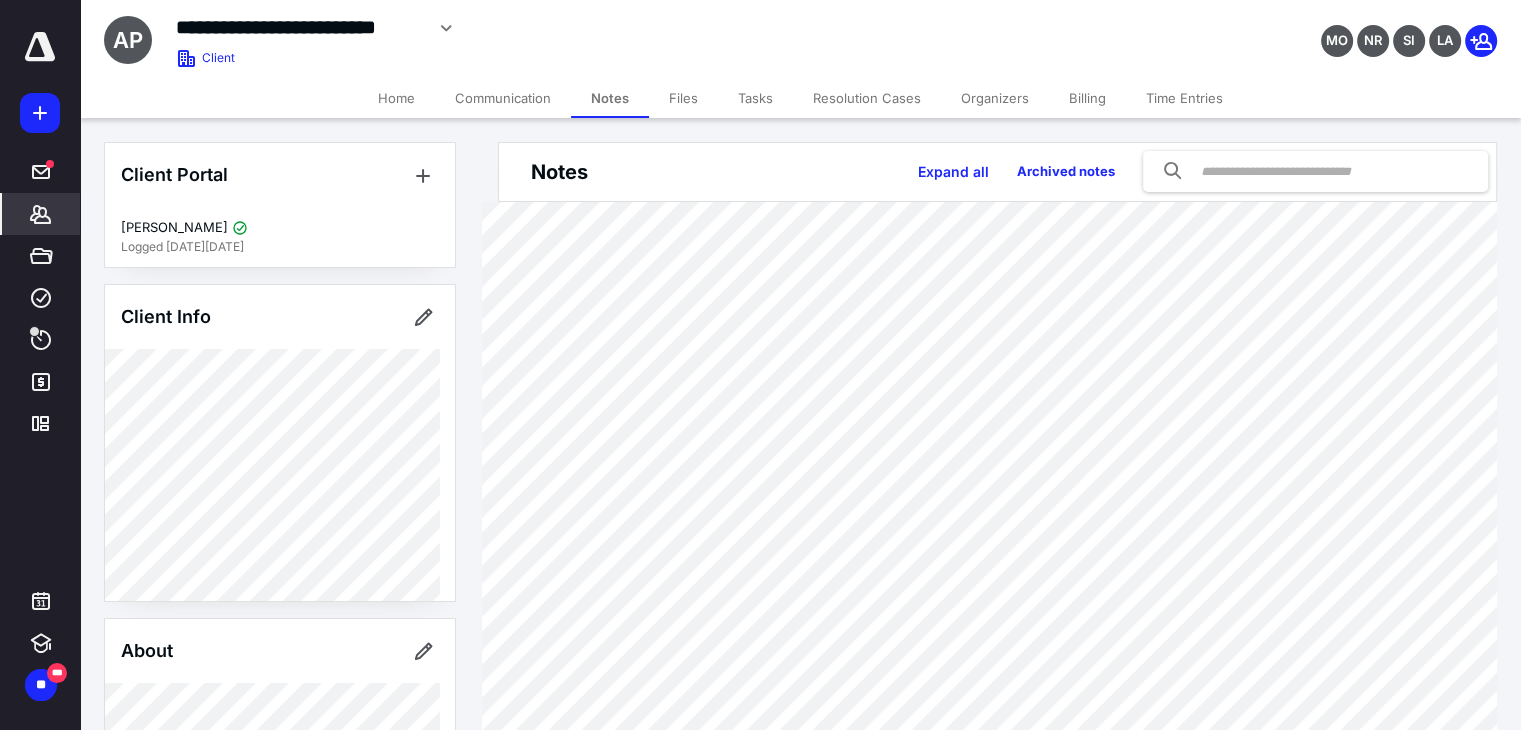 scroll, scrollTop: 201, scrollLeft: 0, axis: vertical 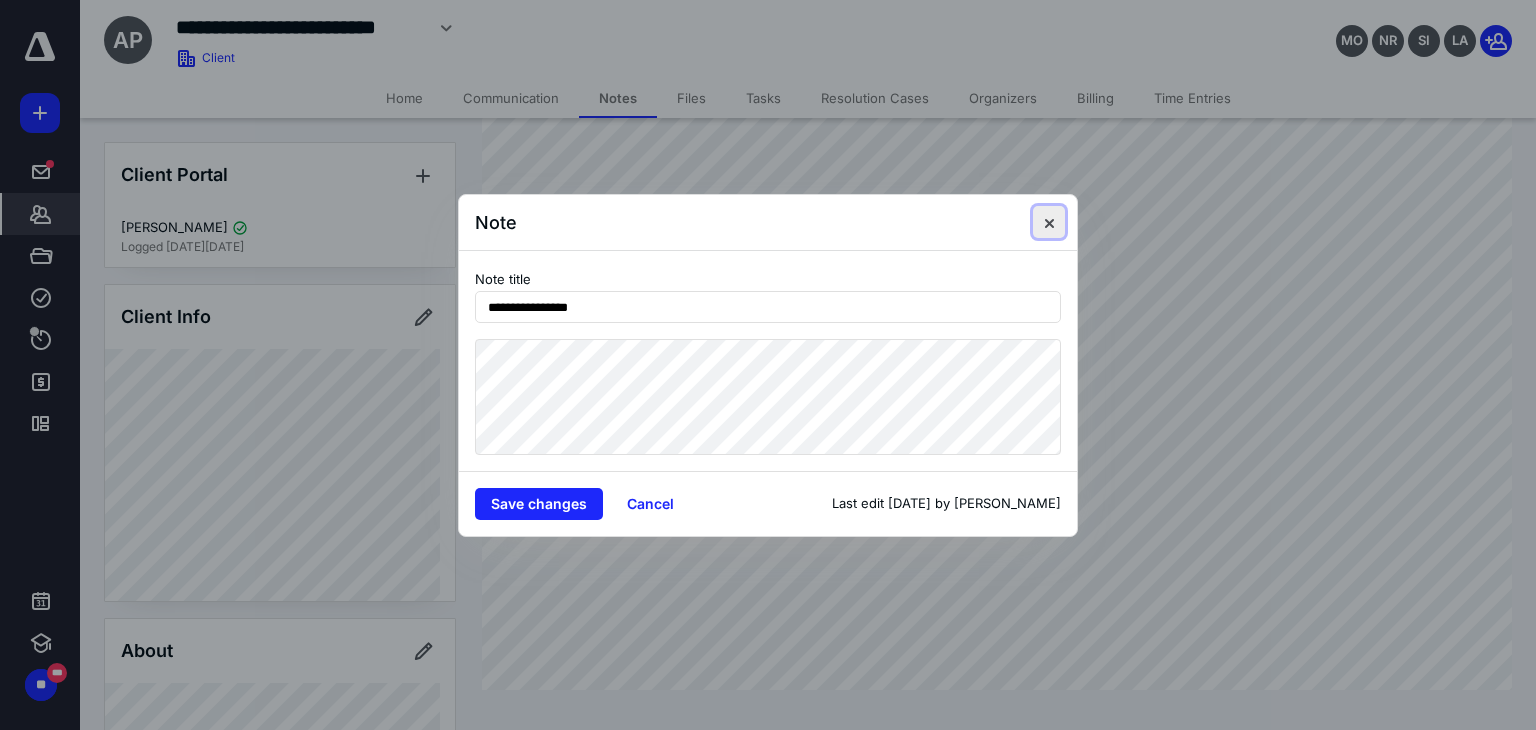 click at bounding box center (1049, 222) 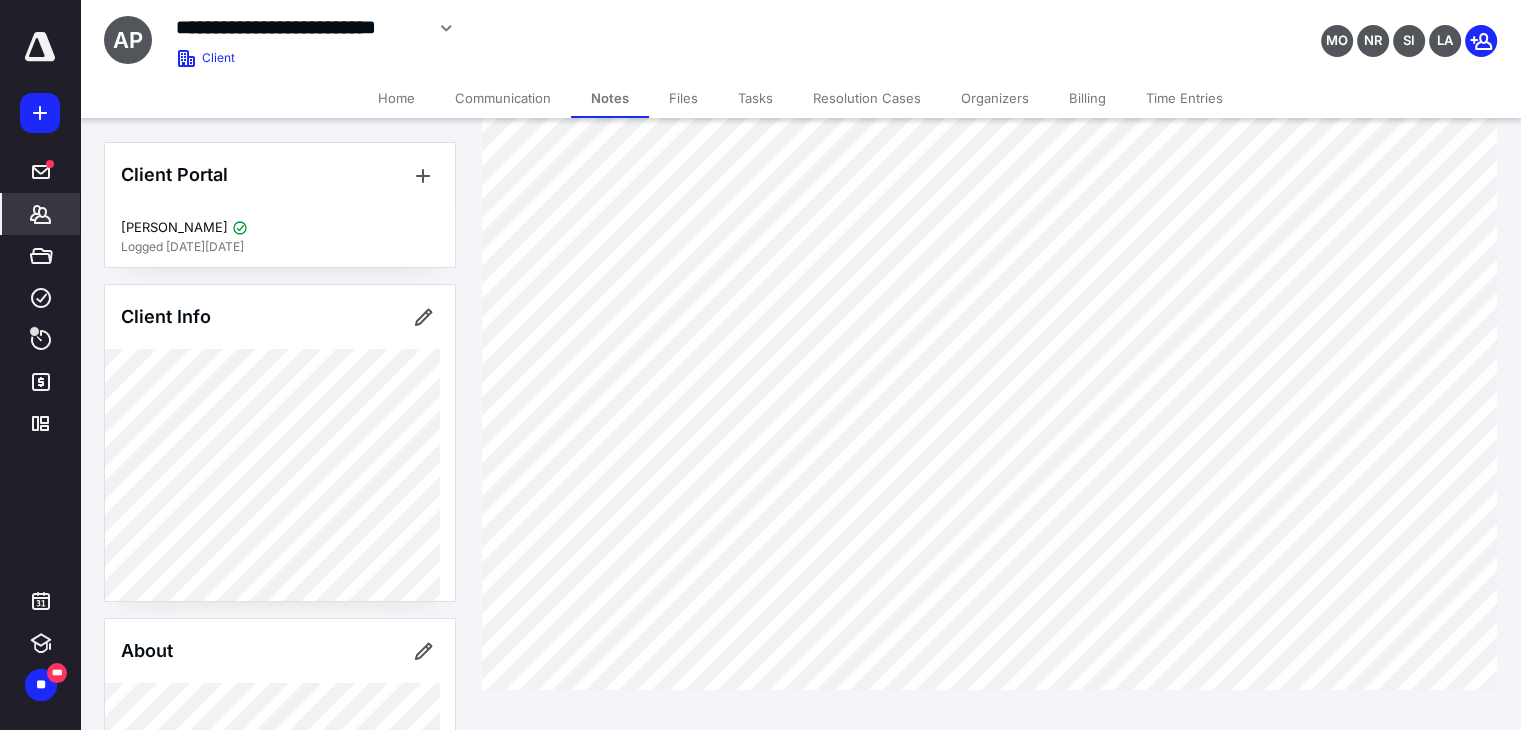 click on "Files" at bounding box center [683, 98] 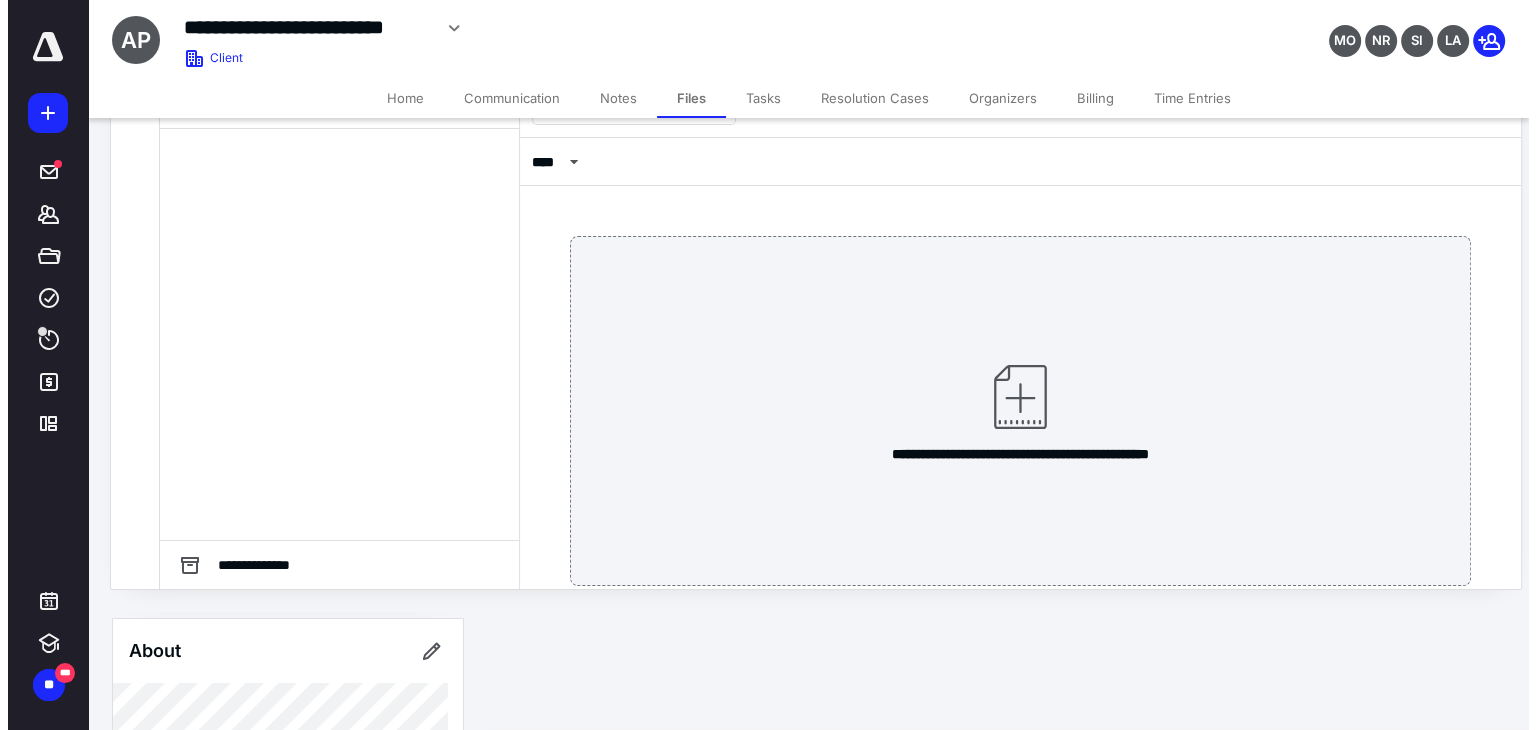 scroll, scrollTop: 0, scrollLeft: 0, axis: both 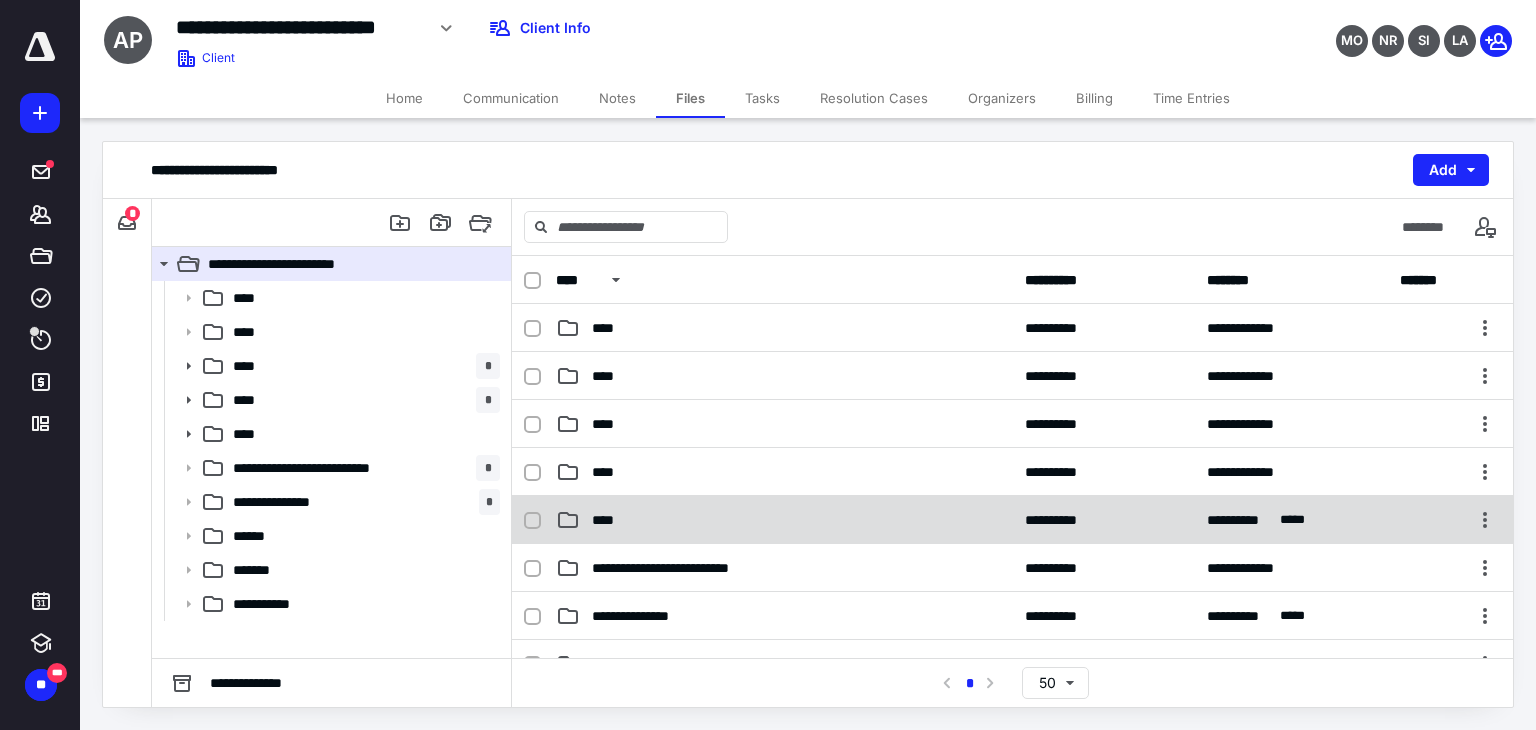 click on "****" at bounding box center (609, 520) 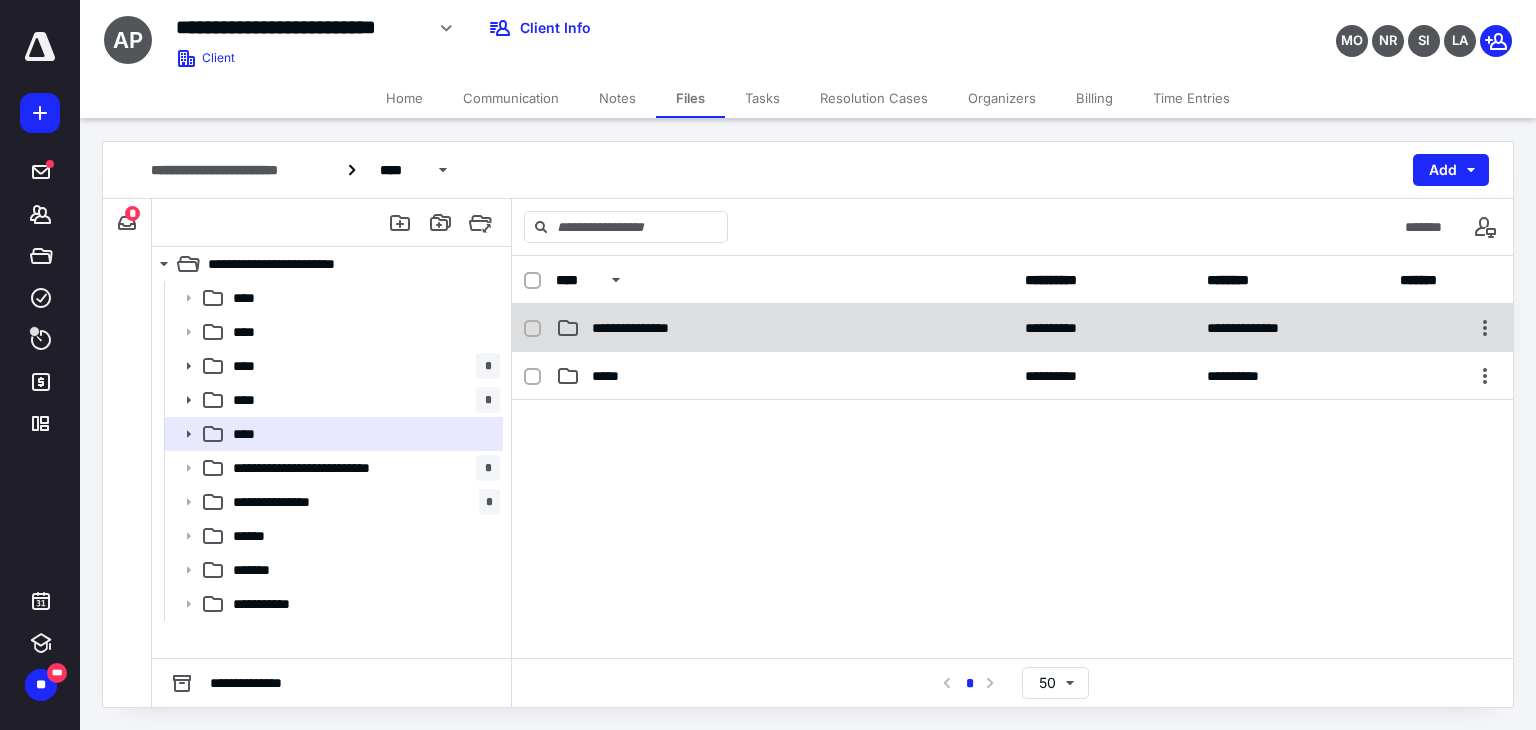 click on "**********" at bounding box center [648, 328] 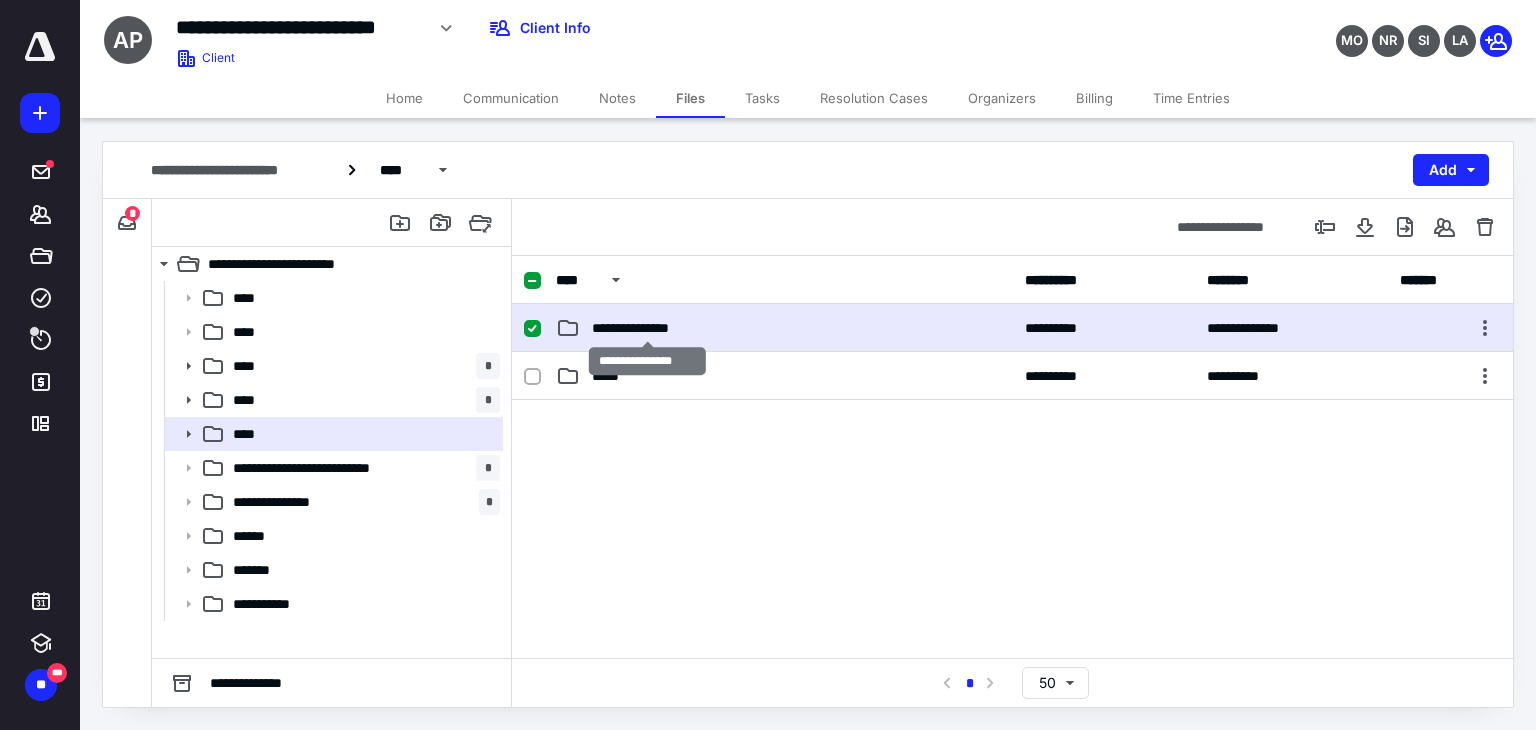 click on "**********" at bounding box center (648, 328) 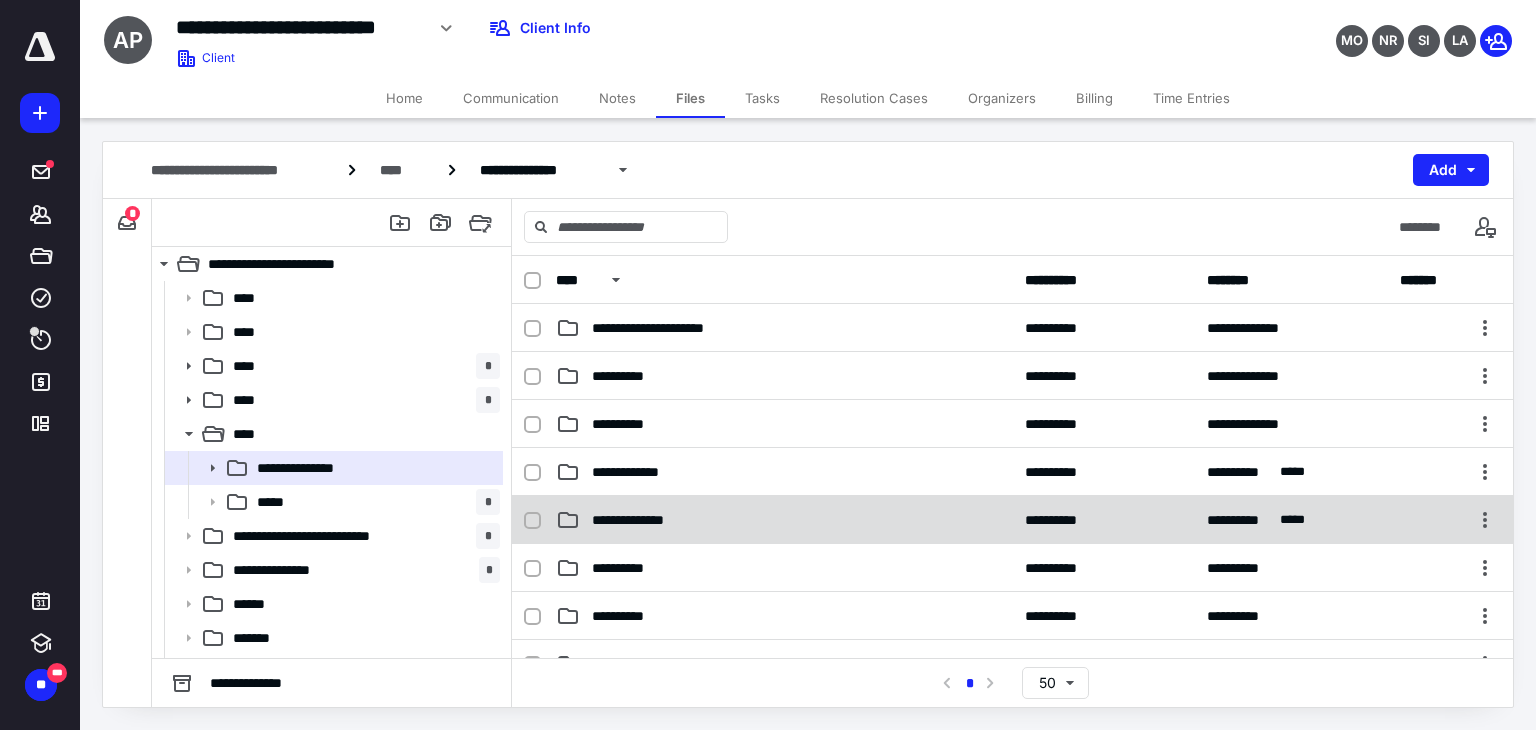 scroll, scrollTop: 142, scrollLeft: 0, axis: vertical 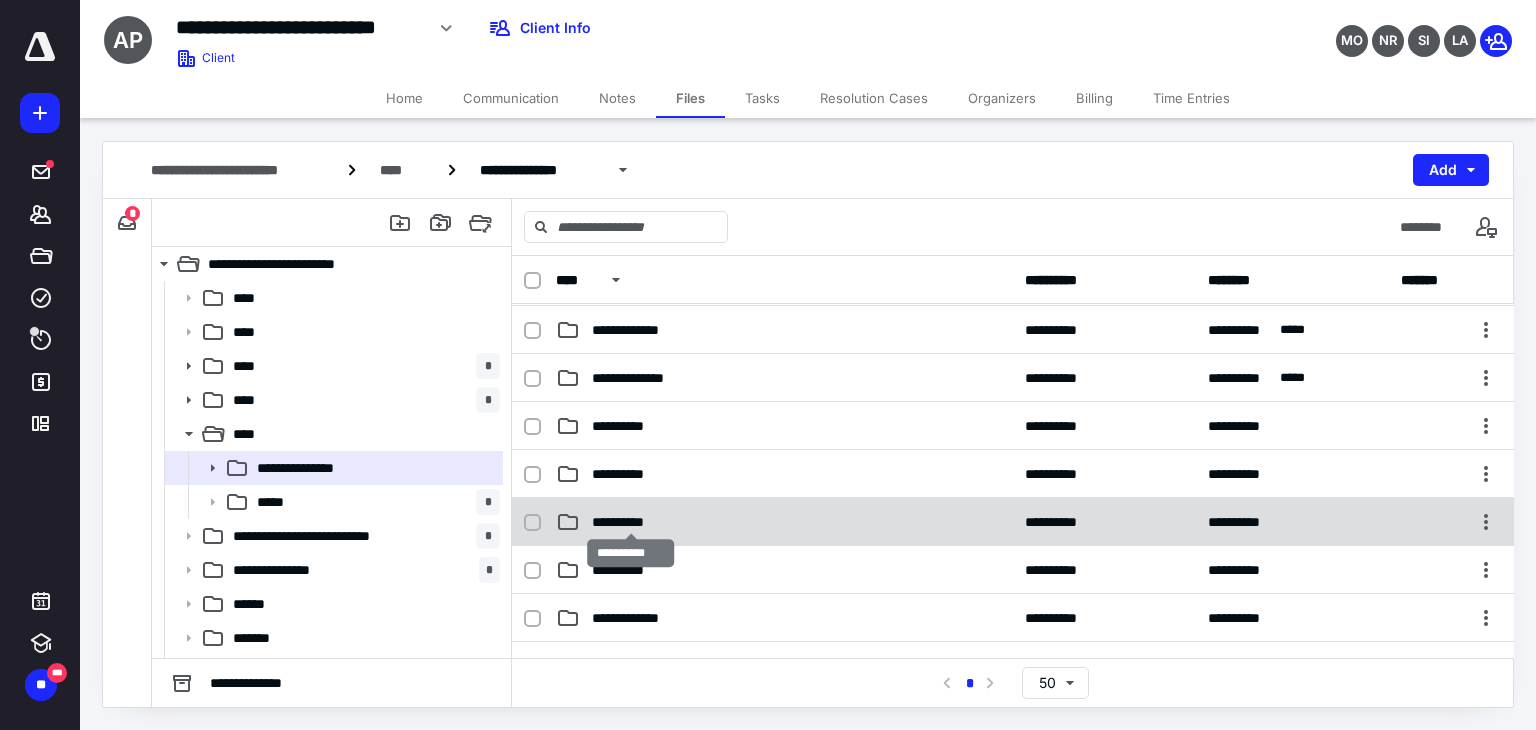 click on "**********" at bounding box center [631, 522] 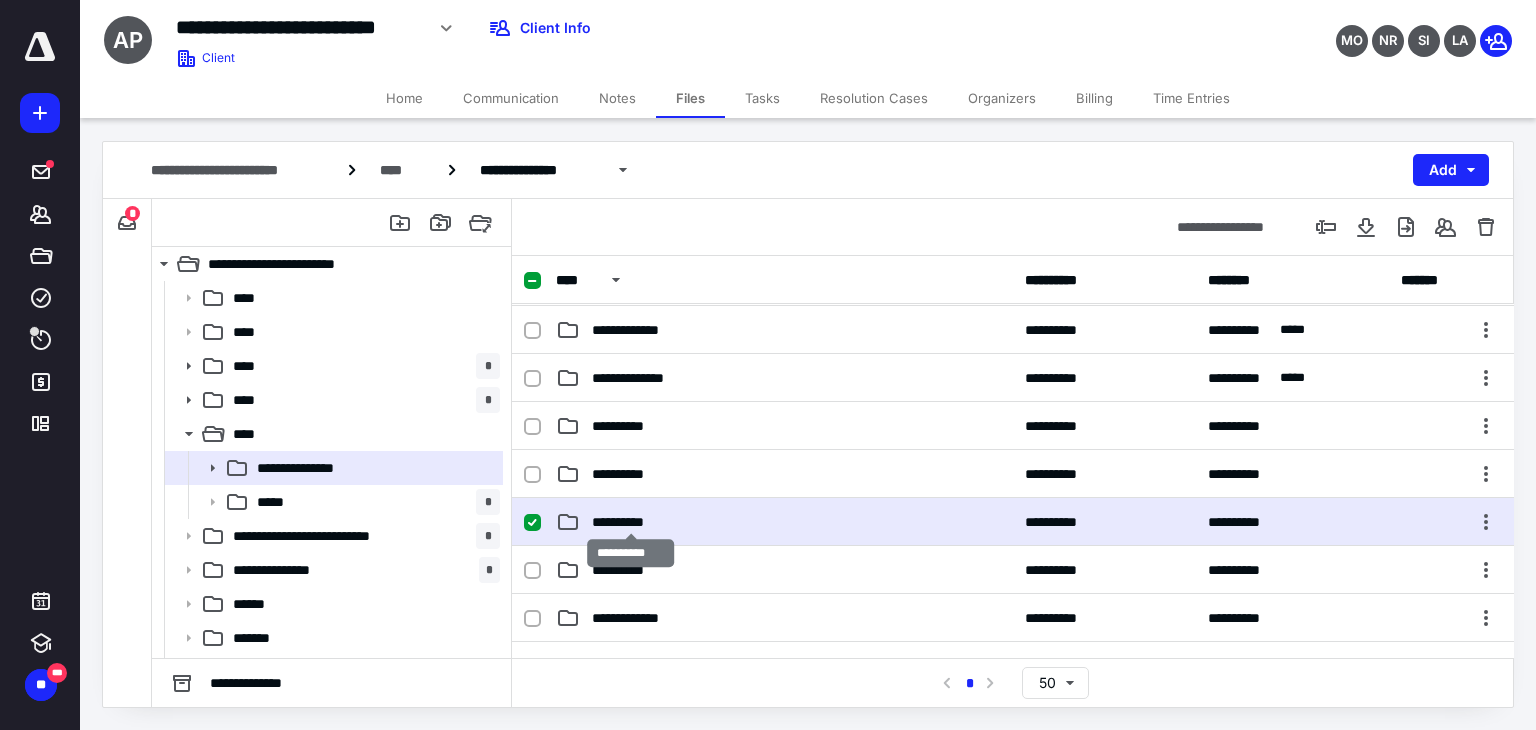 click on "**********" at bounding box center (631, 522) 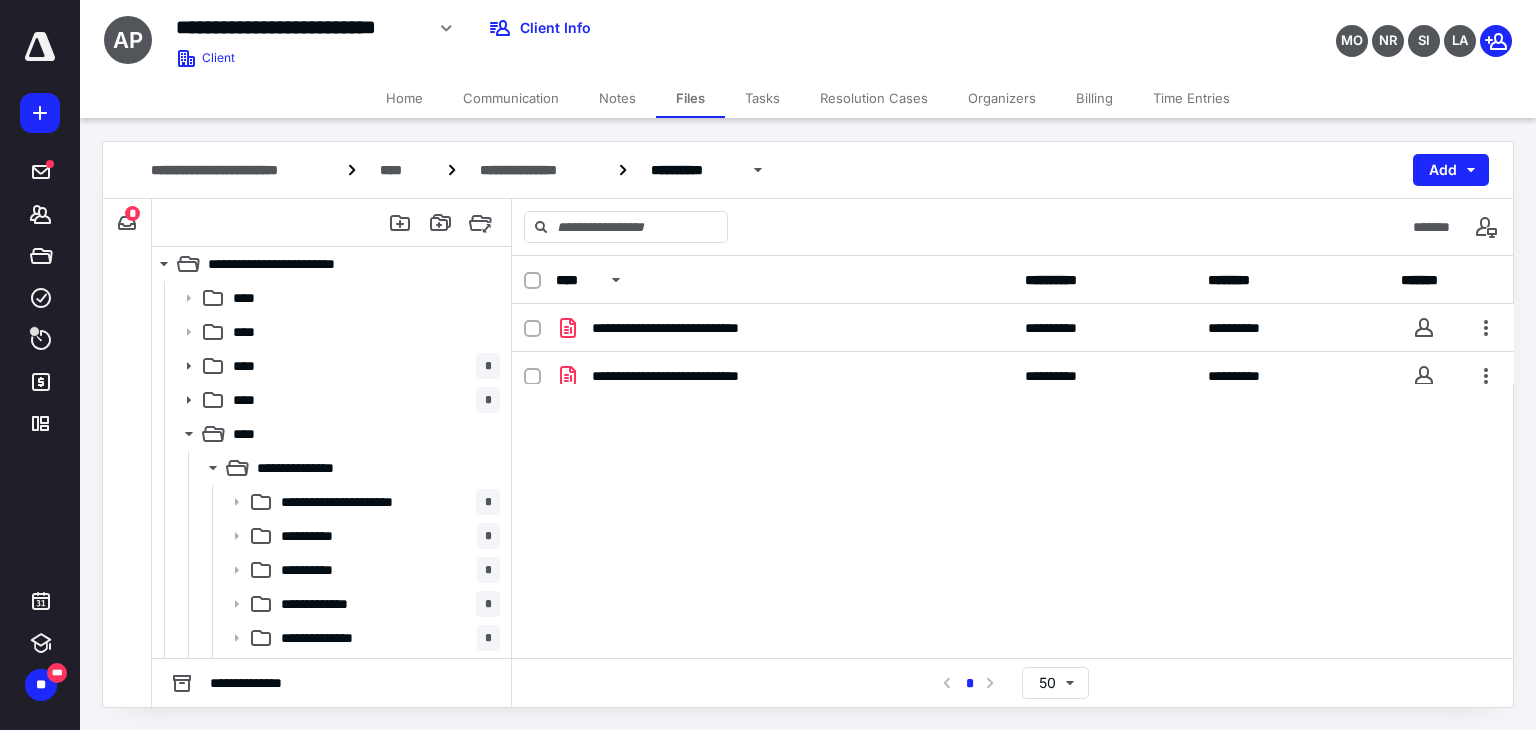 scroll, scrollTop: 0, scrollLeft: 0, axis: both 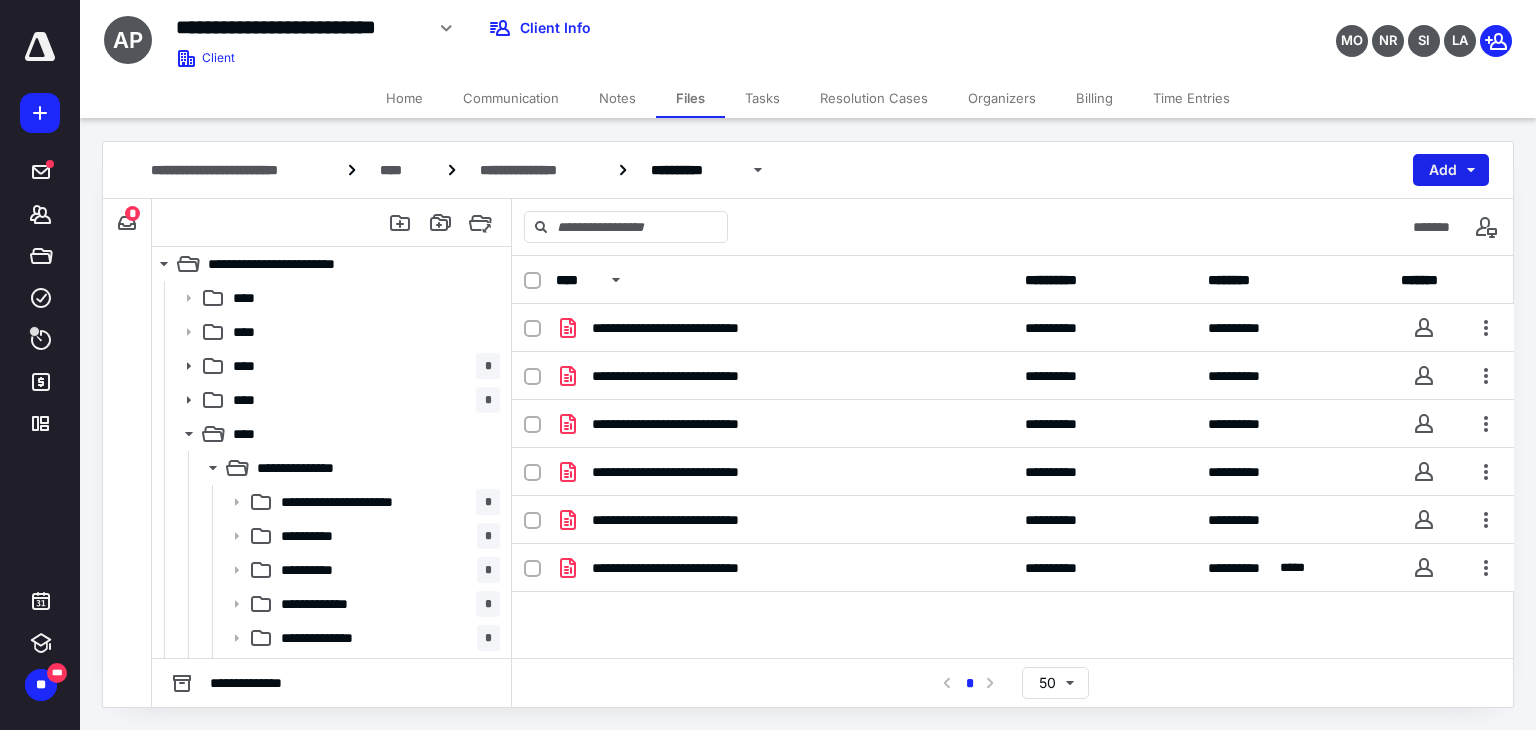 click on "Add" at bounding box center (1451, 170) 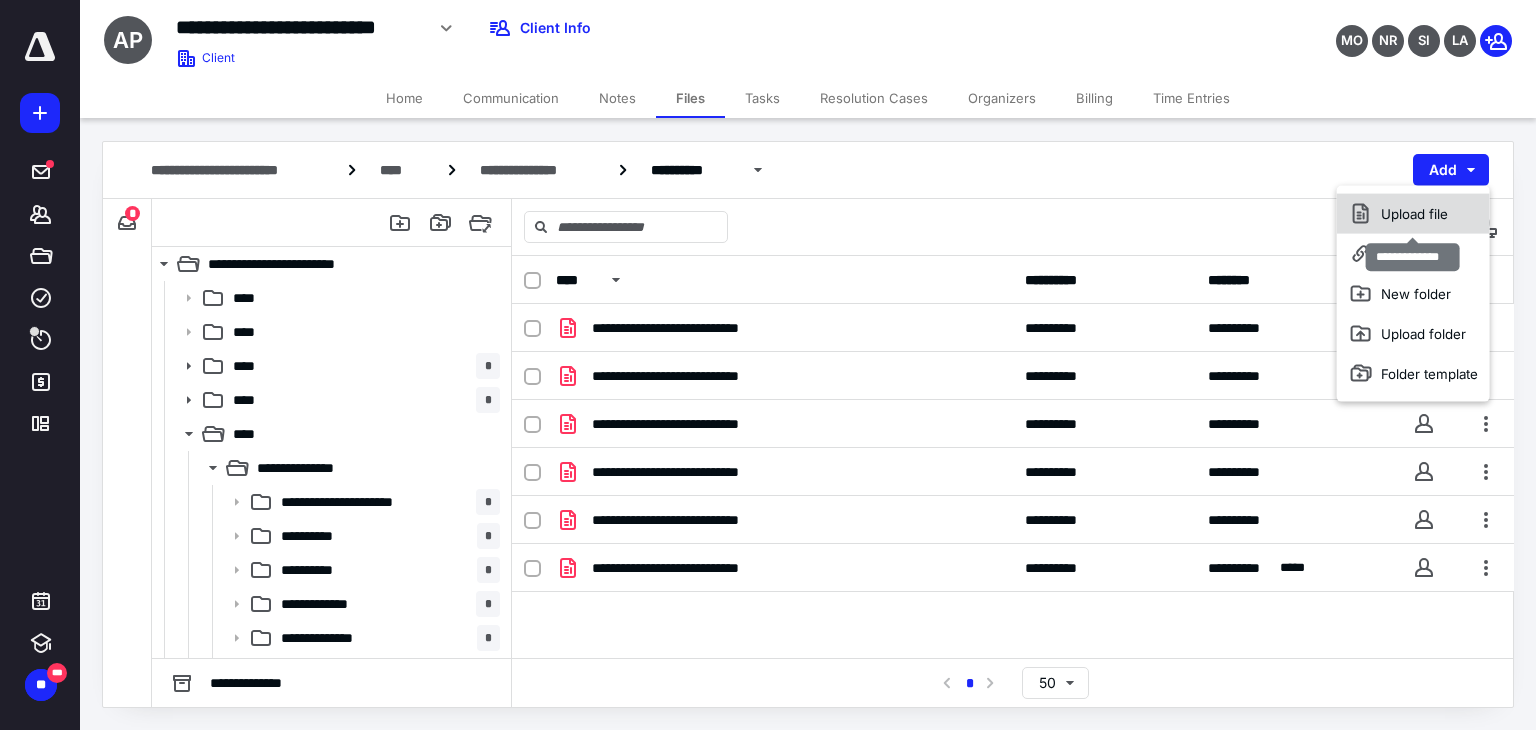click on "Upload file" at bounding box center (1413, 214) 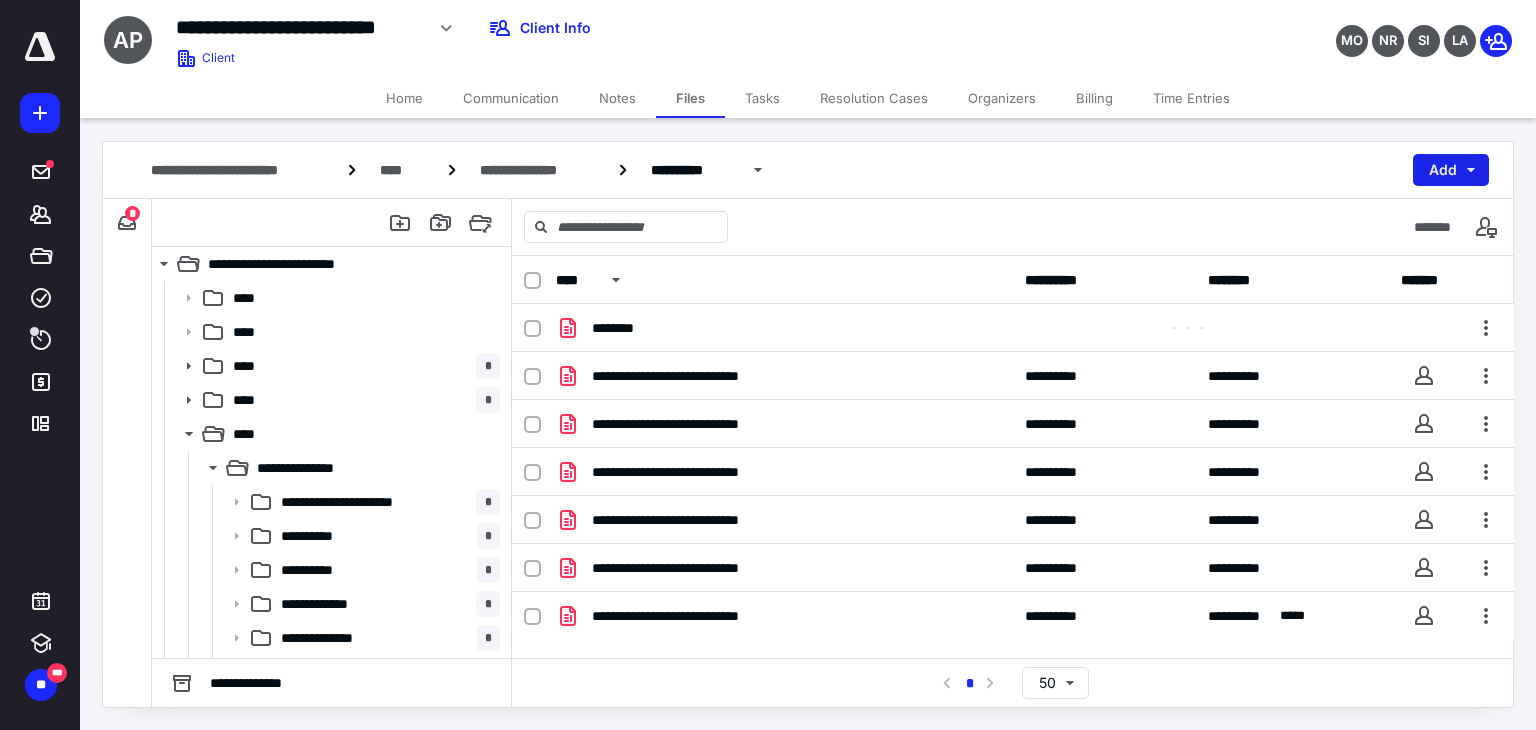 click on "Add" at bounding box center (1451, 170) 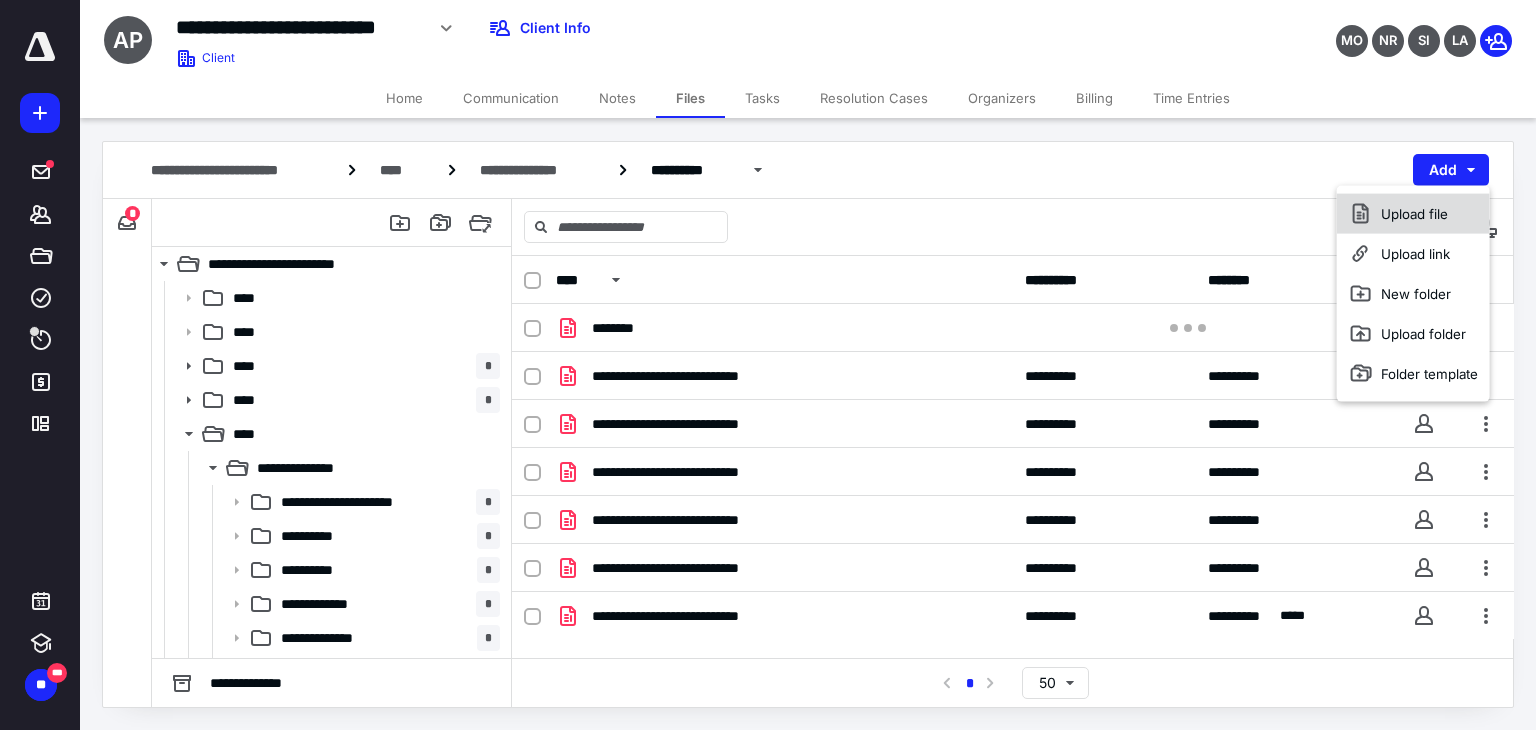 click on "Upload file" at bounding box center (1413, 214) 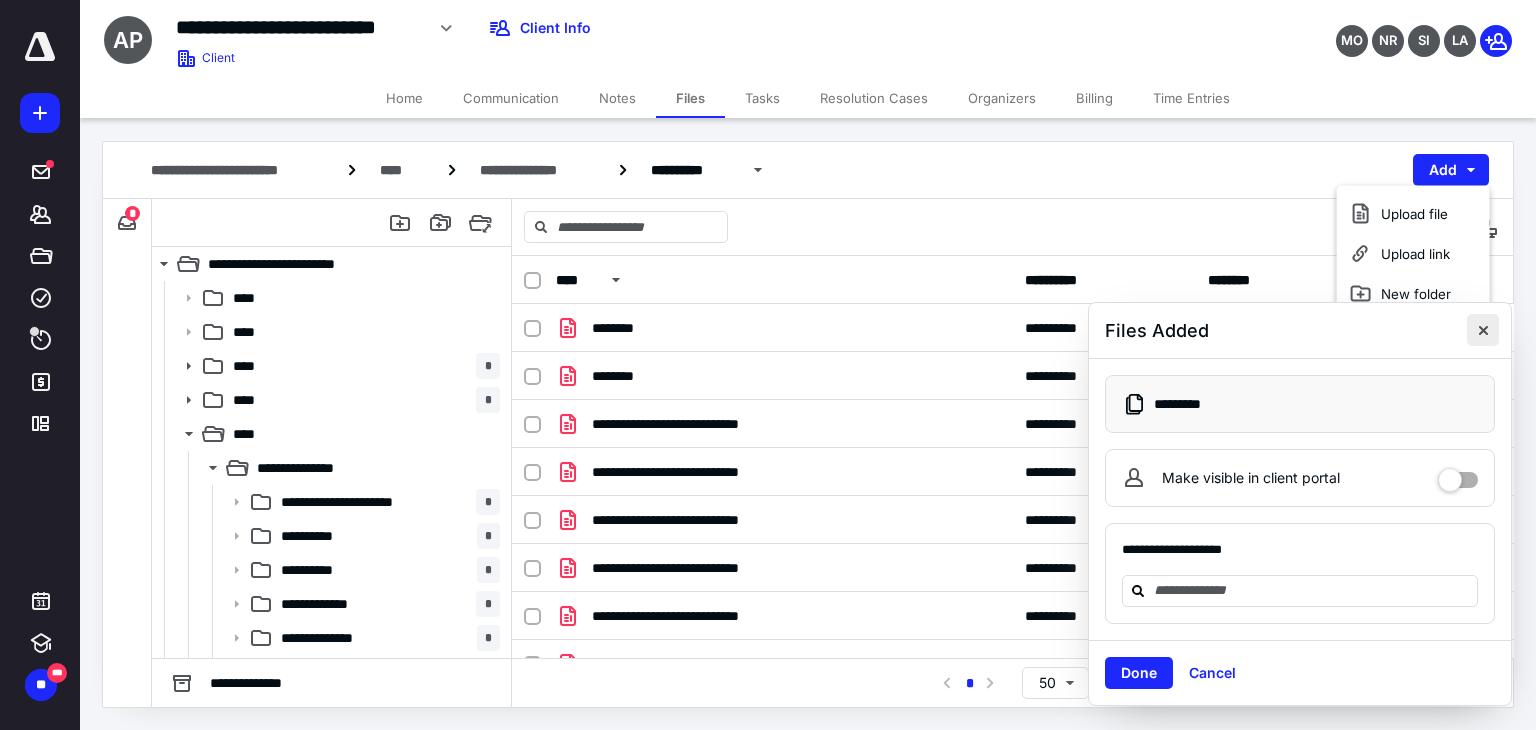click at bounding box center (1483, 330) 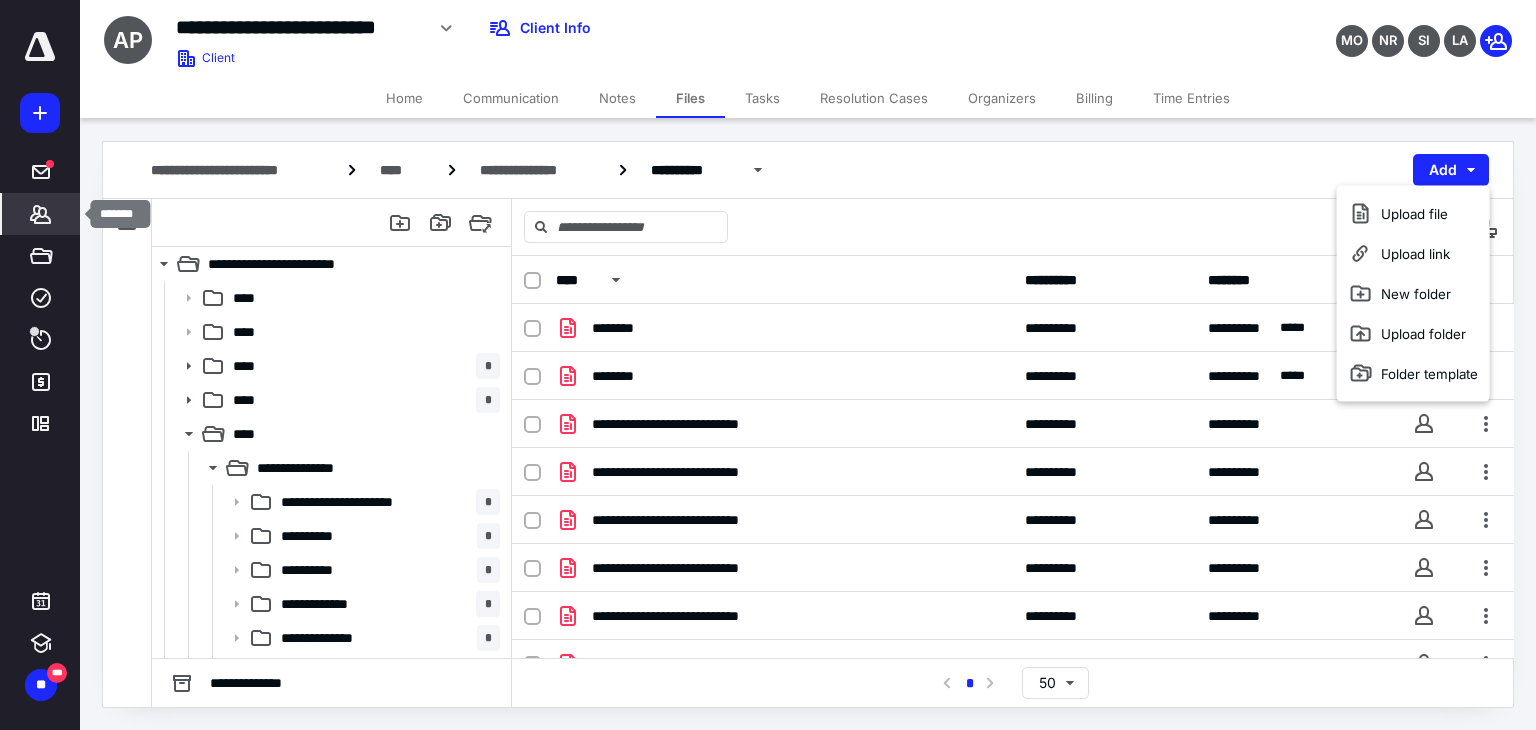 click 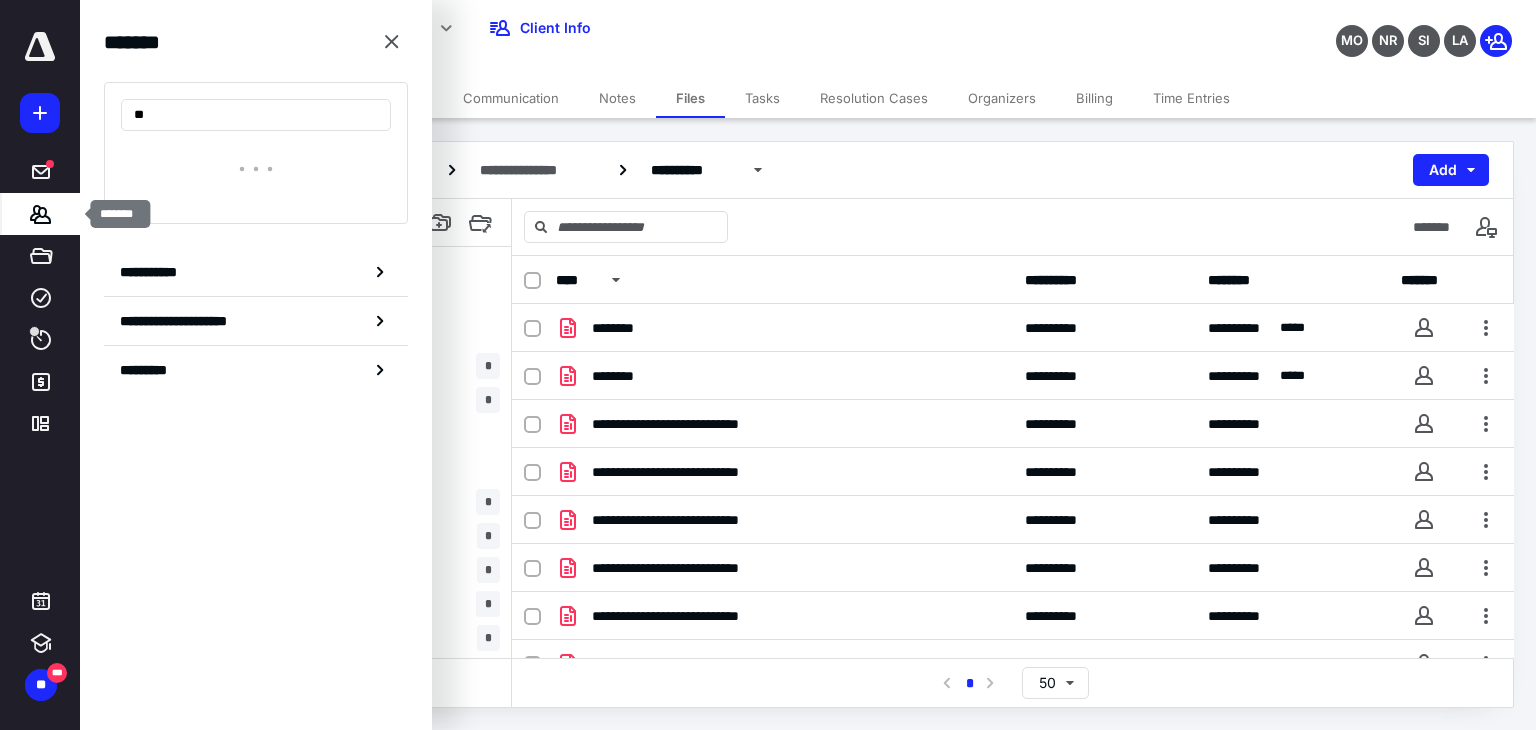 type on "*" 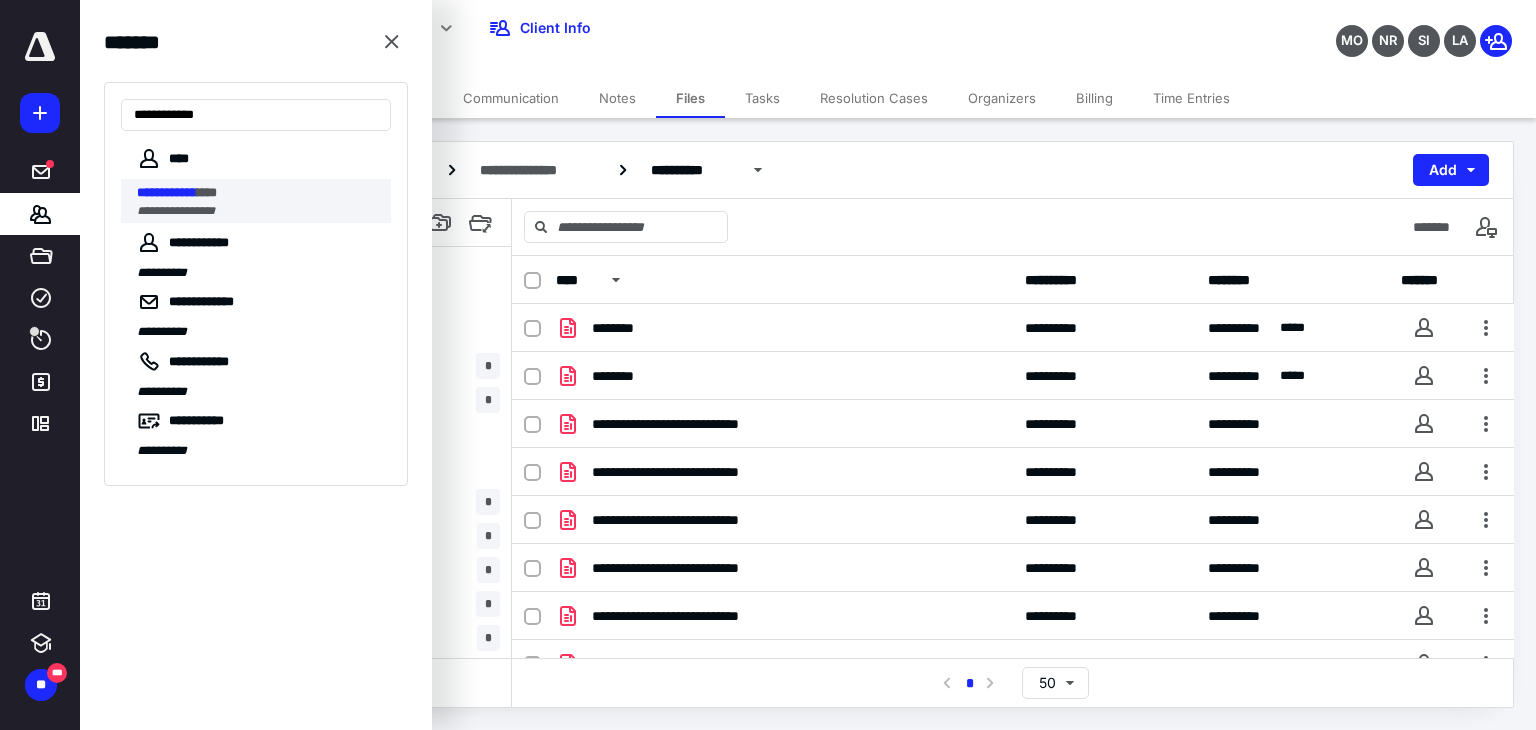 type on "**********" 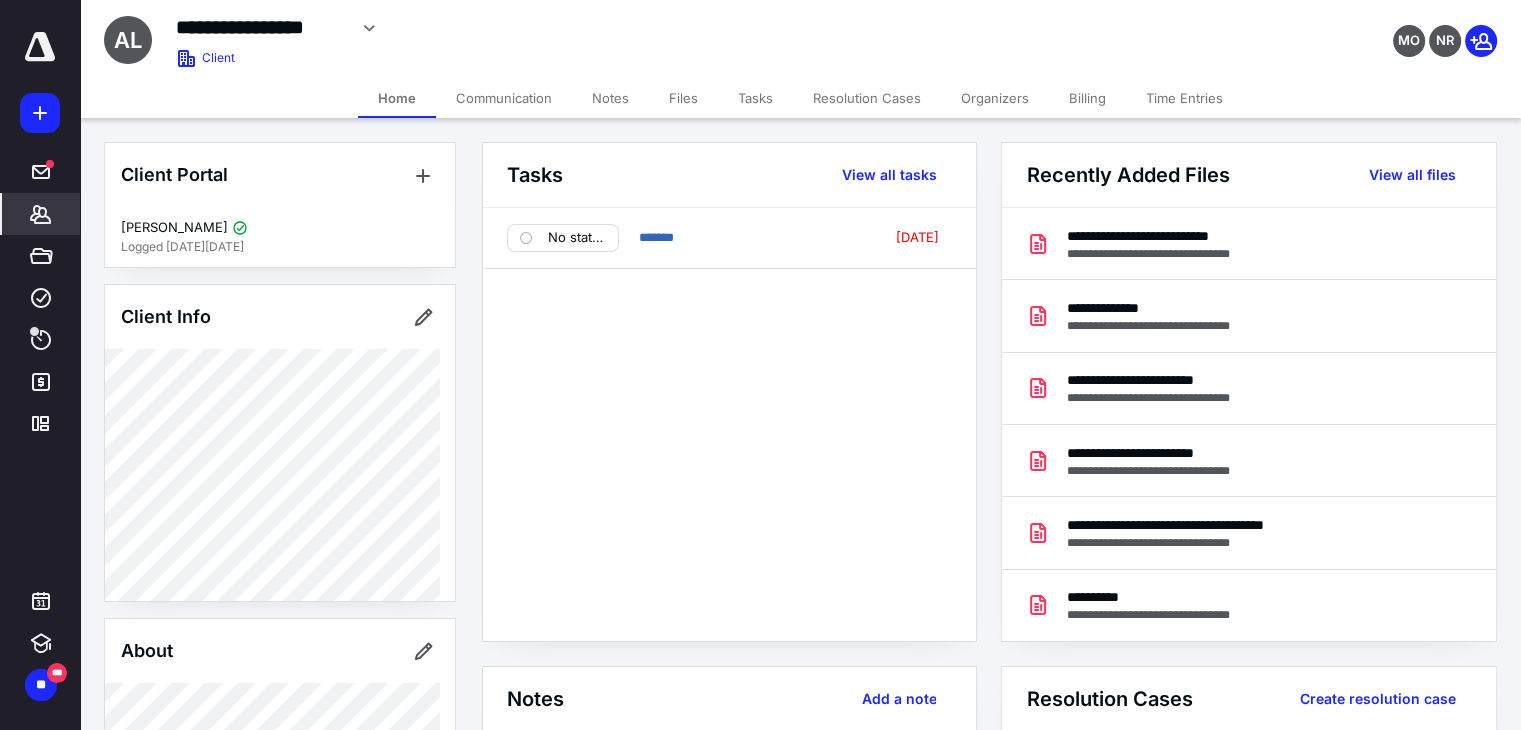 click on "Files" at bounding box center [683, 98] 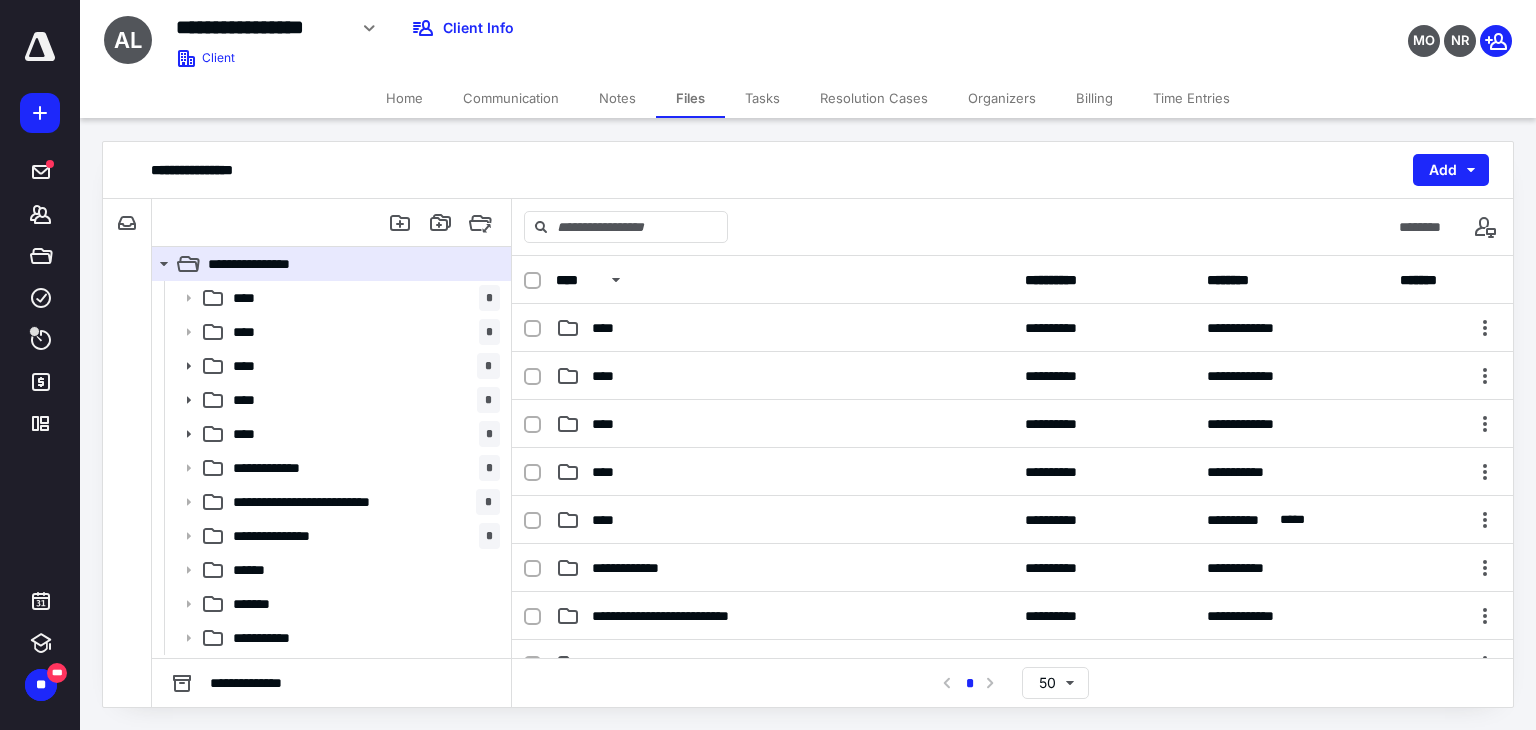 click on "Notes" at bounding box center [617, 98] 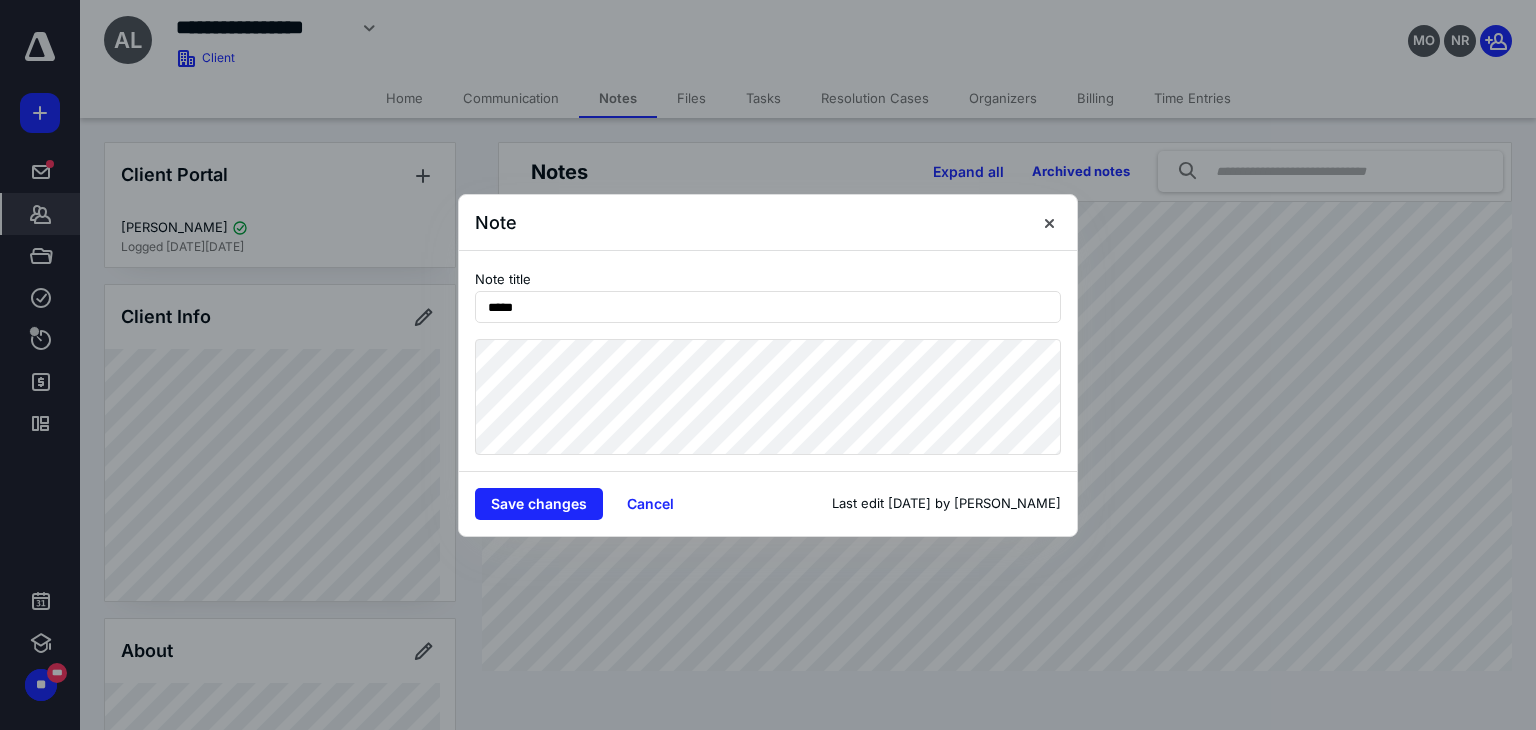 click on "Note Note title ***** Save changes Cancel Last edit 6 Mar 2024 by Amer Aburuman" at bounding box center (768, 365) 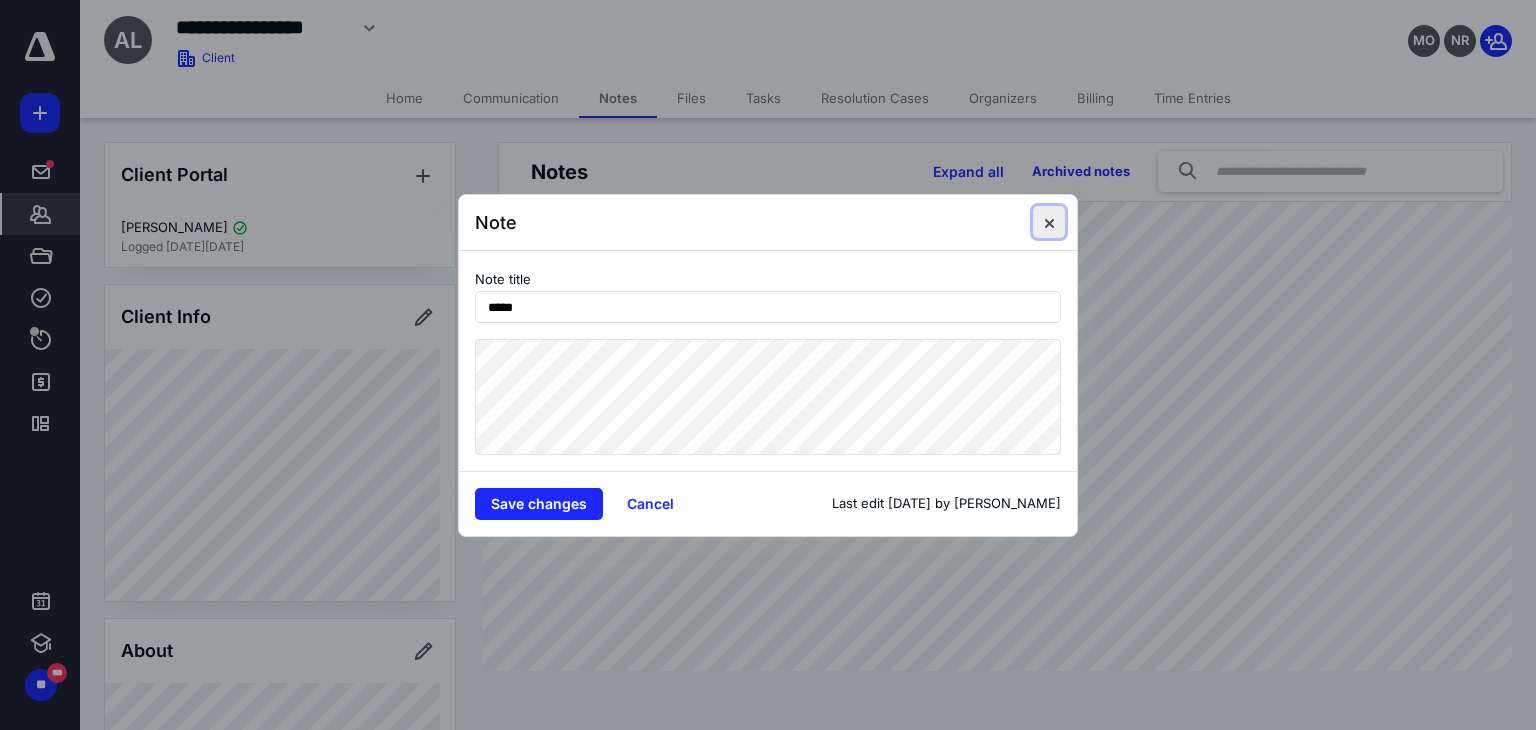 click at bounding box center (1049, 222) 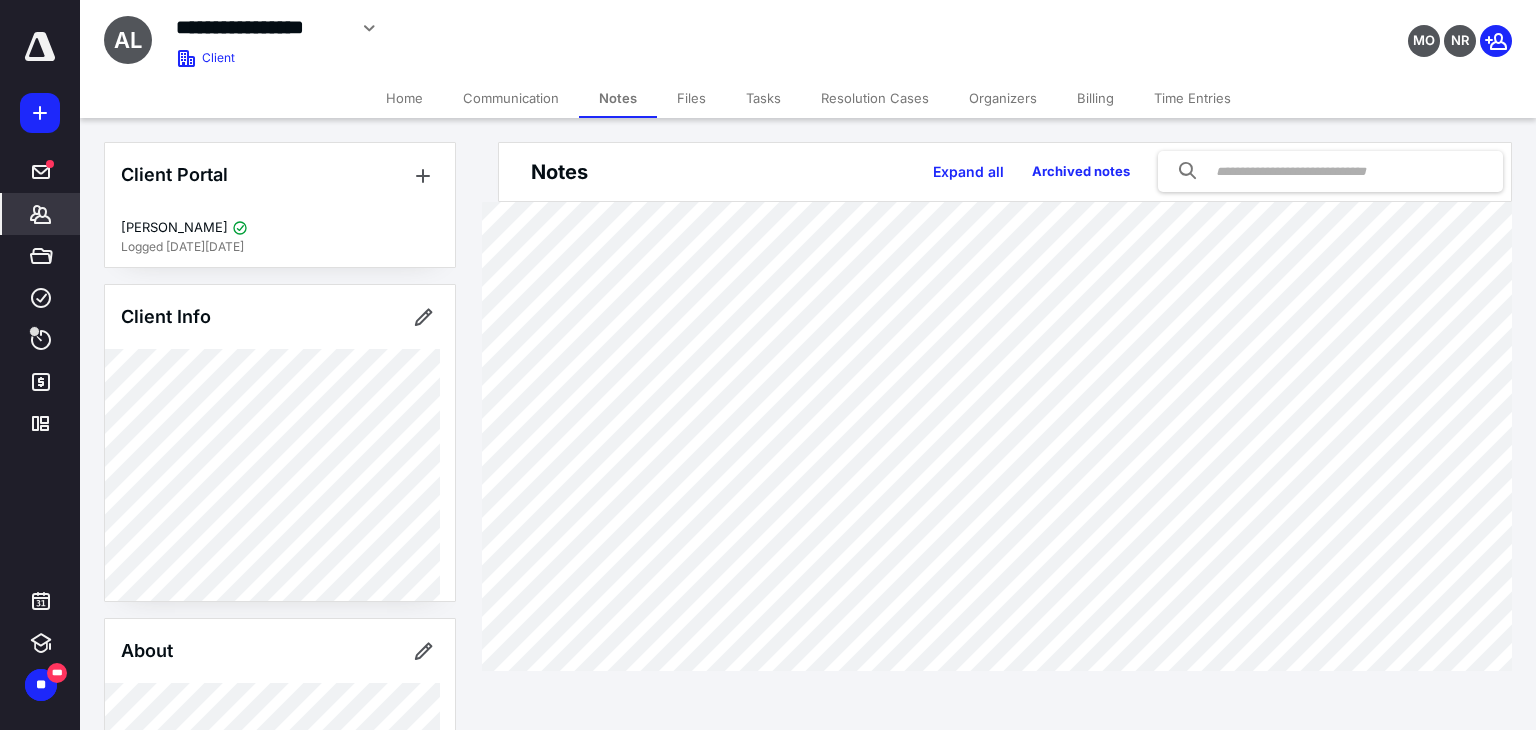 click on "Files" at bounding box center [691, 98] 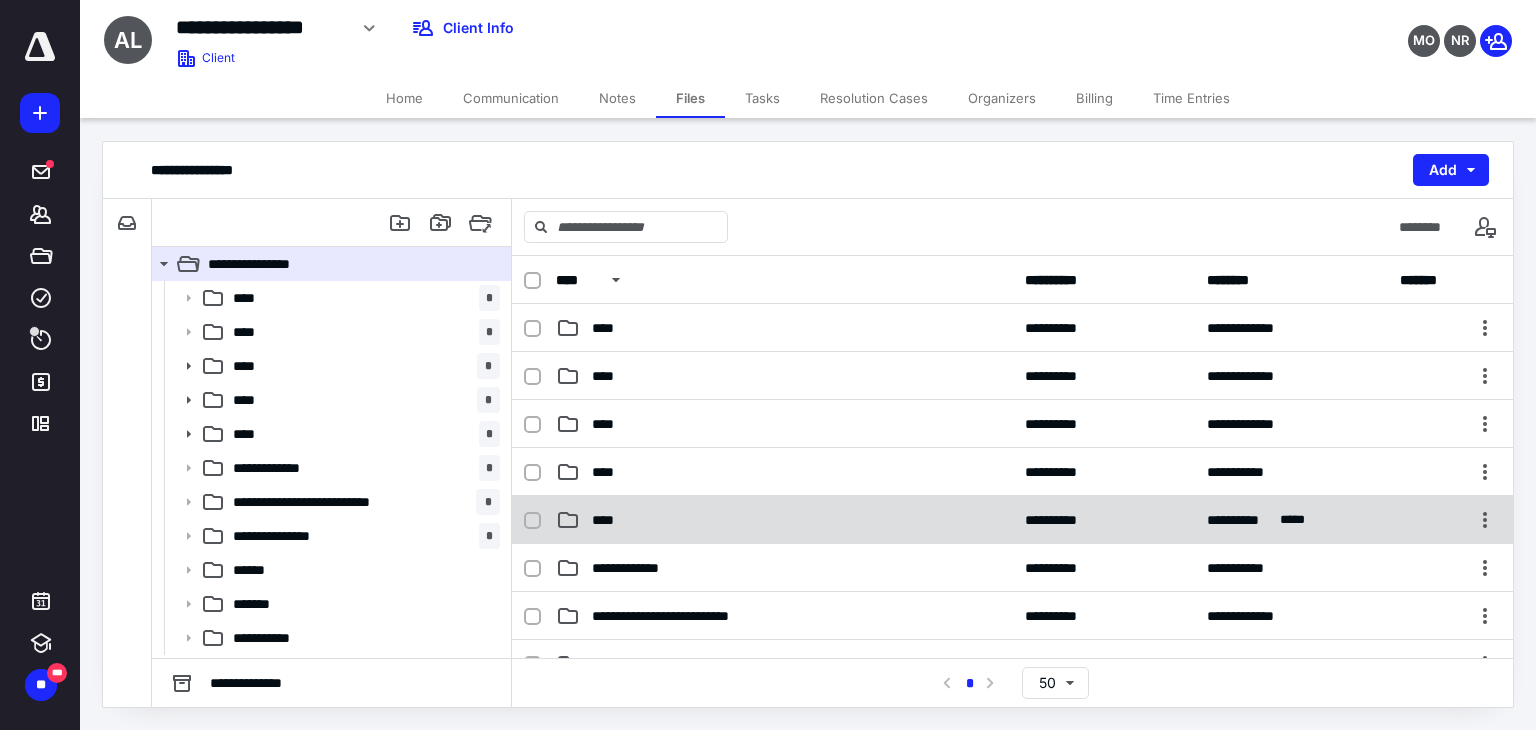 click on "****" at bounding box center (784, 520) 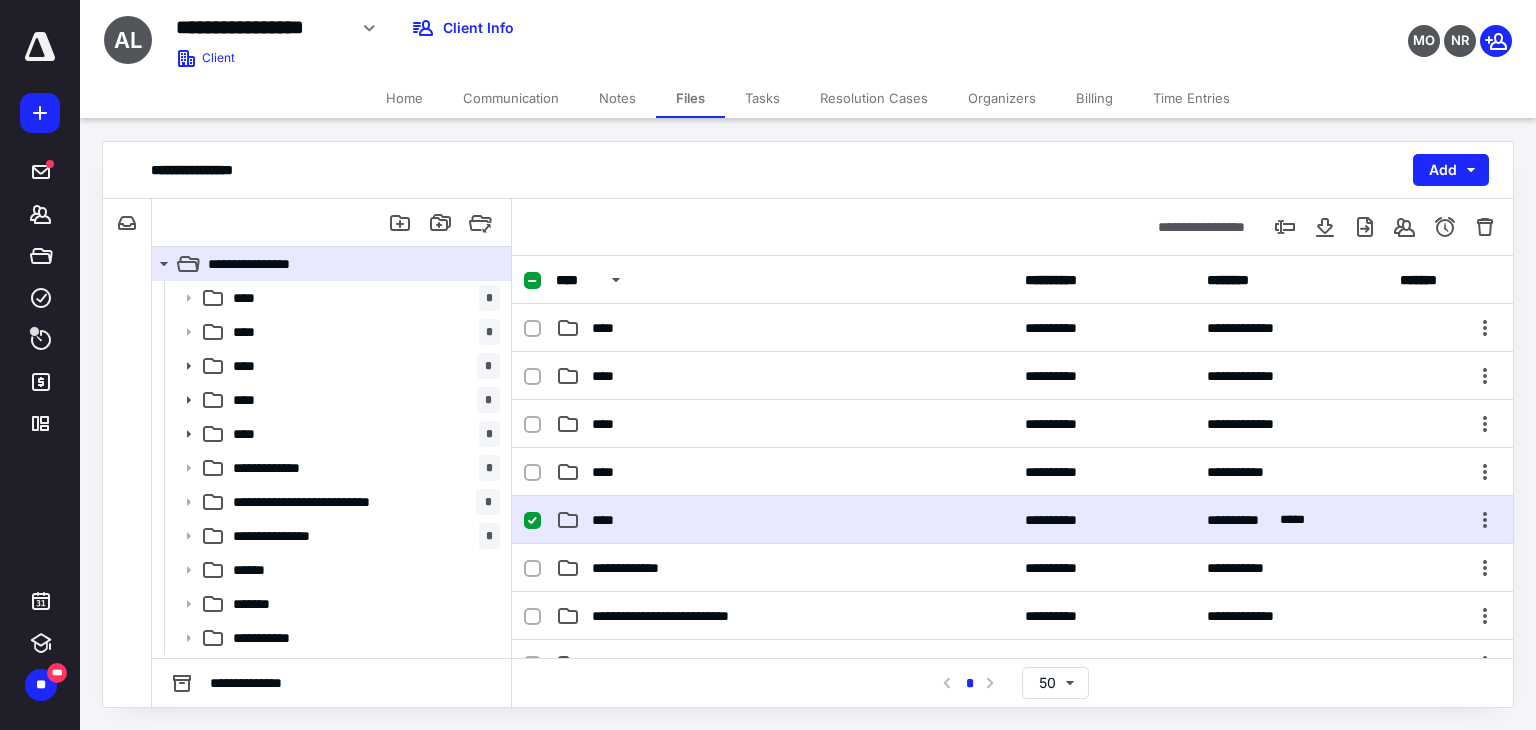 click on "****" at bounding box center [784, 520] 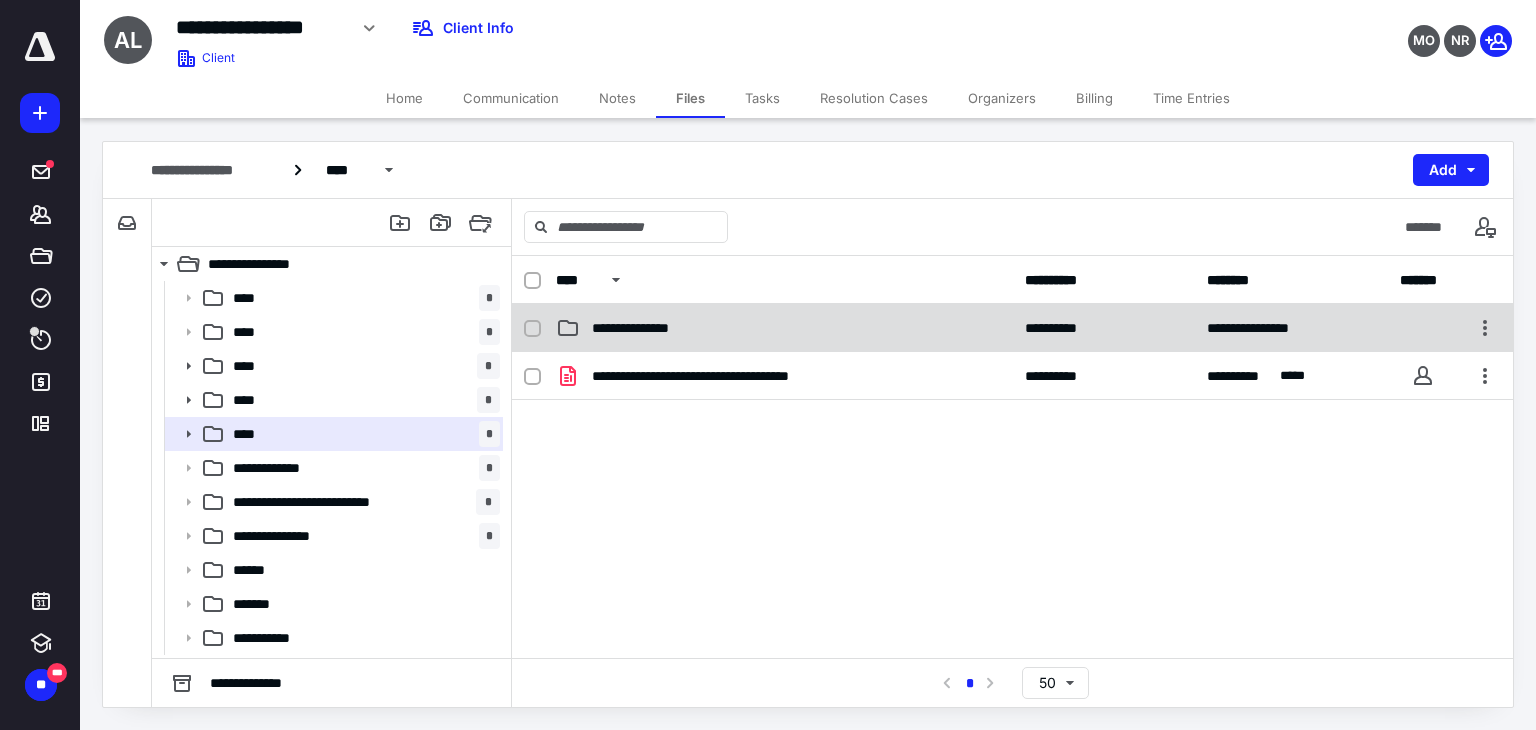 click on "**********" at bounding box center [648, 328] 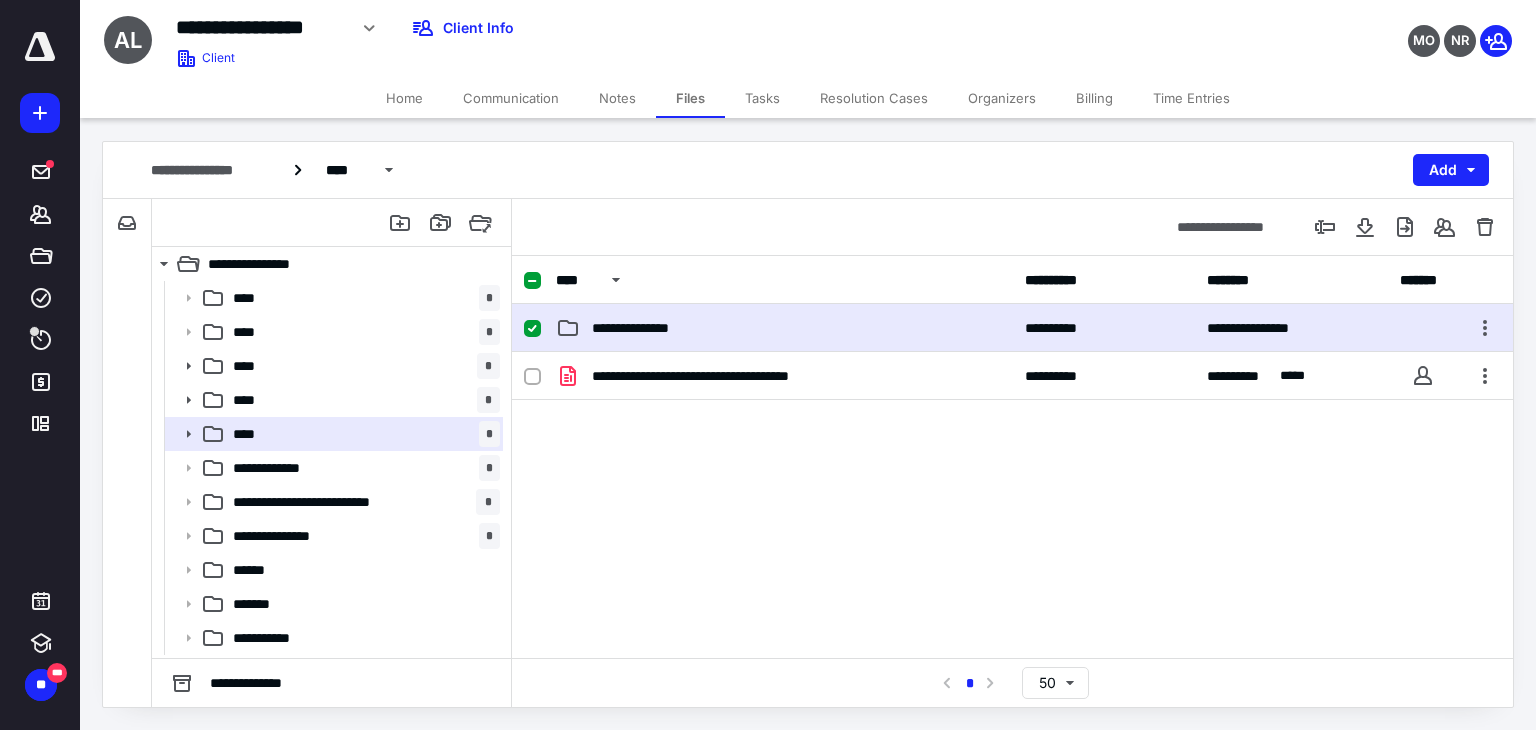 click on "**********" at bounding box center (648, 328) 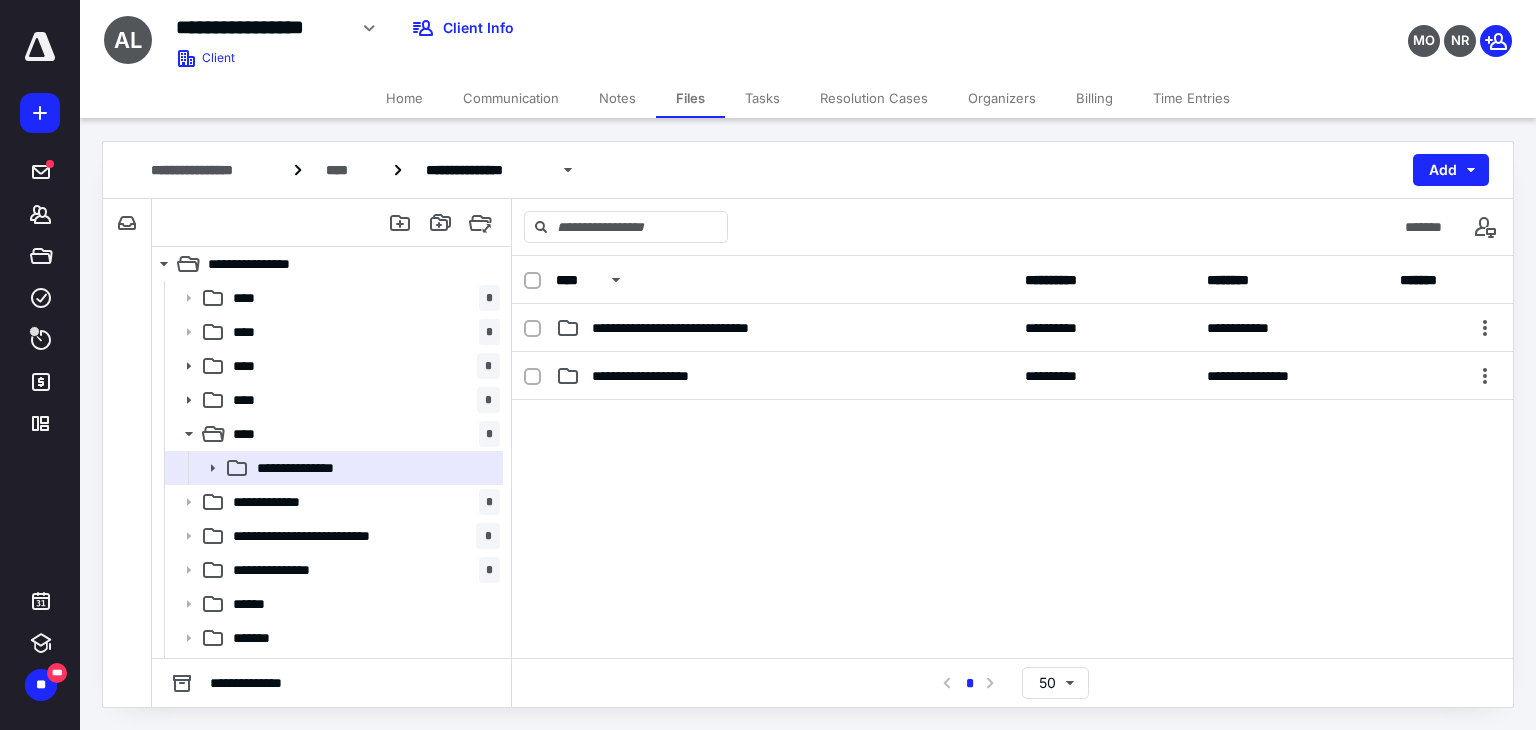 drag, startPoint x: 1324, startPoint y: 42, endPoint x: 1352, endPoint y: 33, distance: 29.410883 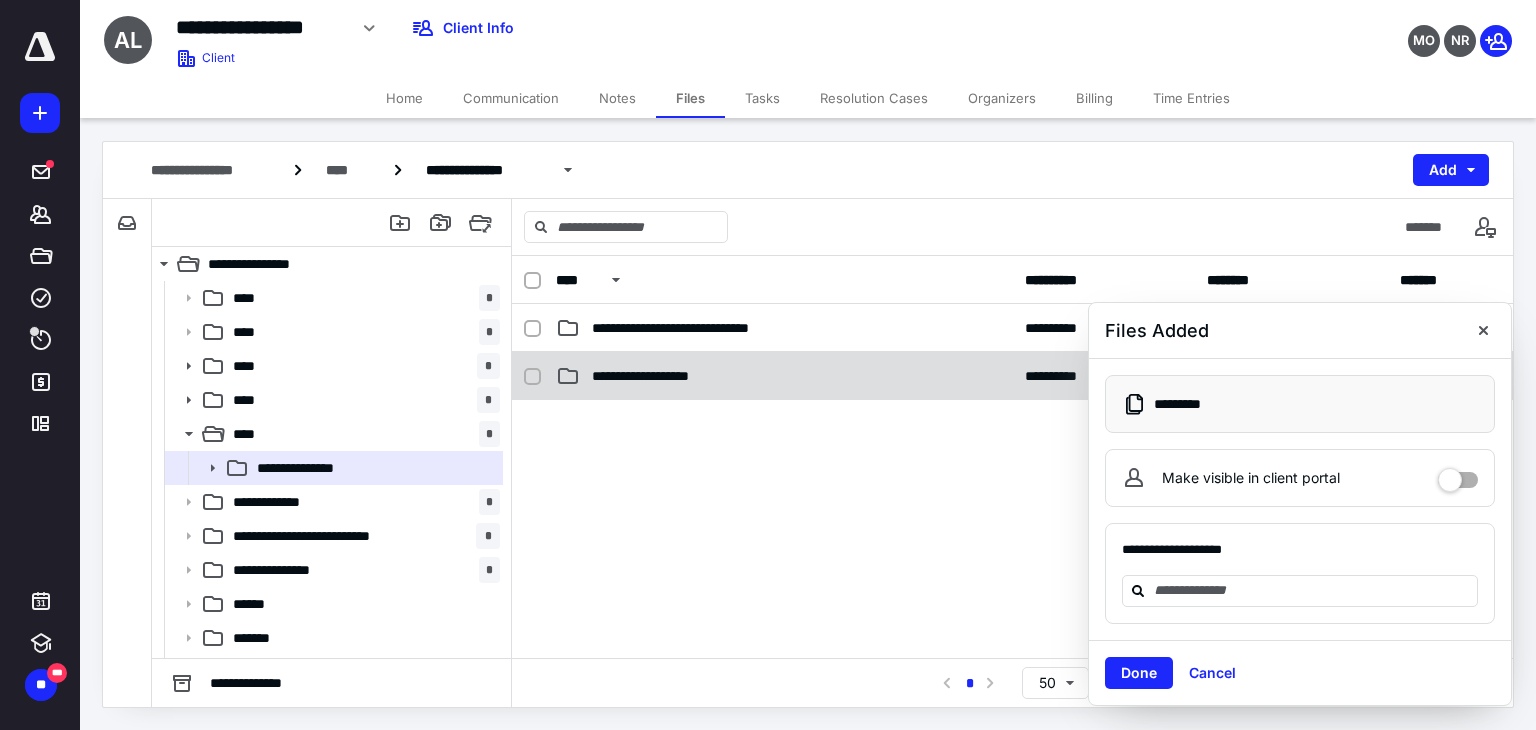 click on "**********" at bounding box center [784, 376] 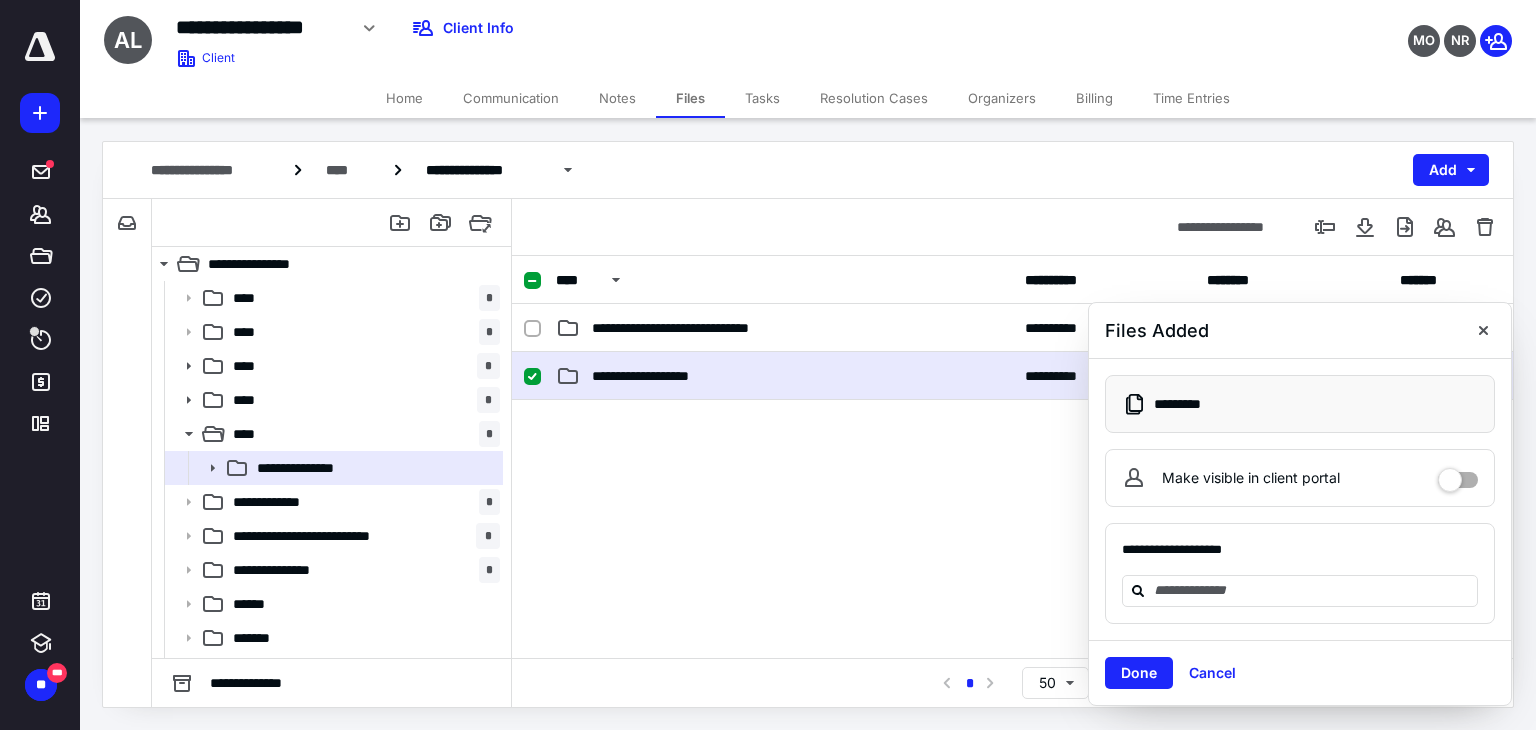 click on "**********" at bounding box center [784, 376] 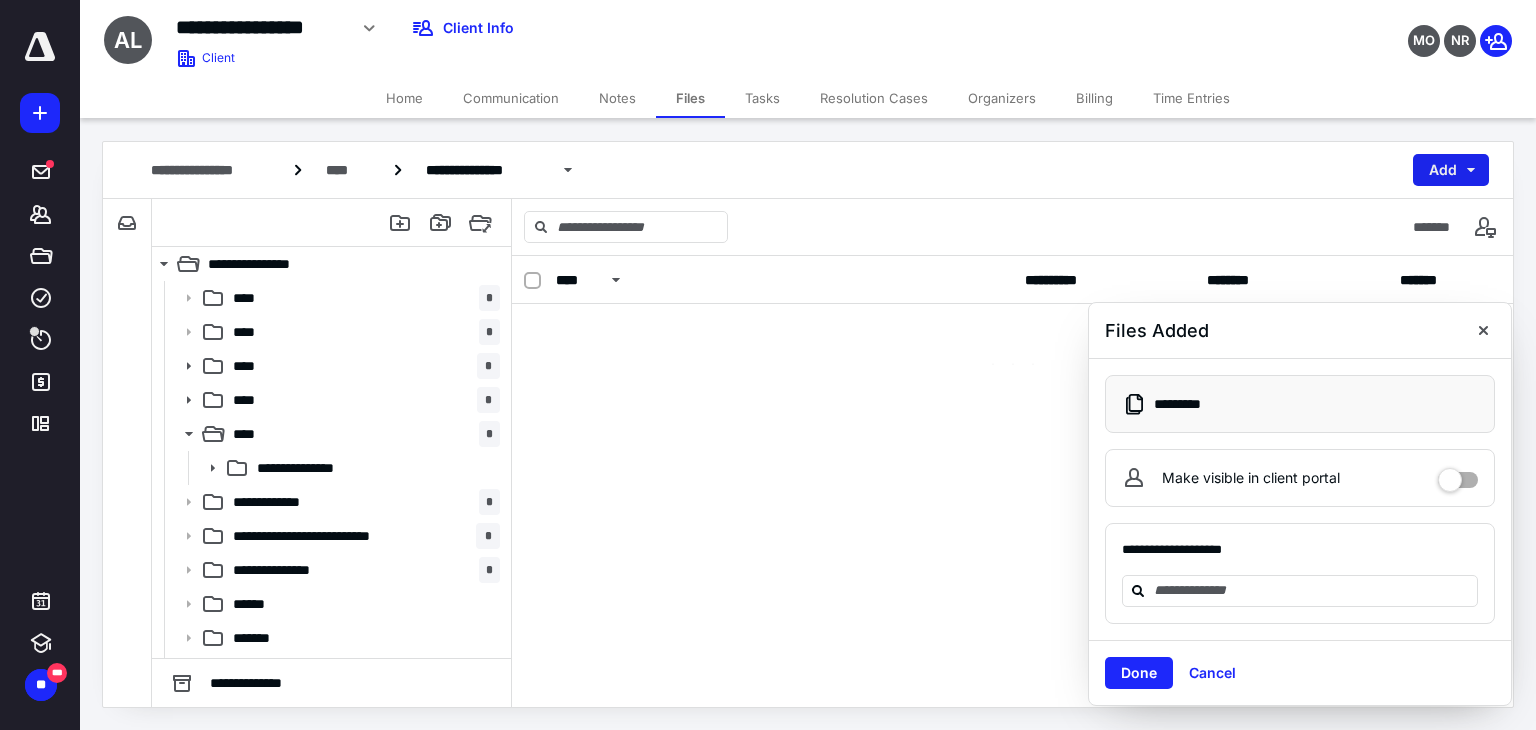 click on "Add" at bounding box center (1451, 170) 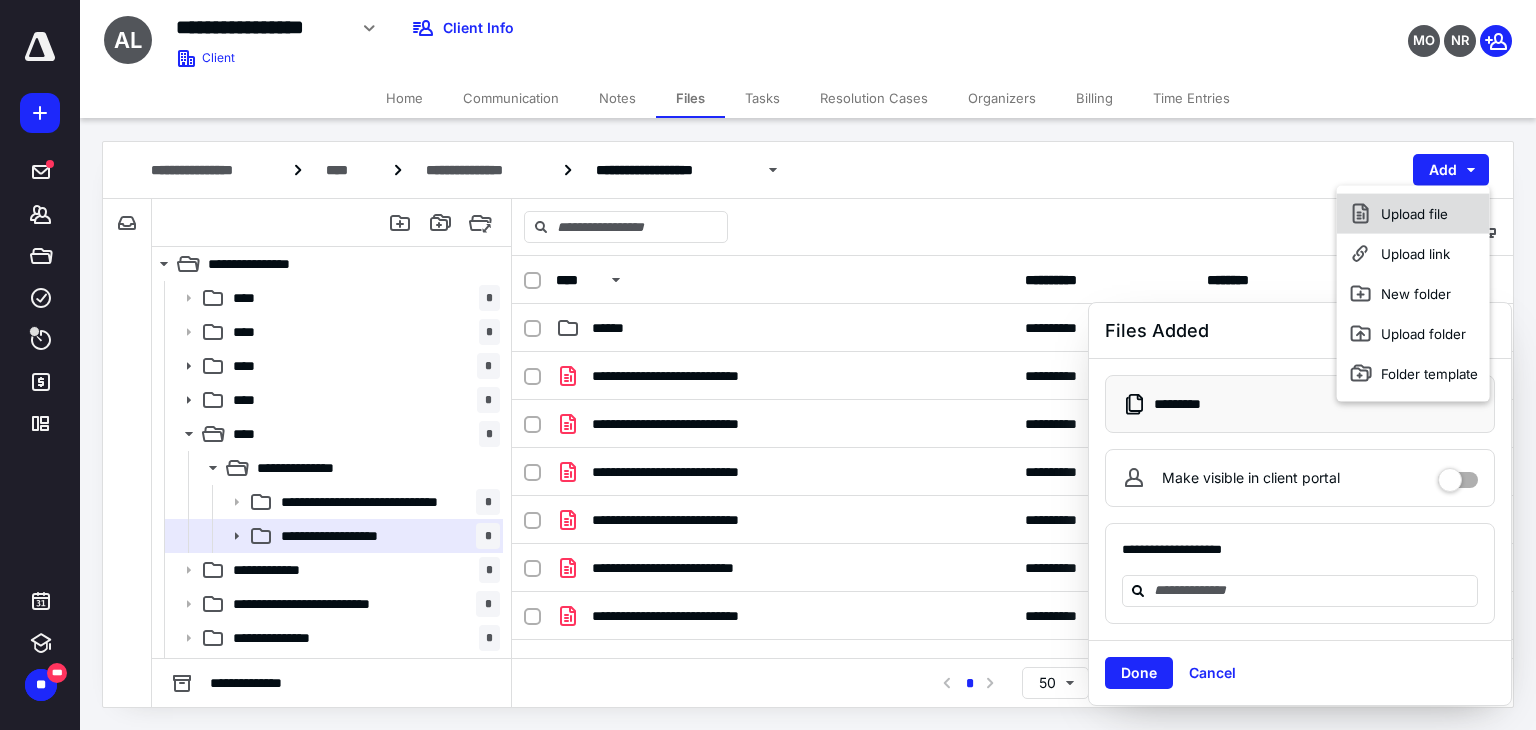 click on "Upload file" at bounding box center [1413, 214] 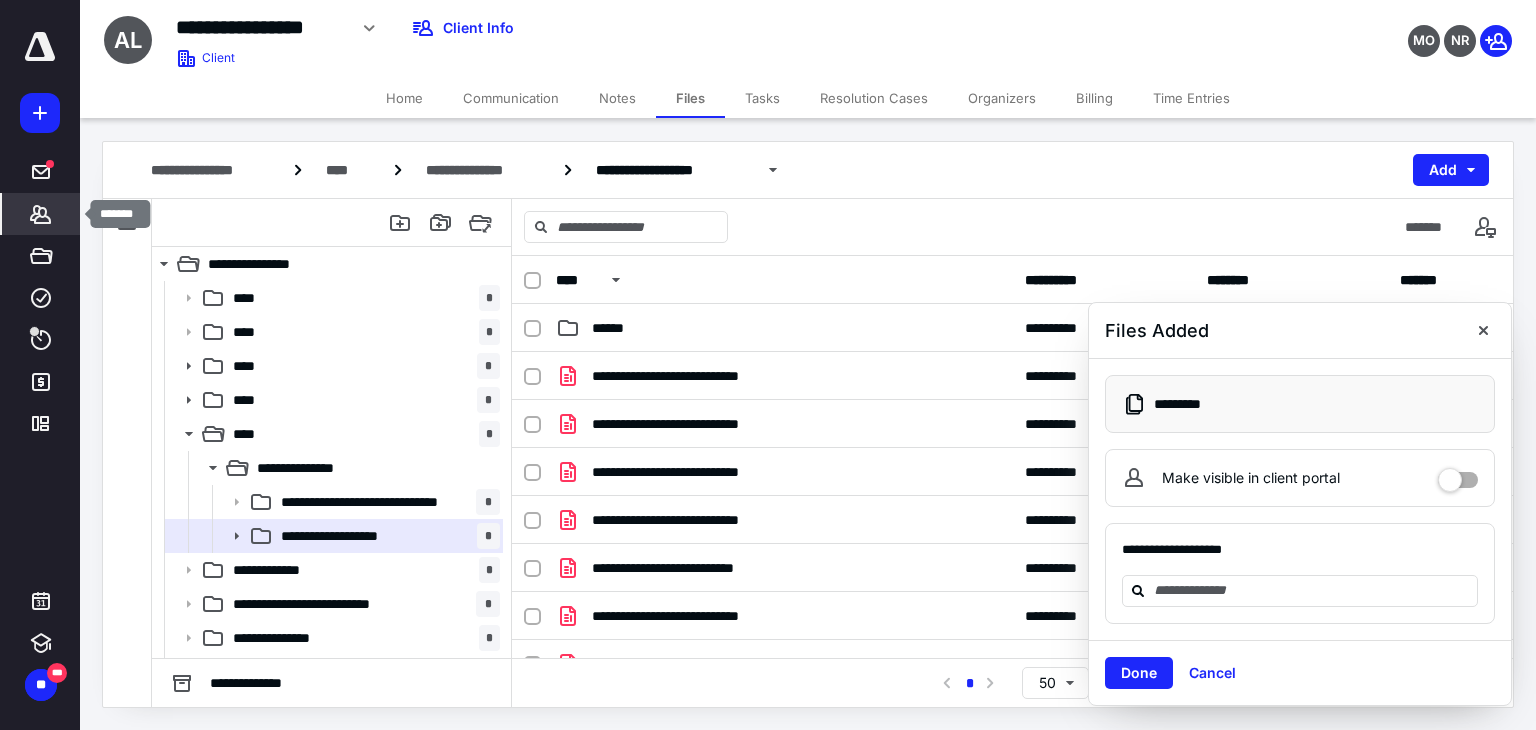 click 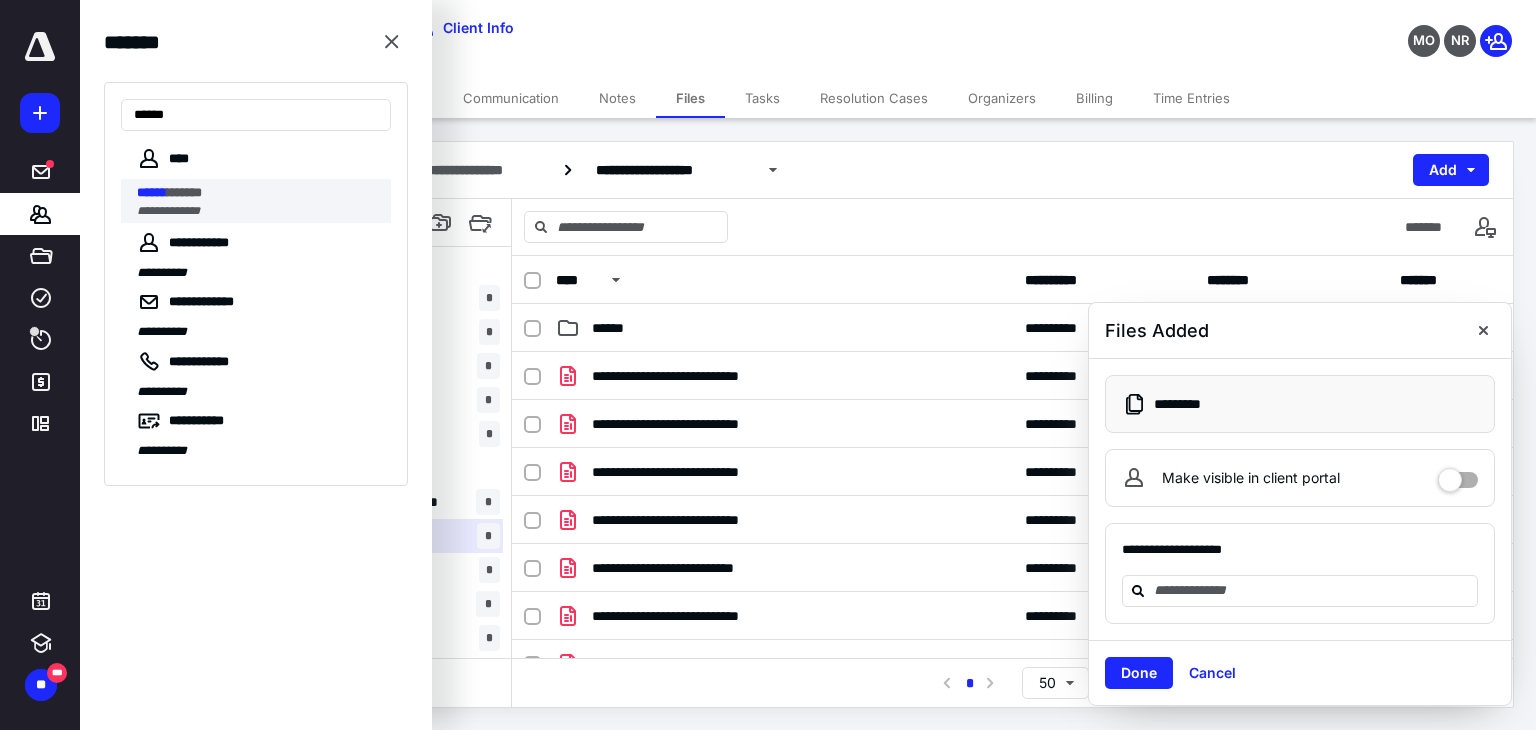 type on "******" 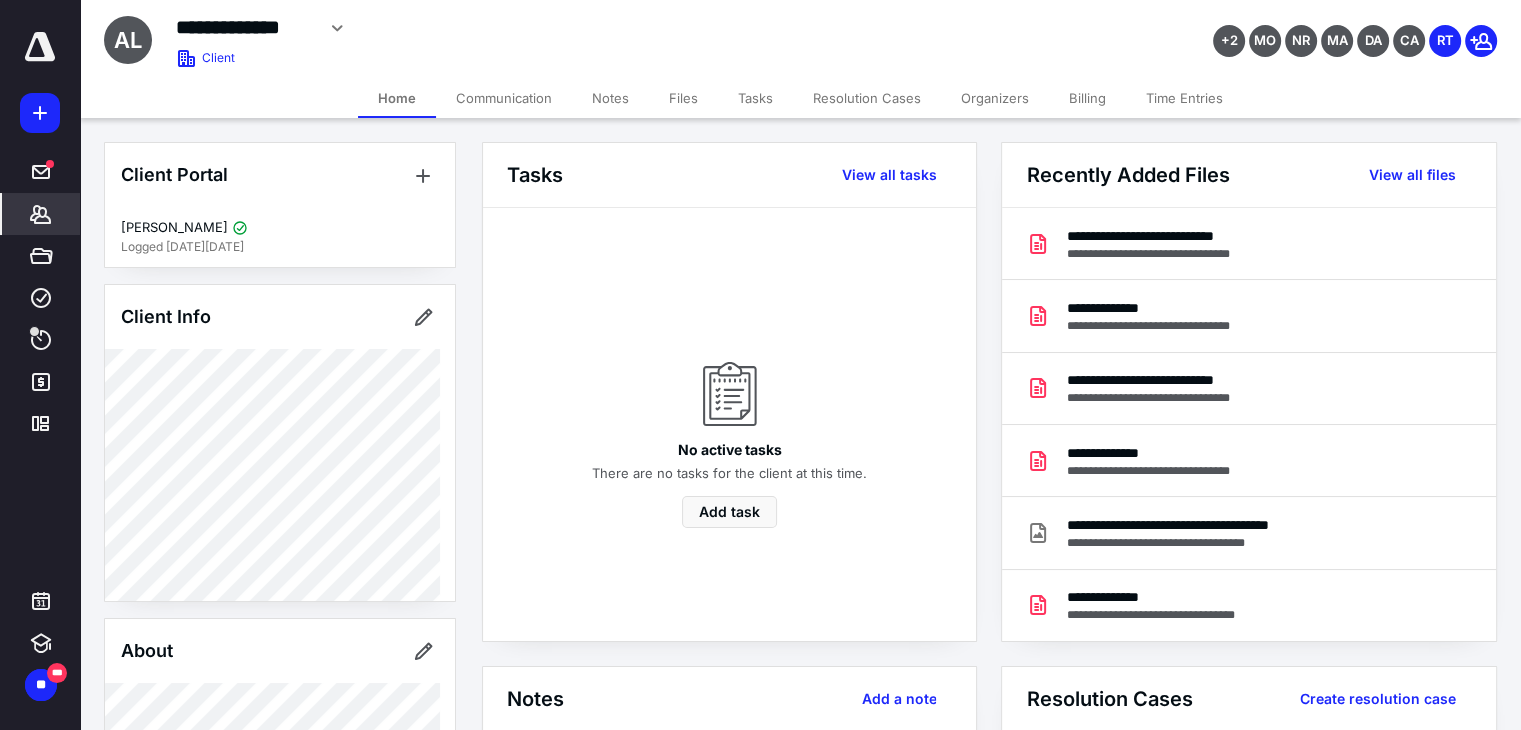 click on "Notes" at bounding box center [610, 98] 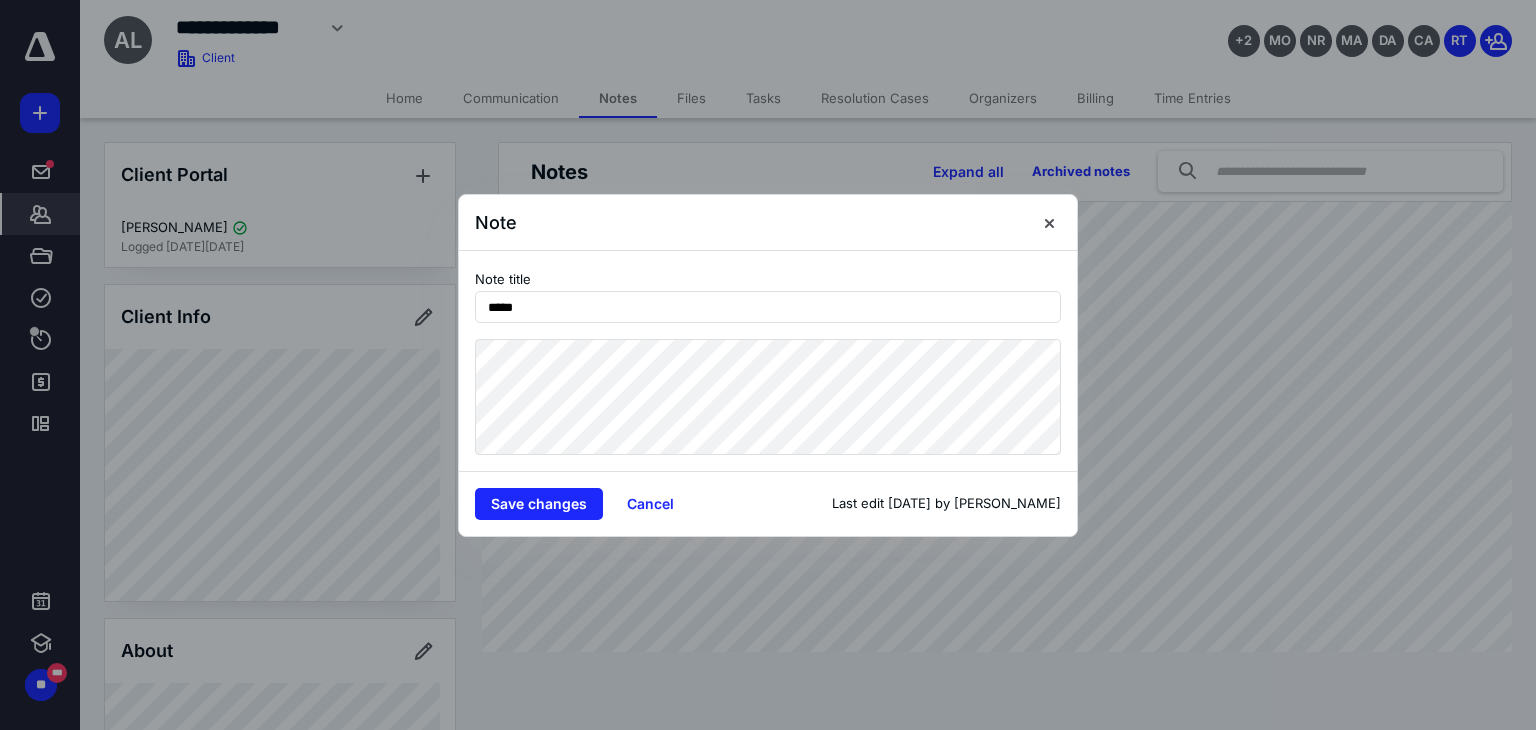 click on "Note Note title ***** Save changes Cancel Last edit 11 Mar 2024 by Amer Aburuman" at bounding box center (768, 365) 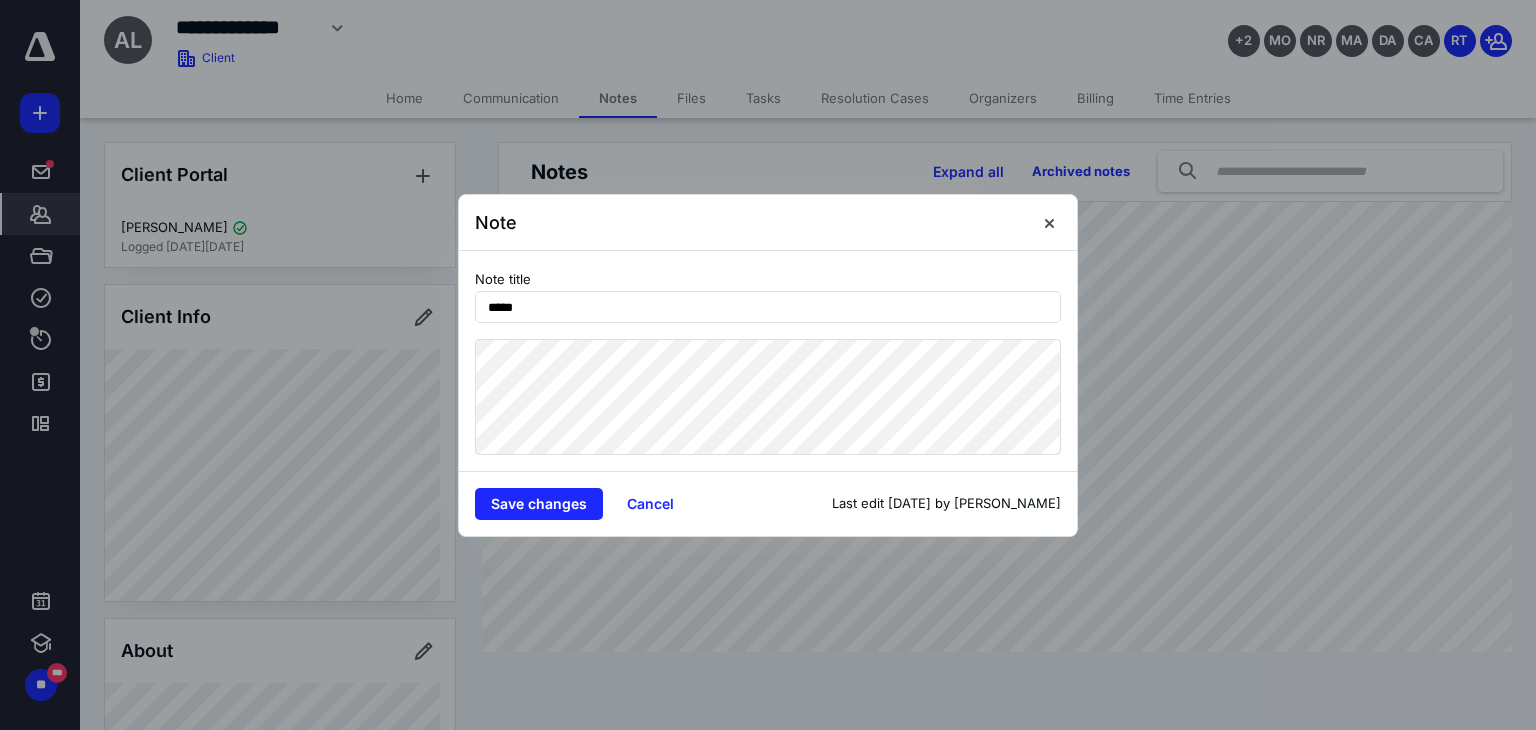 click on "Note Note title ***** Save changes Cancel Last edit 11 Mar 2024 by Amer Aburuman" at bounding box center (768, 365) 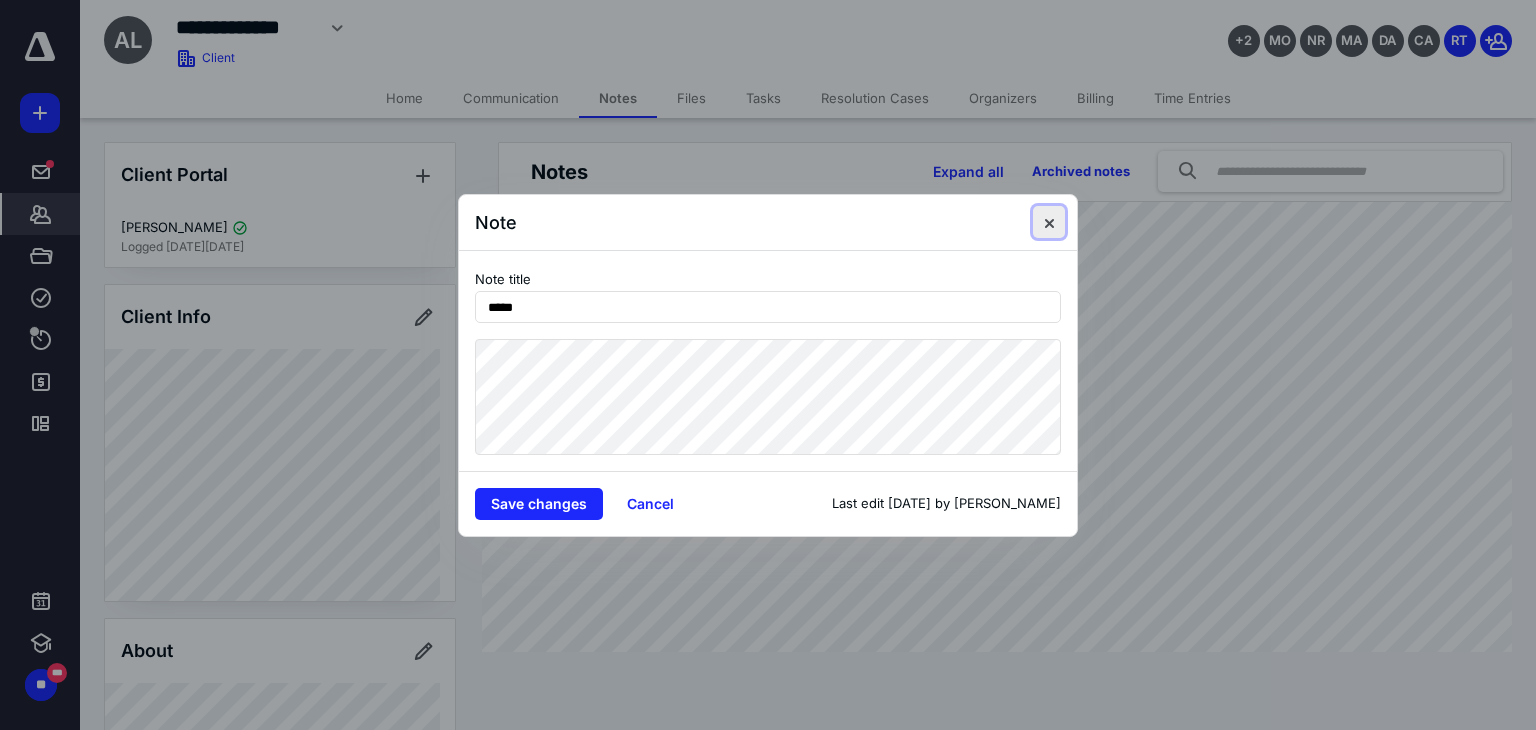 click at bounding box center (1049, 222) 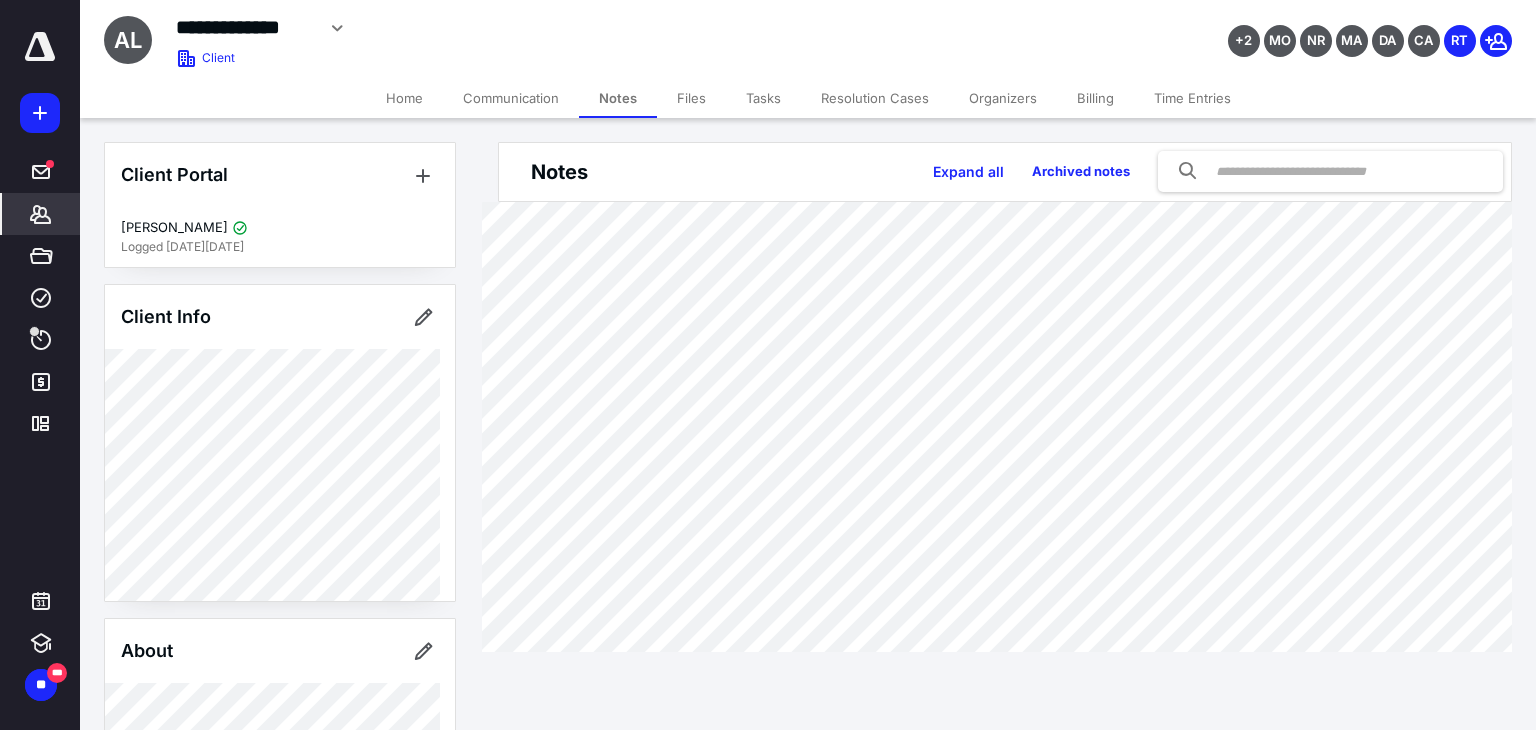 click on "Files" at bounding box center [691, 98] 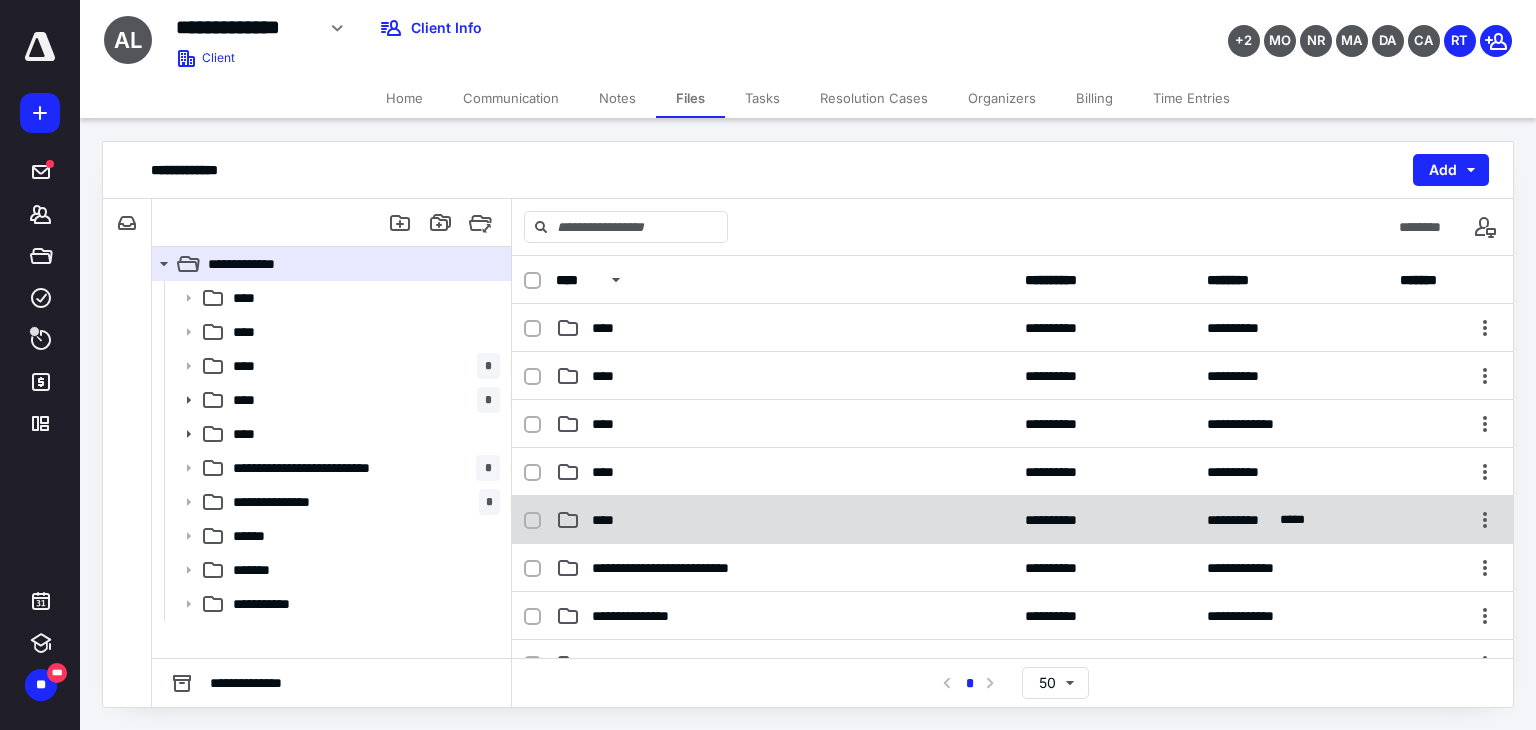click on "****" at bounding box center [784, 520] 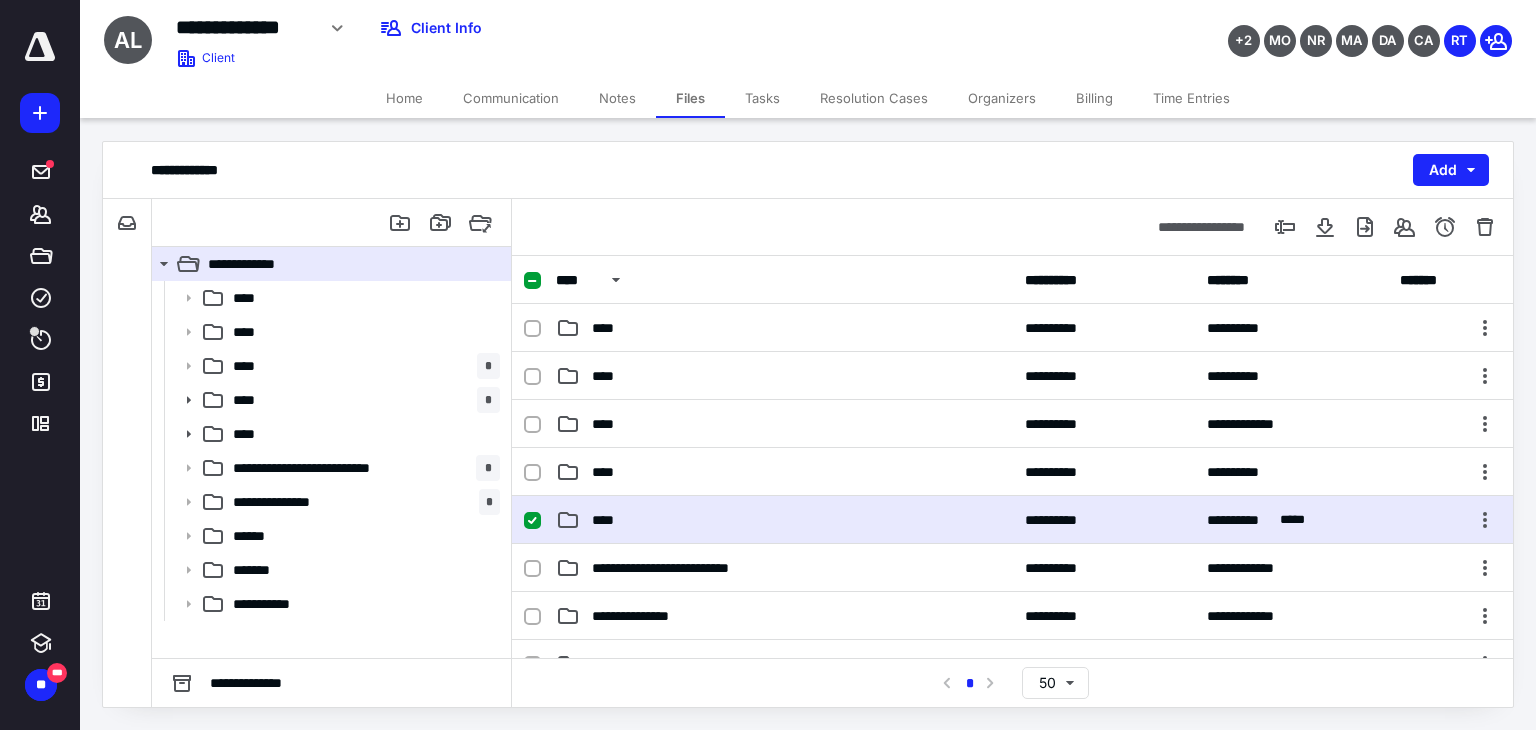 click on "****" at bounding box center [784, 520] 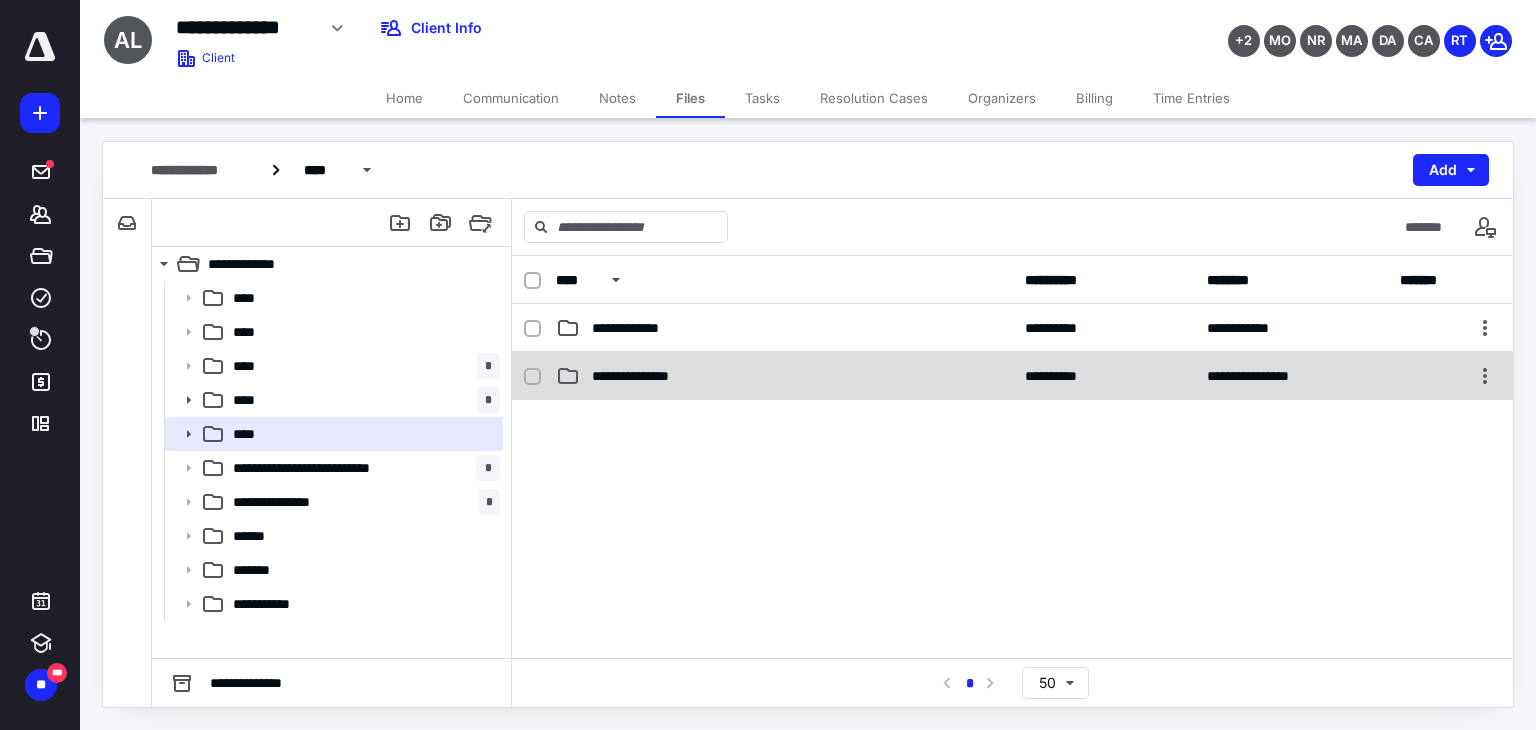 click on "**********" at bounding box center (648, 376) 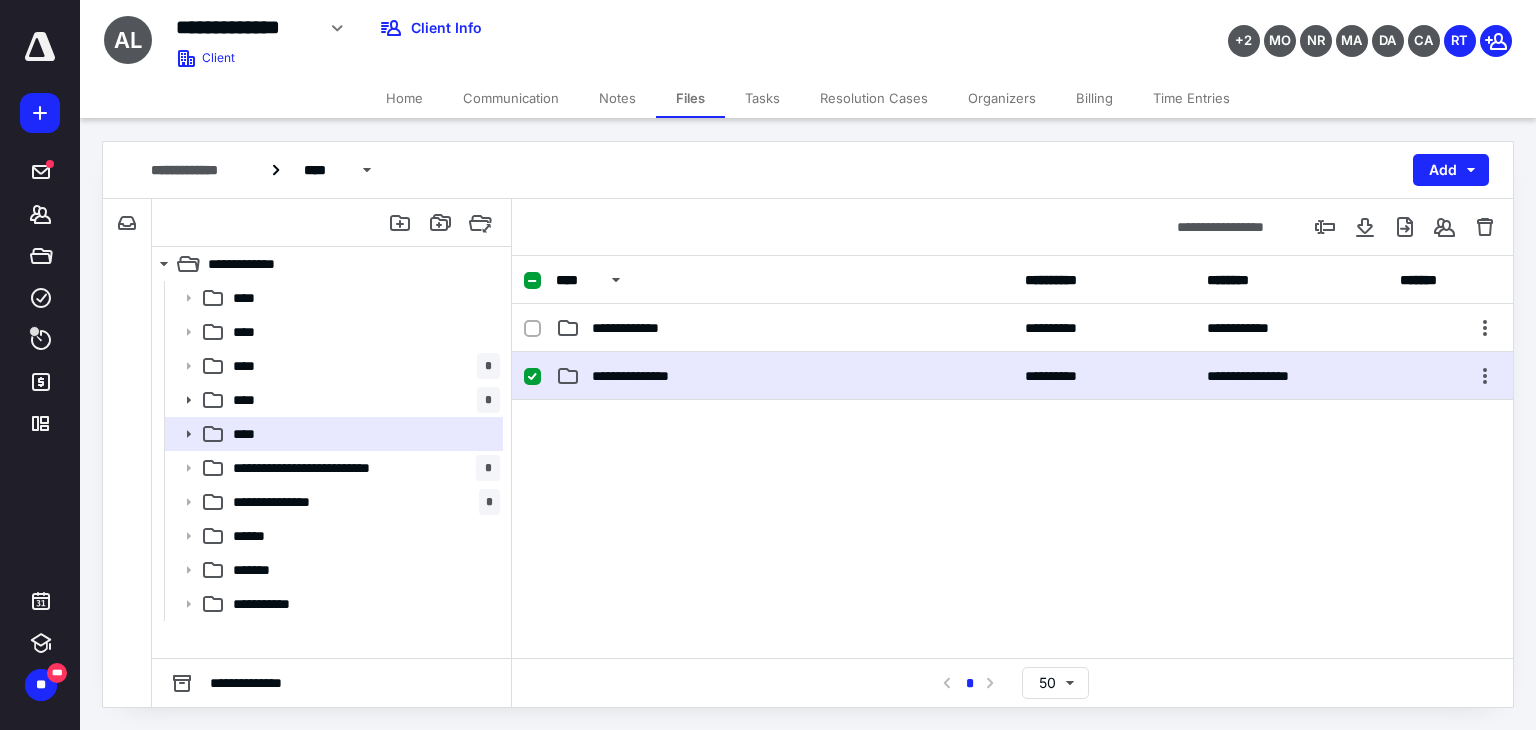 drag, startPoint x: 708, startPoint y: 372, endPoint x: 708, endPoint y: 386, distance: 14 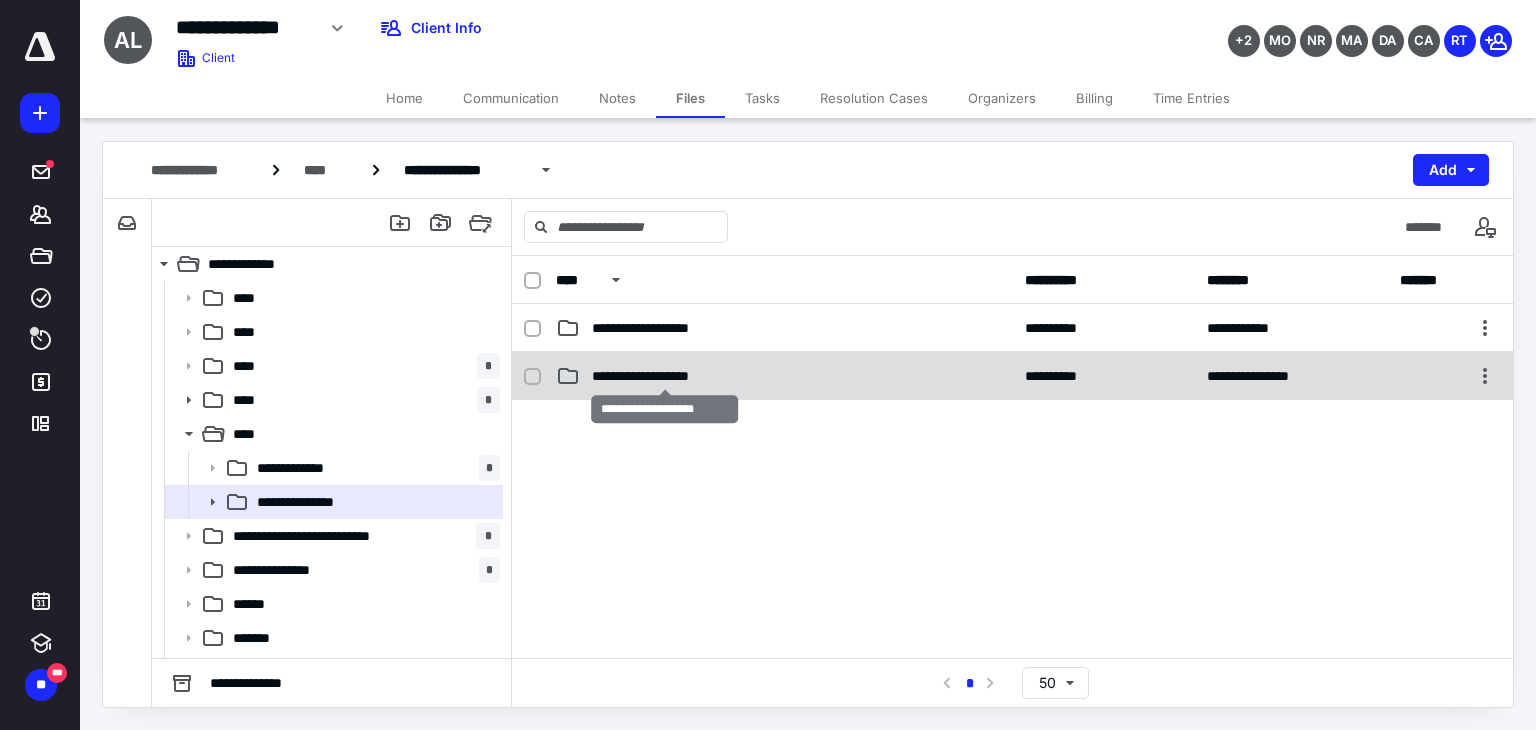click on "**********" at bounding box center [665, 376] 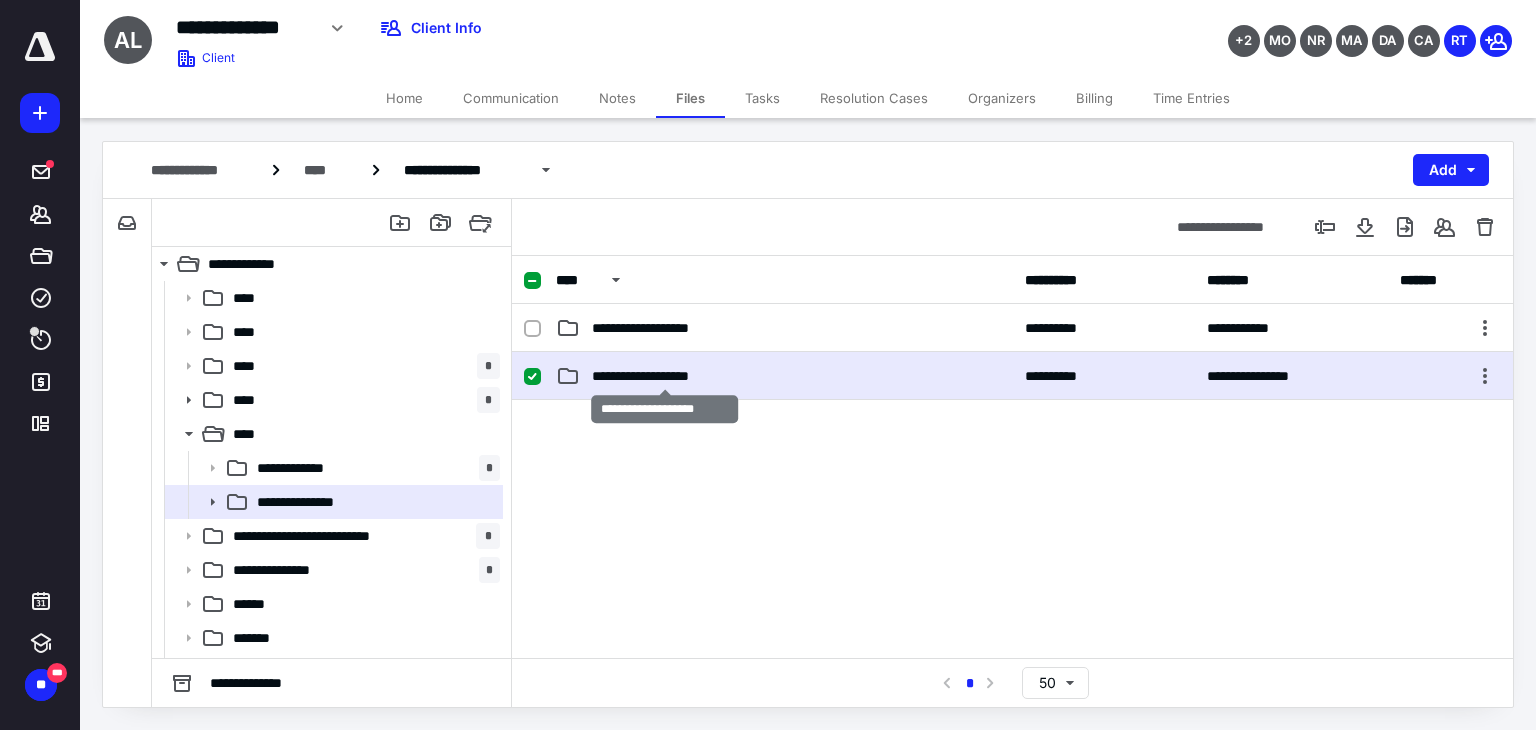 click on "**********" at bounding box center [665, 376] 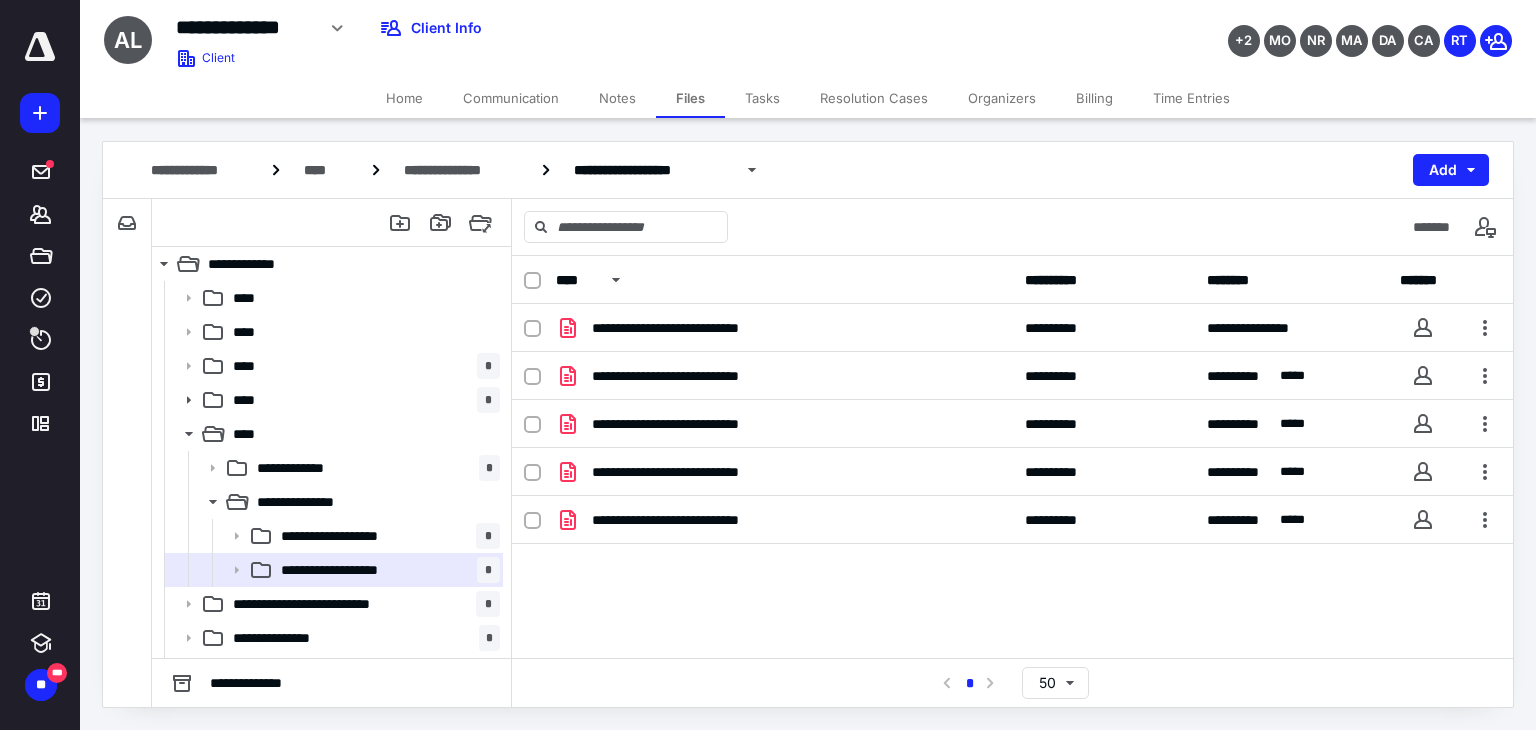 click on "Home" at bounding box center (404, 98) 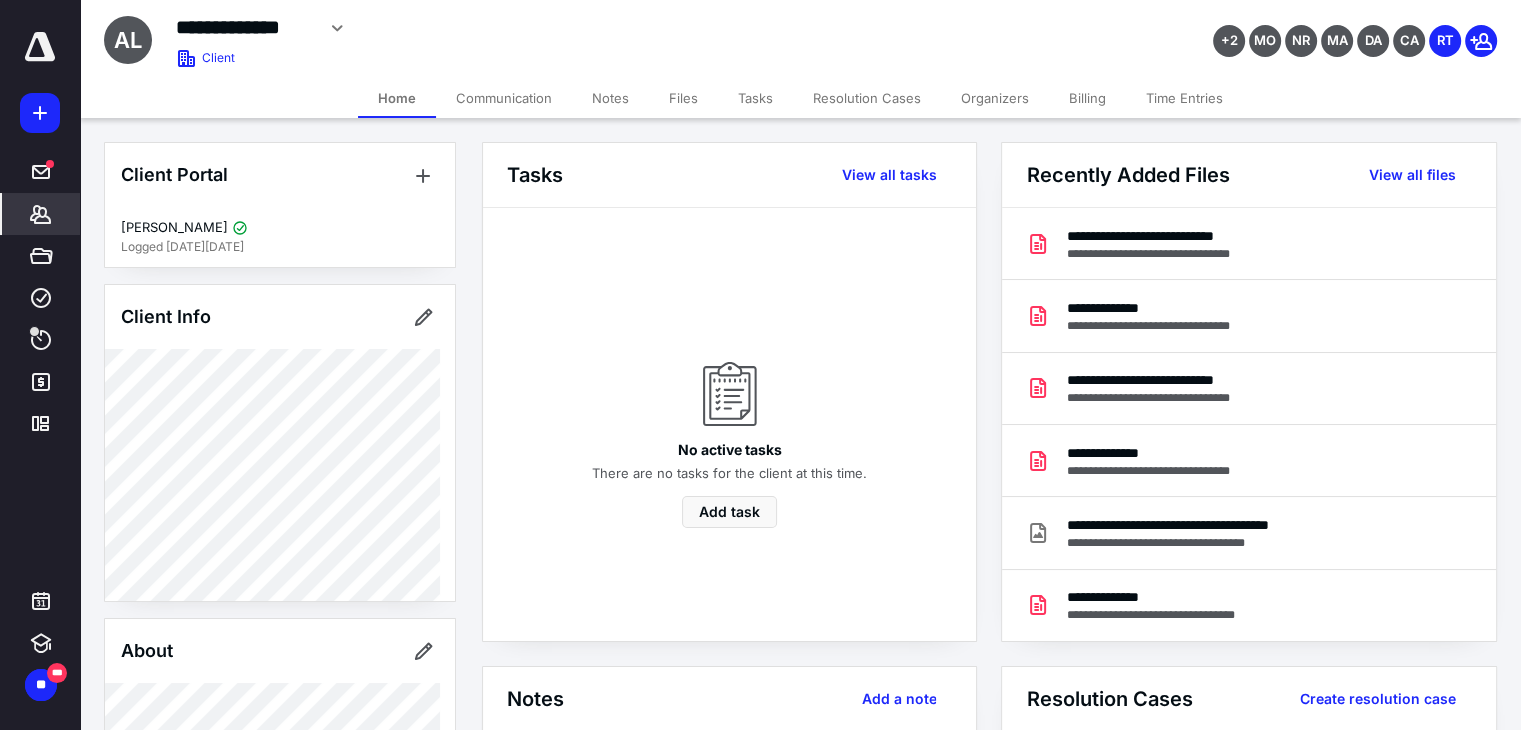click on "Files" at bounding box center [683, 98] 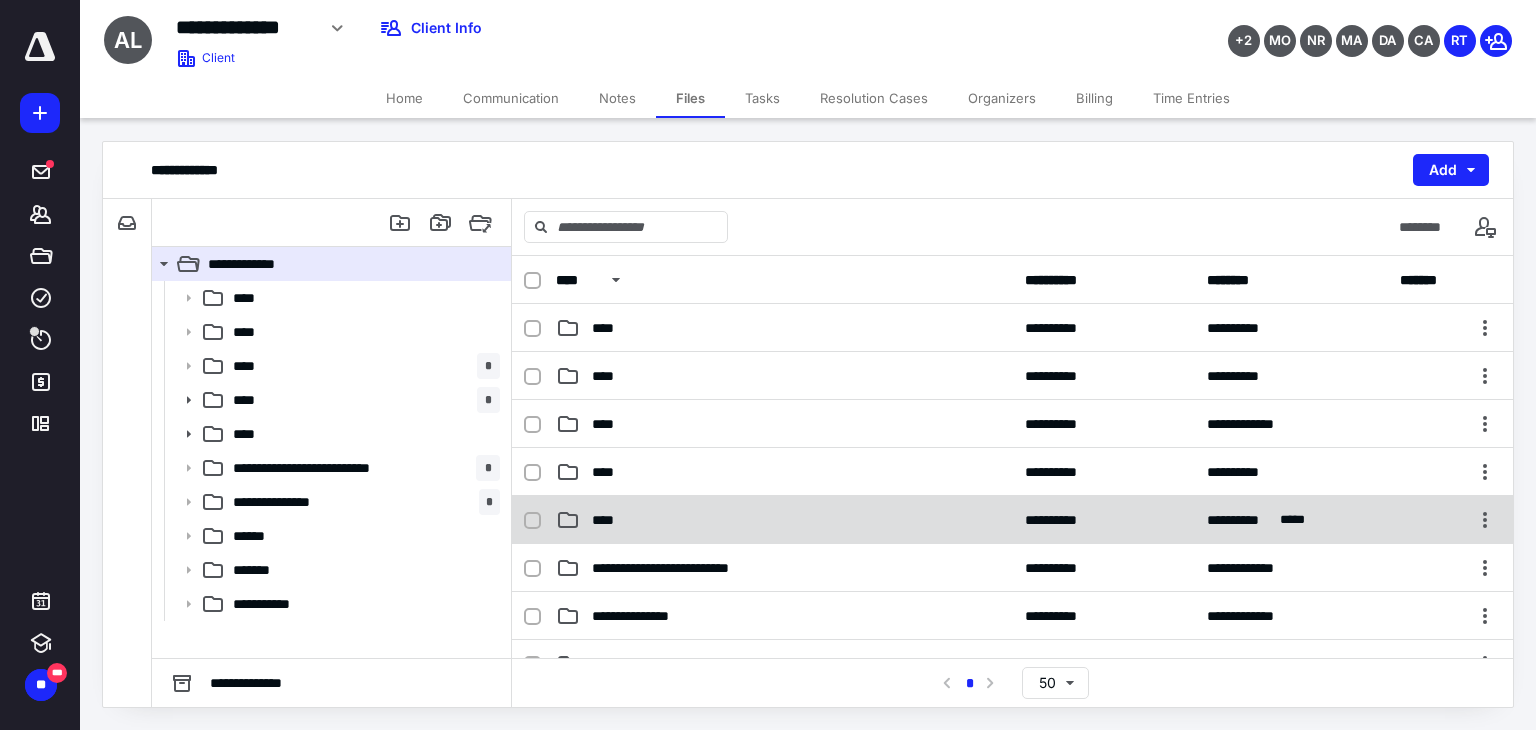 click on "****" at bounding box center [784, 520] 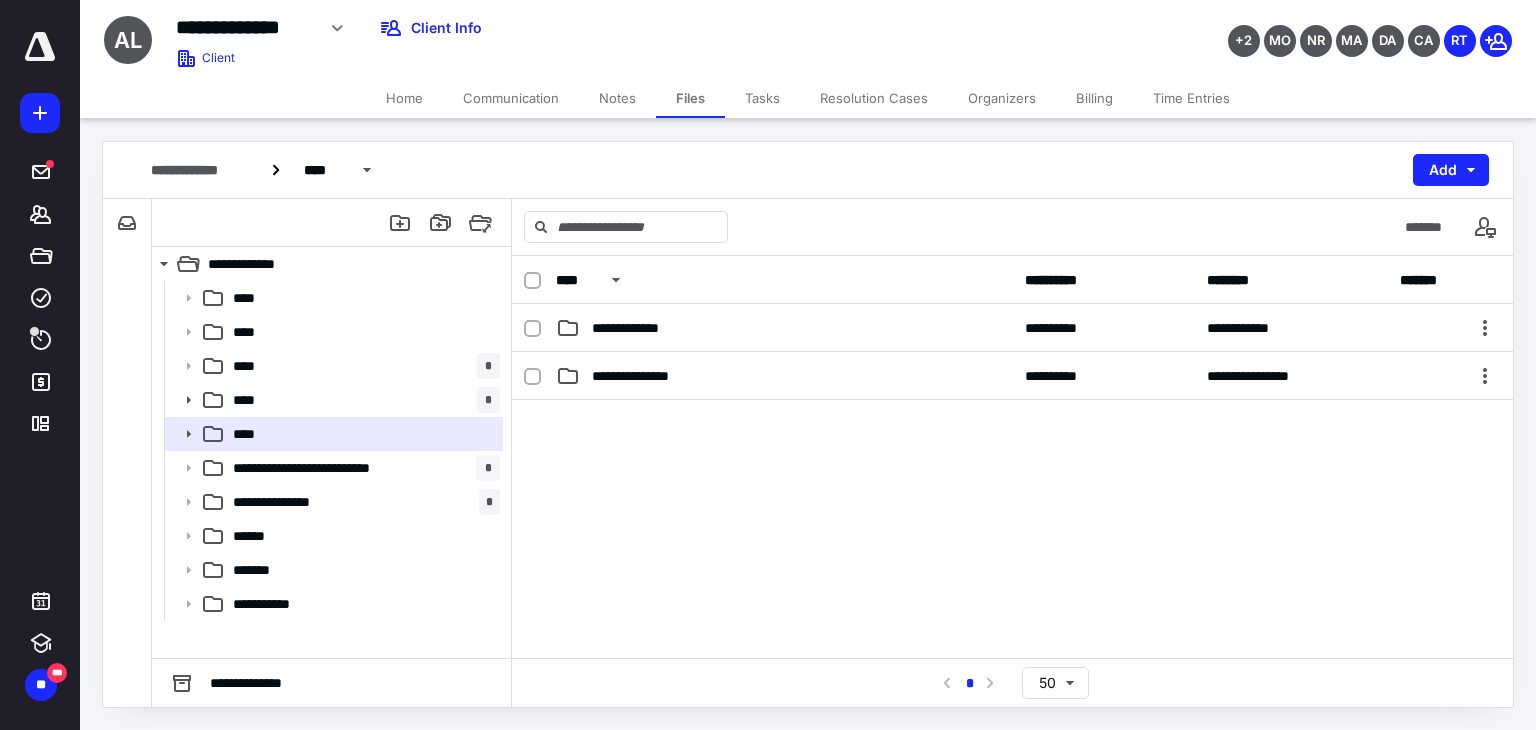 click at bounding box center [1012, 550] 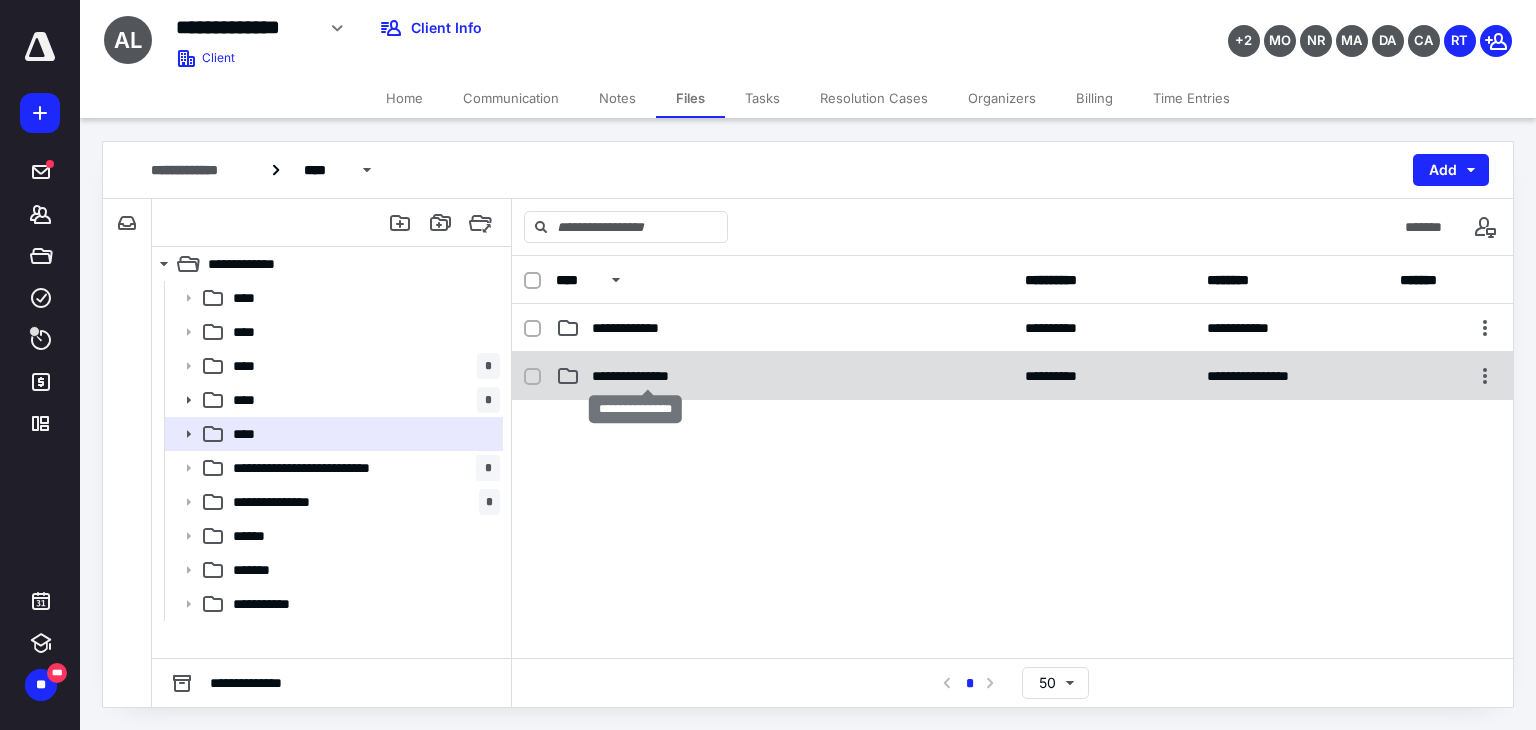 click on "**********" at bounding box center (648, 376) 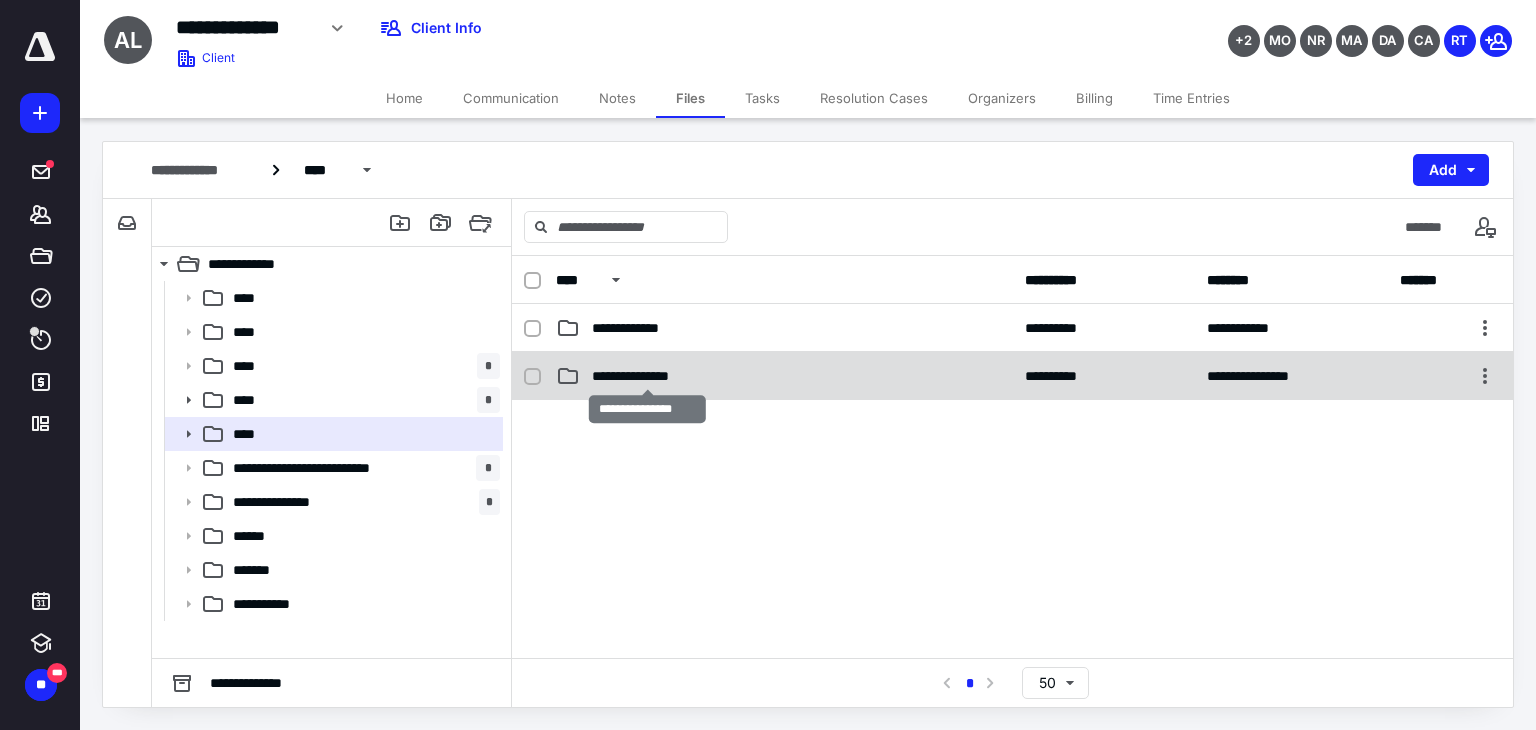 click on "**********" at bounding box center (648, 376) 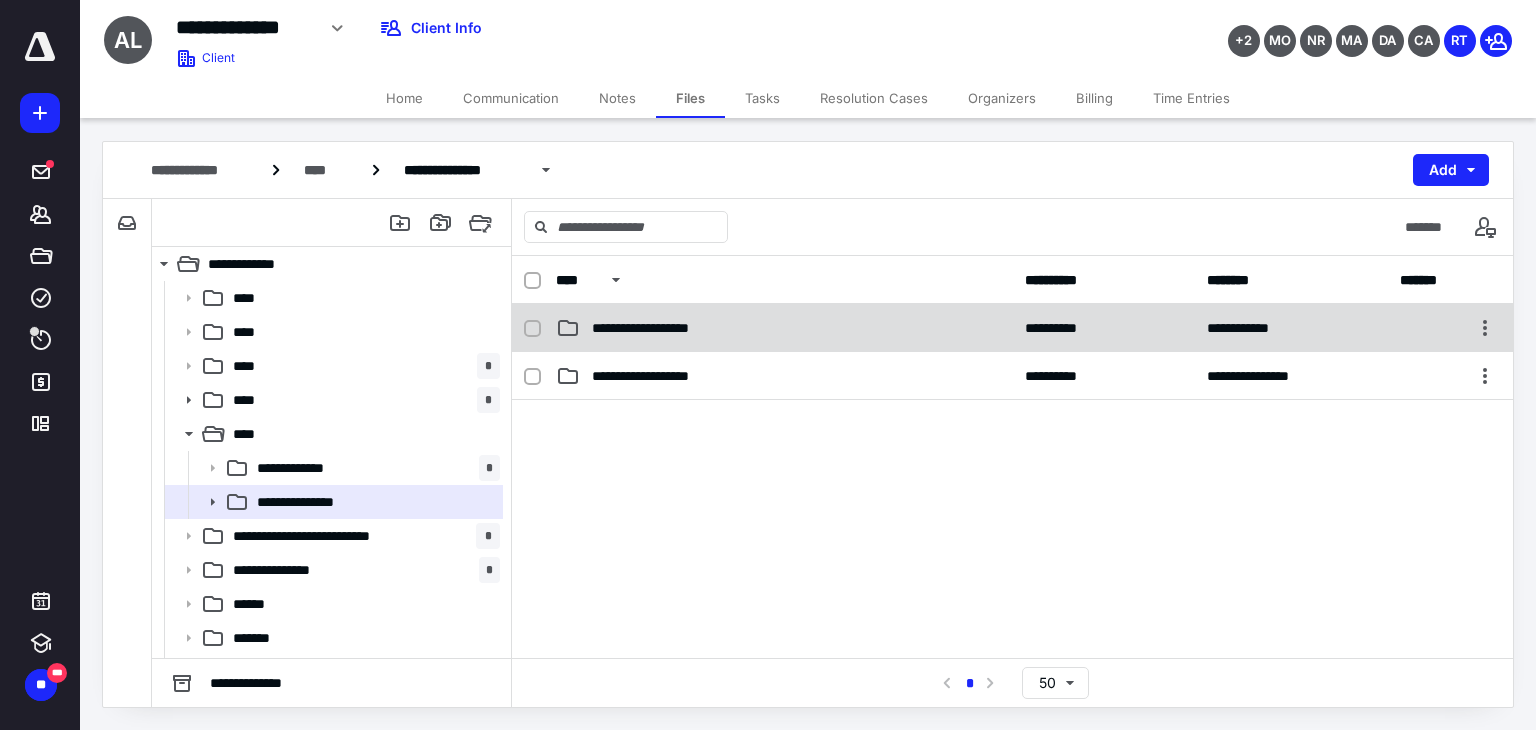 click on "**********" at bounding box center [784, 328] 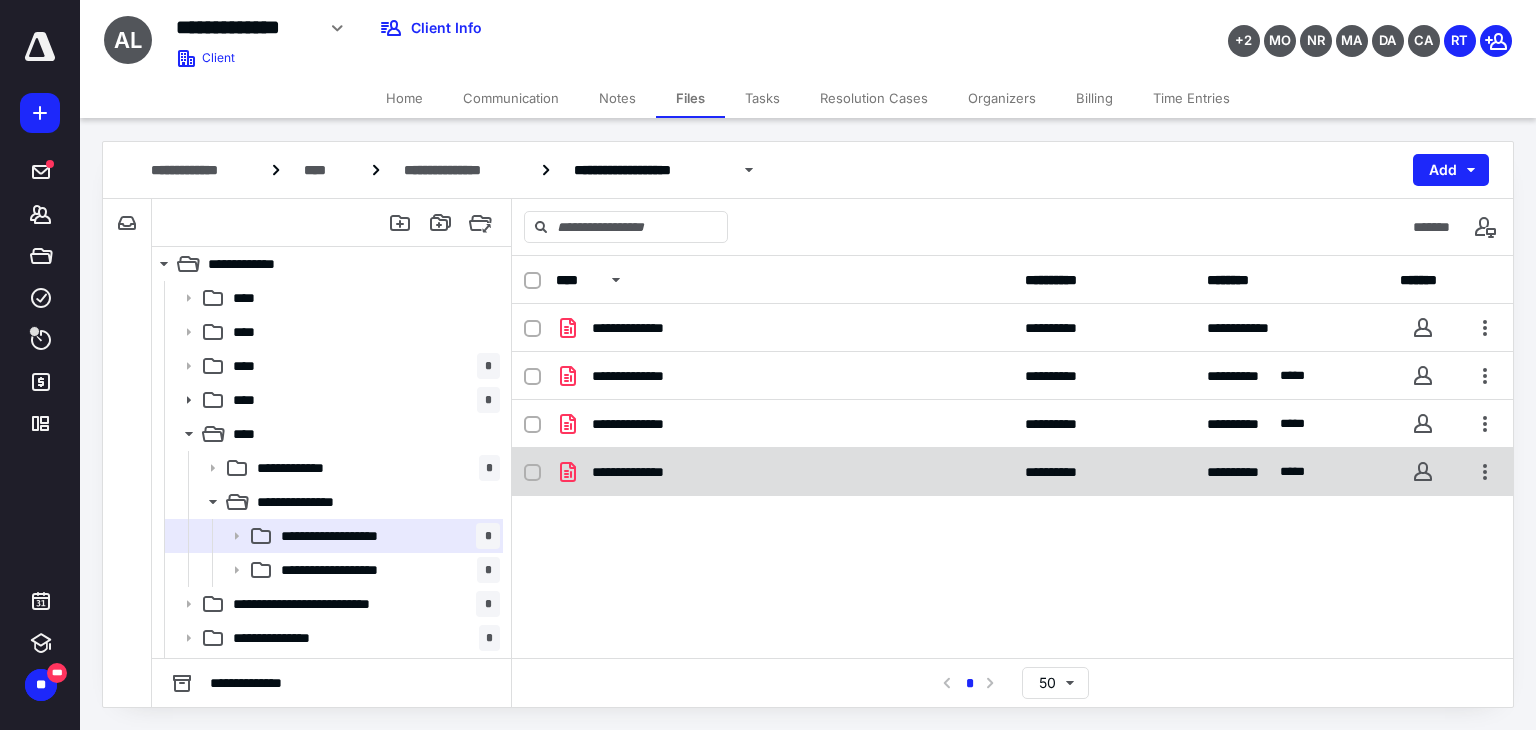 click on "**********" at bounding box center [784, 472] 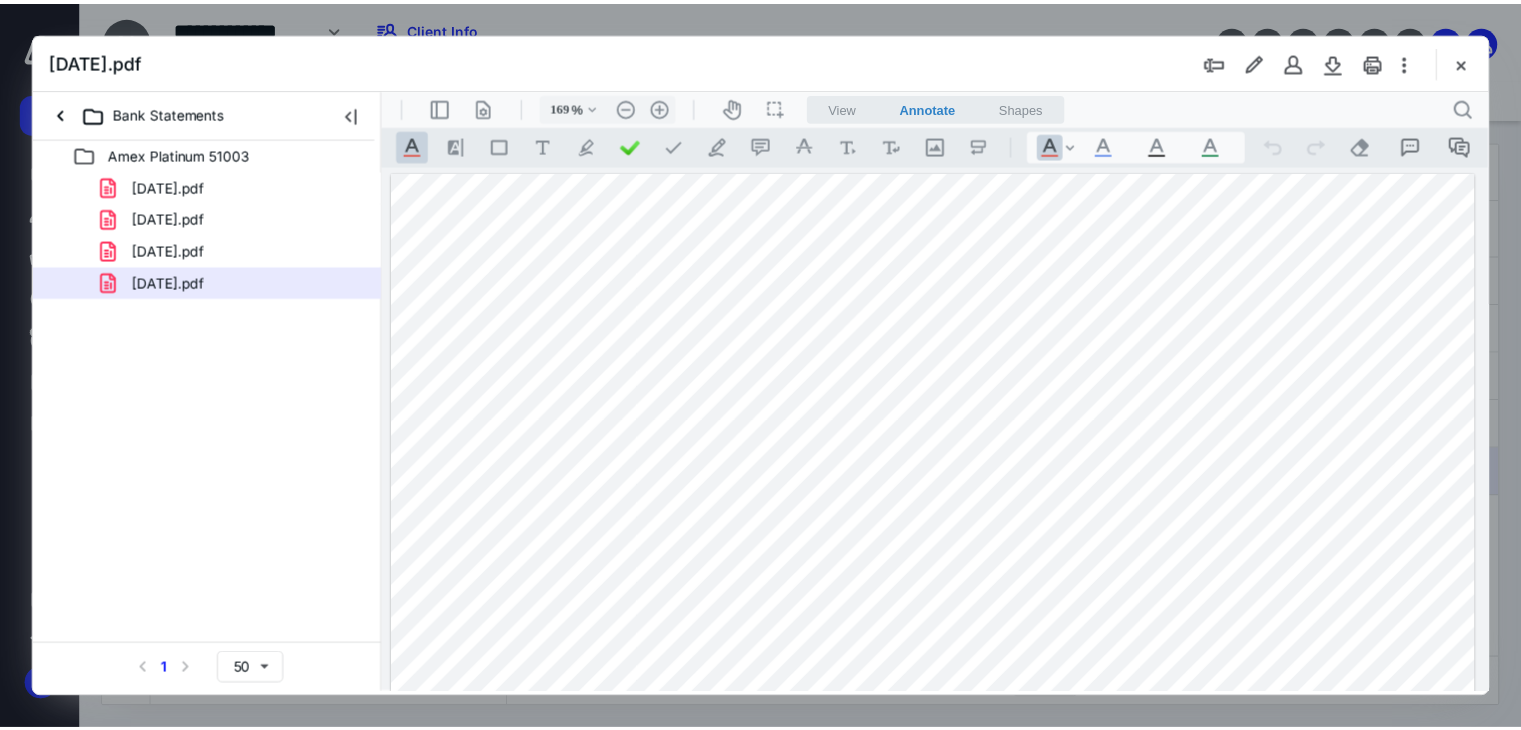 scroll, scrollTop: 0, scrollLeft: 0, axis: both 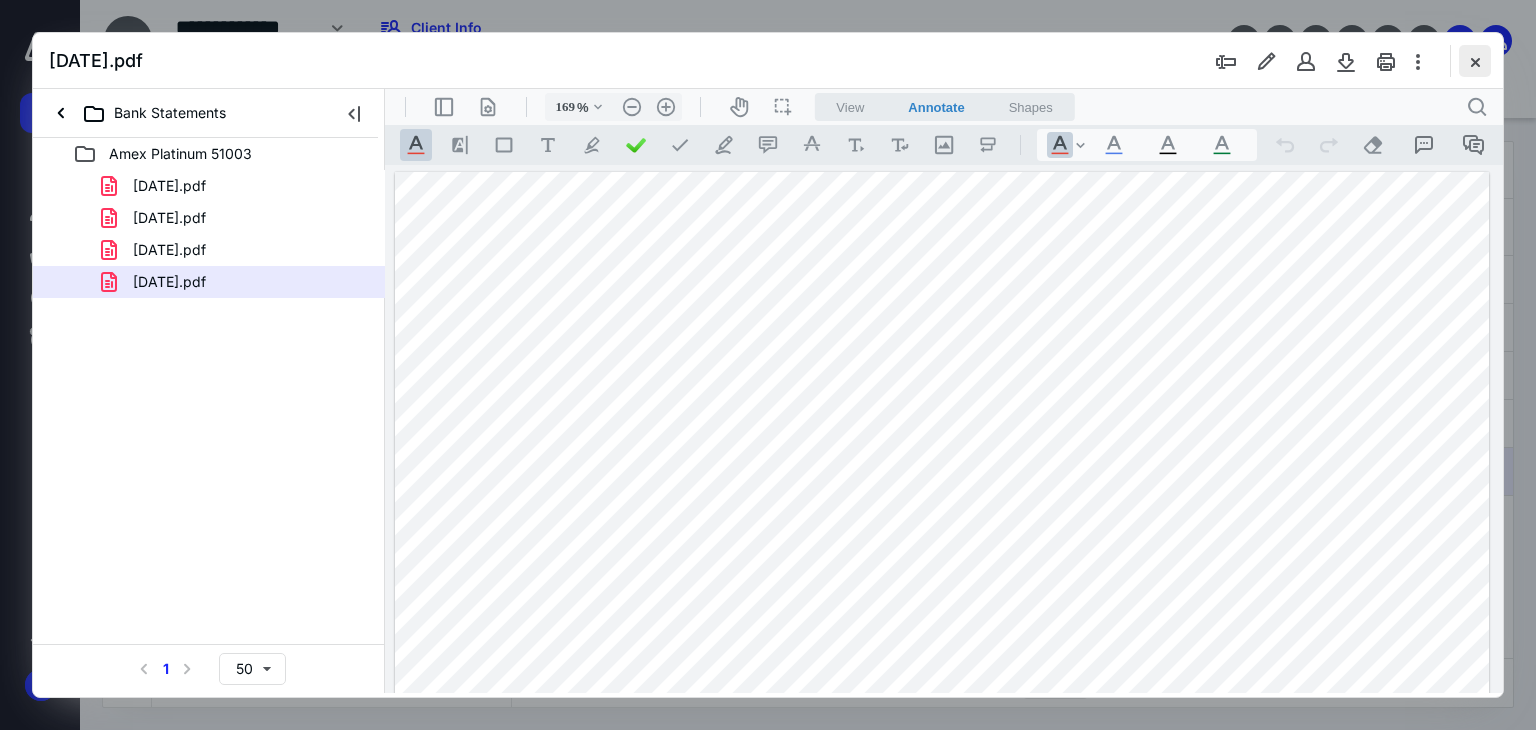 click at bounding box center (1475, 61) 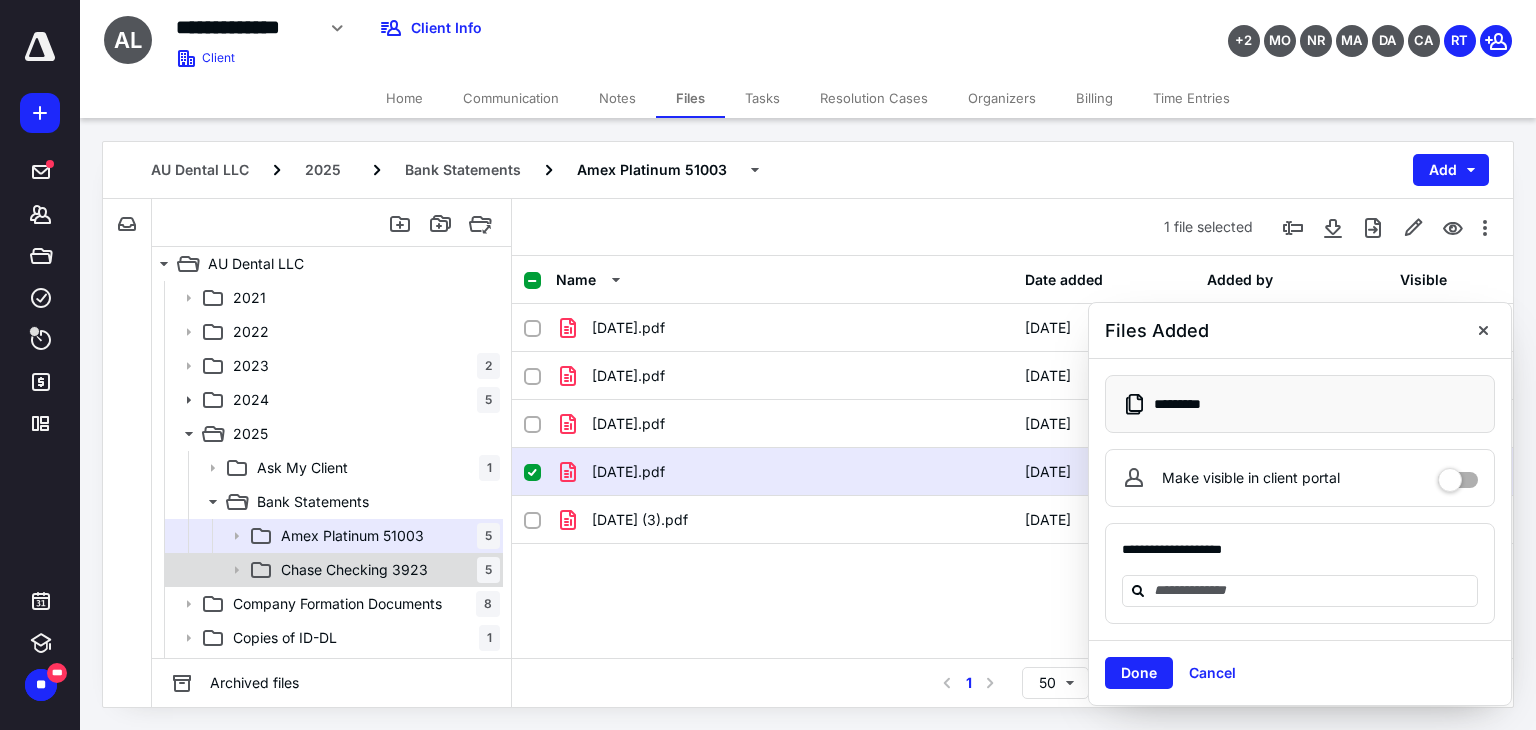 drag, startPoint x: 349, startPoint y: 572, endPoint x: 400, endPoint y: 573, distance: 51.009804 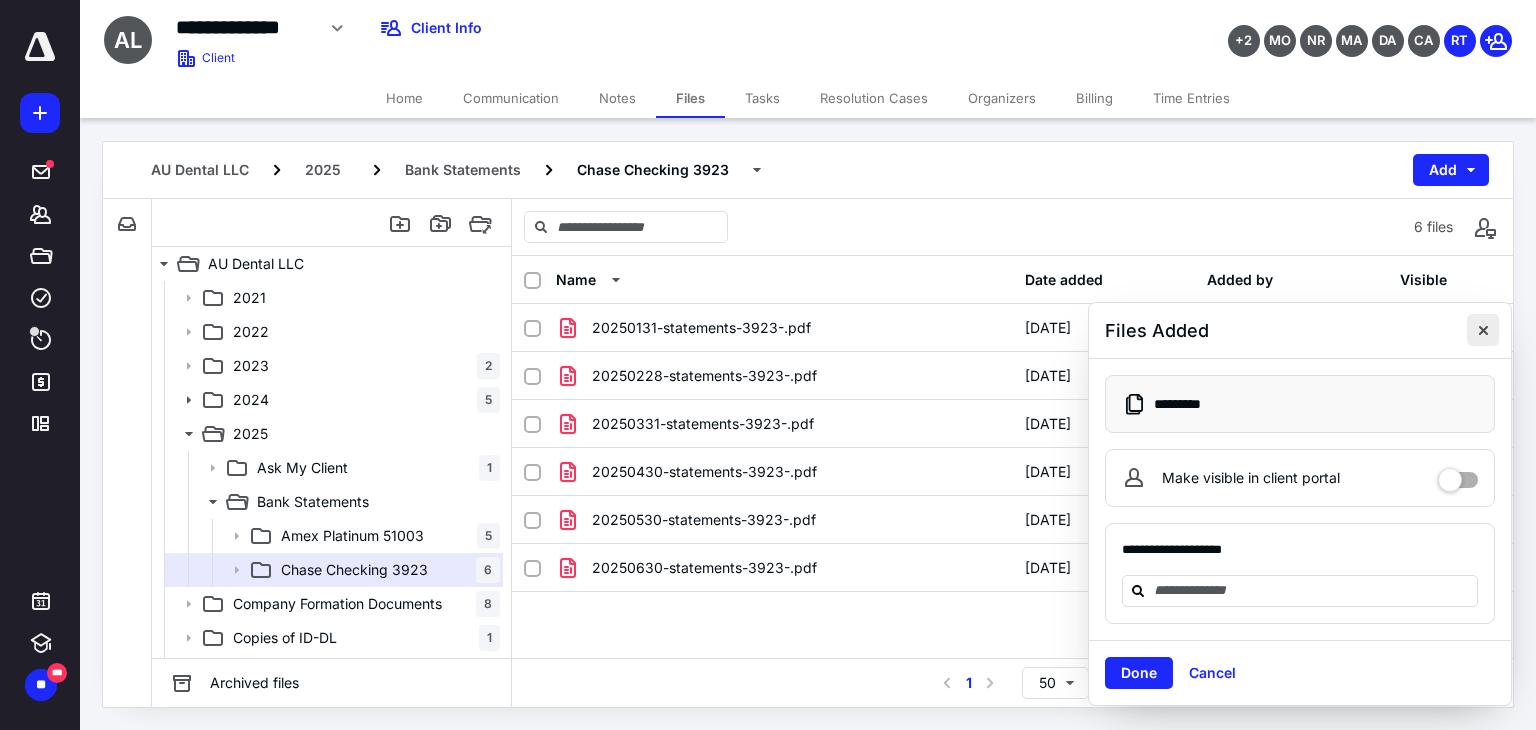 click at bounding box center [1483, 330] 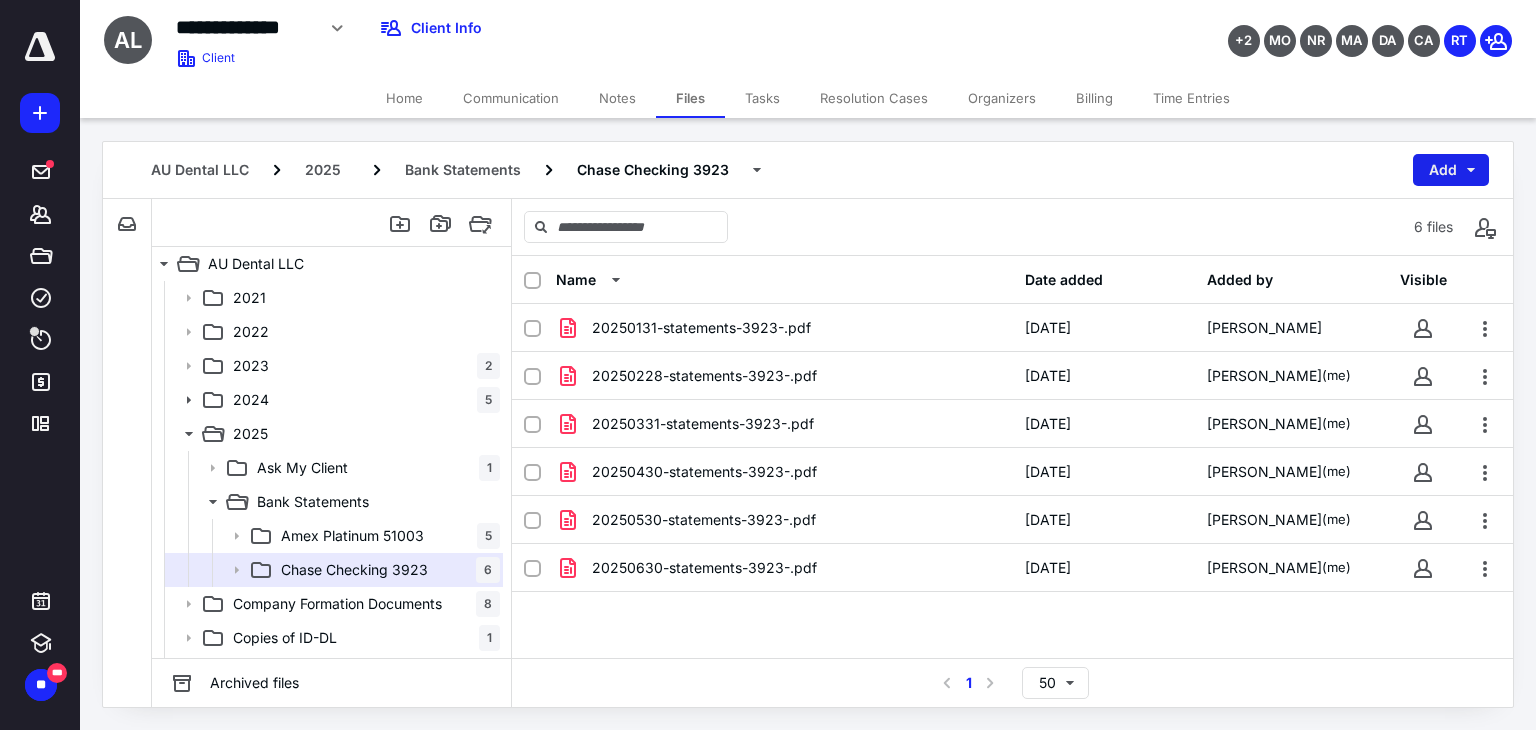 click on "Add" at bounding box center (1451, 170) 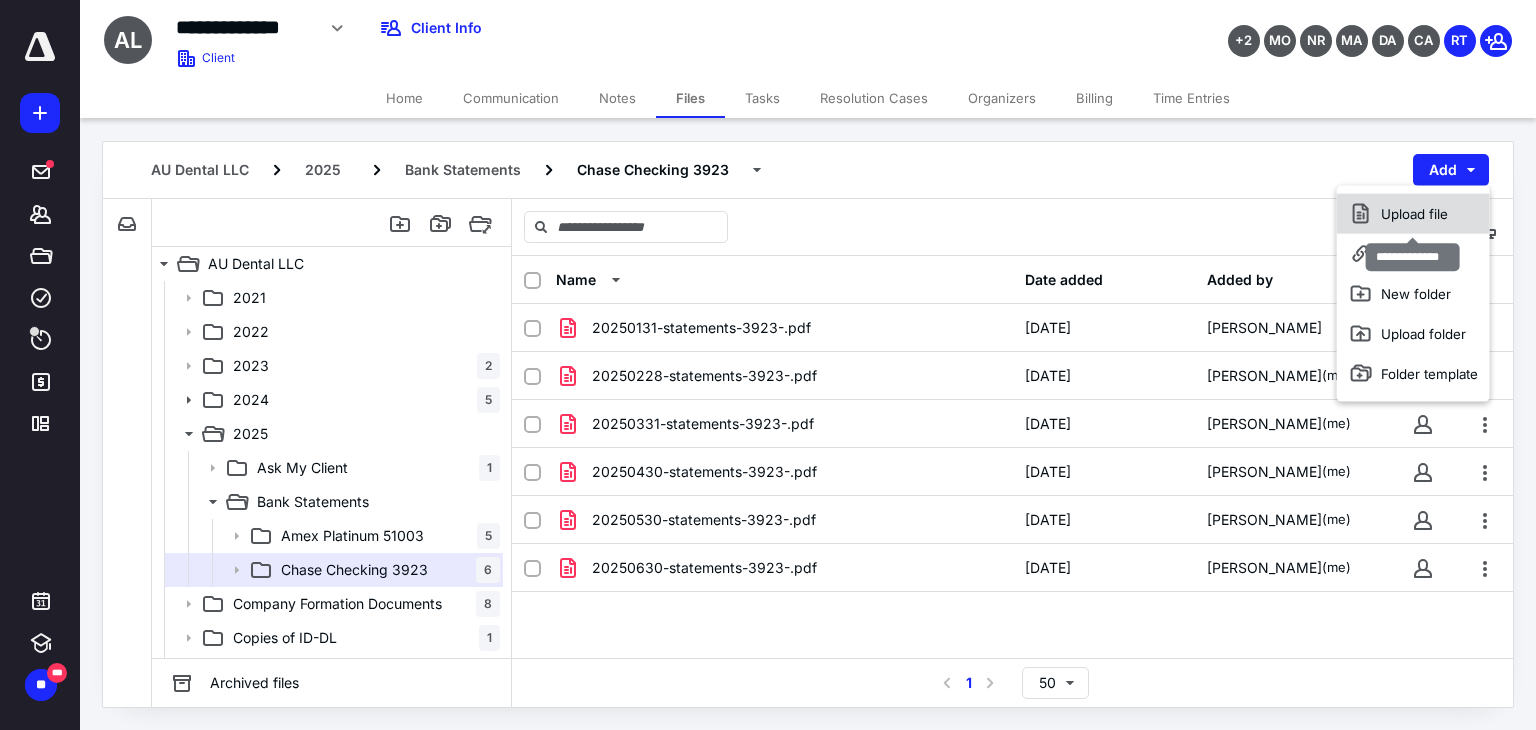 click on "Upload file" at bounding box center (1413, 214) 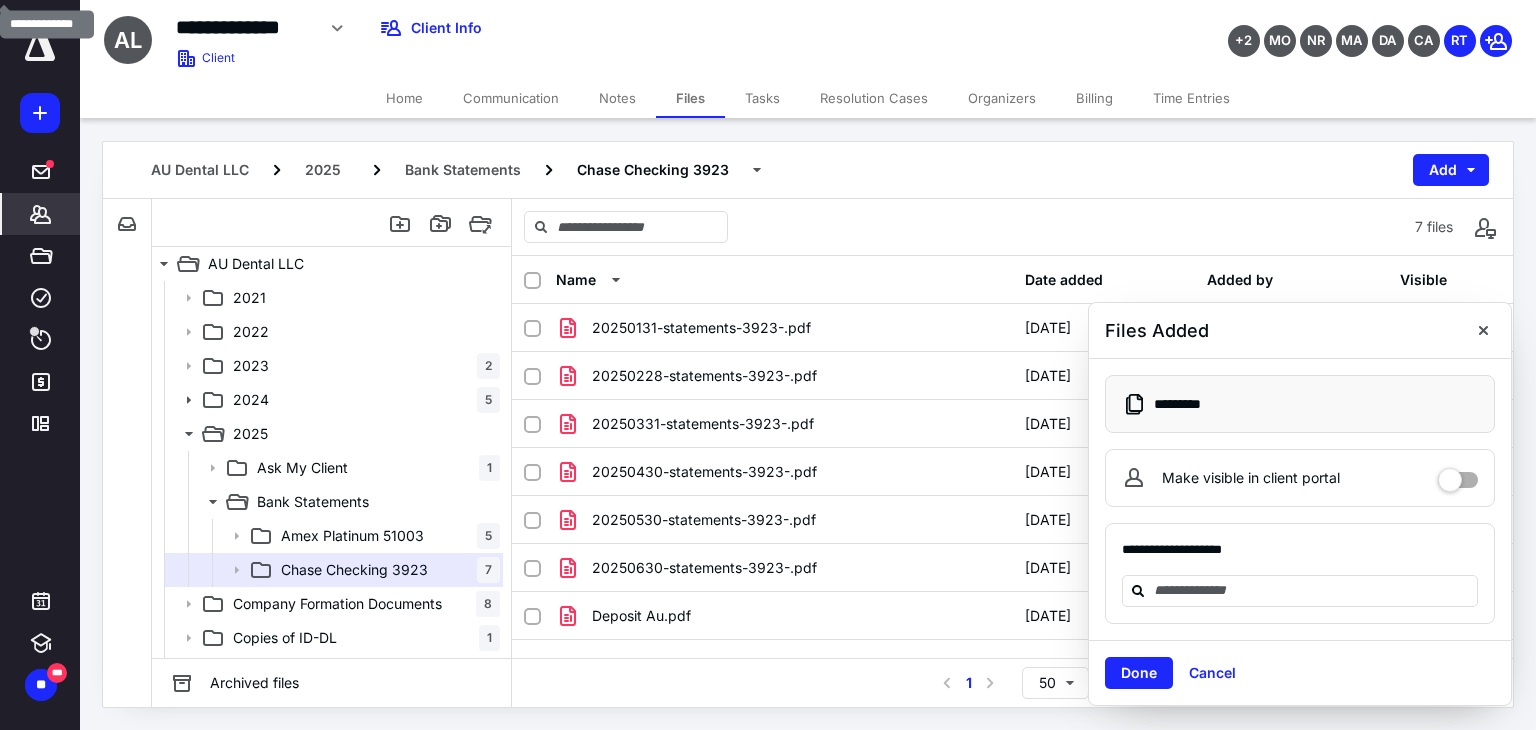 click on "*******" at bounding box center (41, 214) 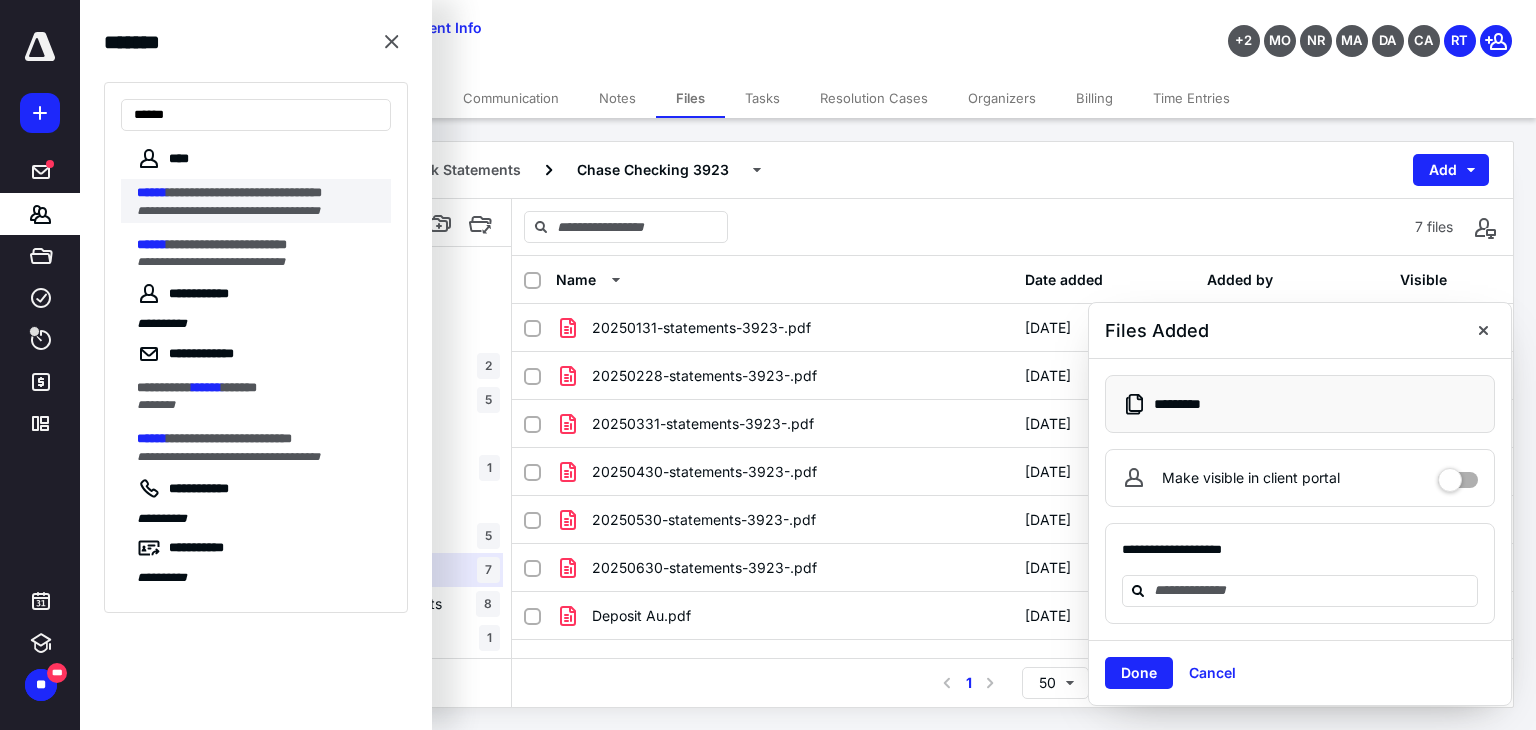 type on "******" 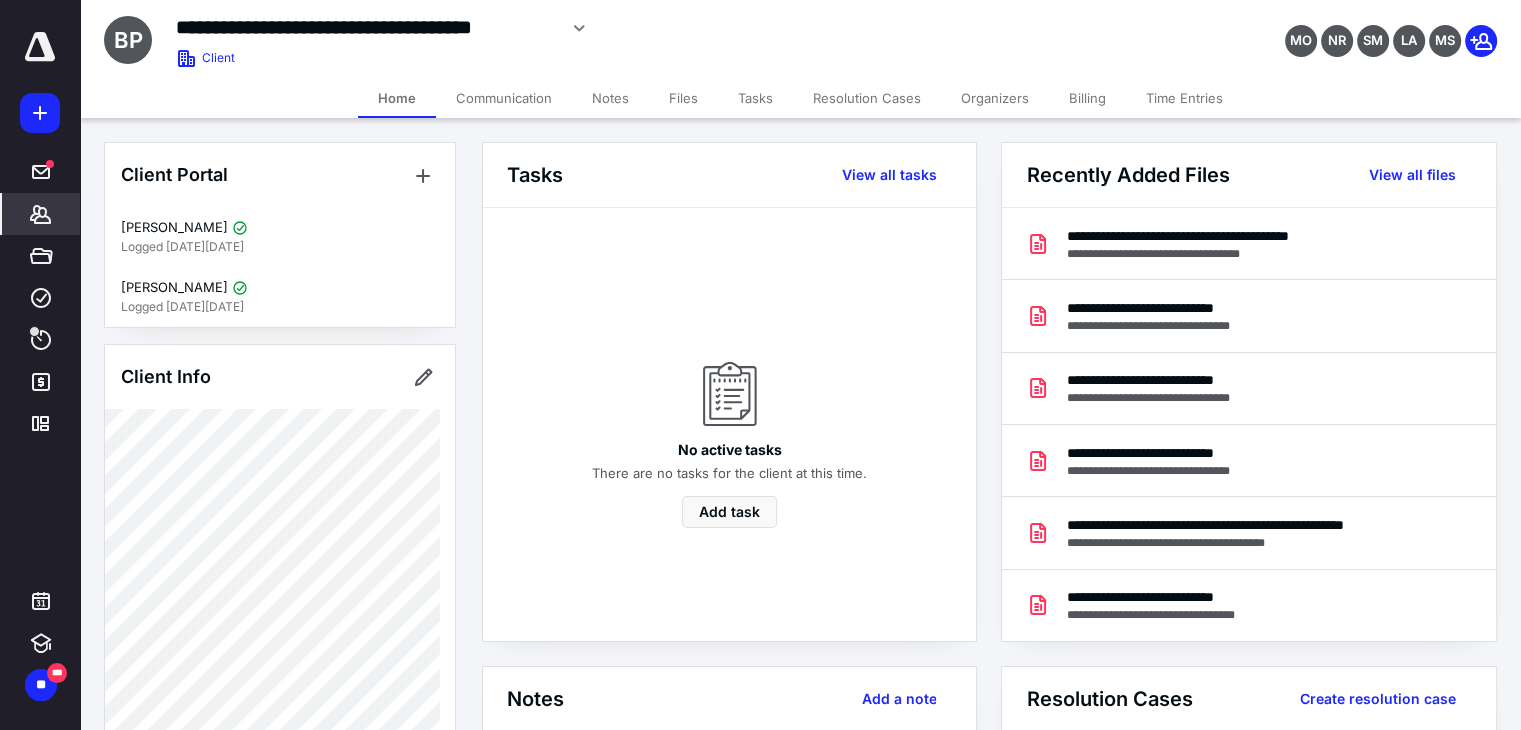 click on "Notes" at bounding box center [610, 98] 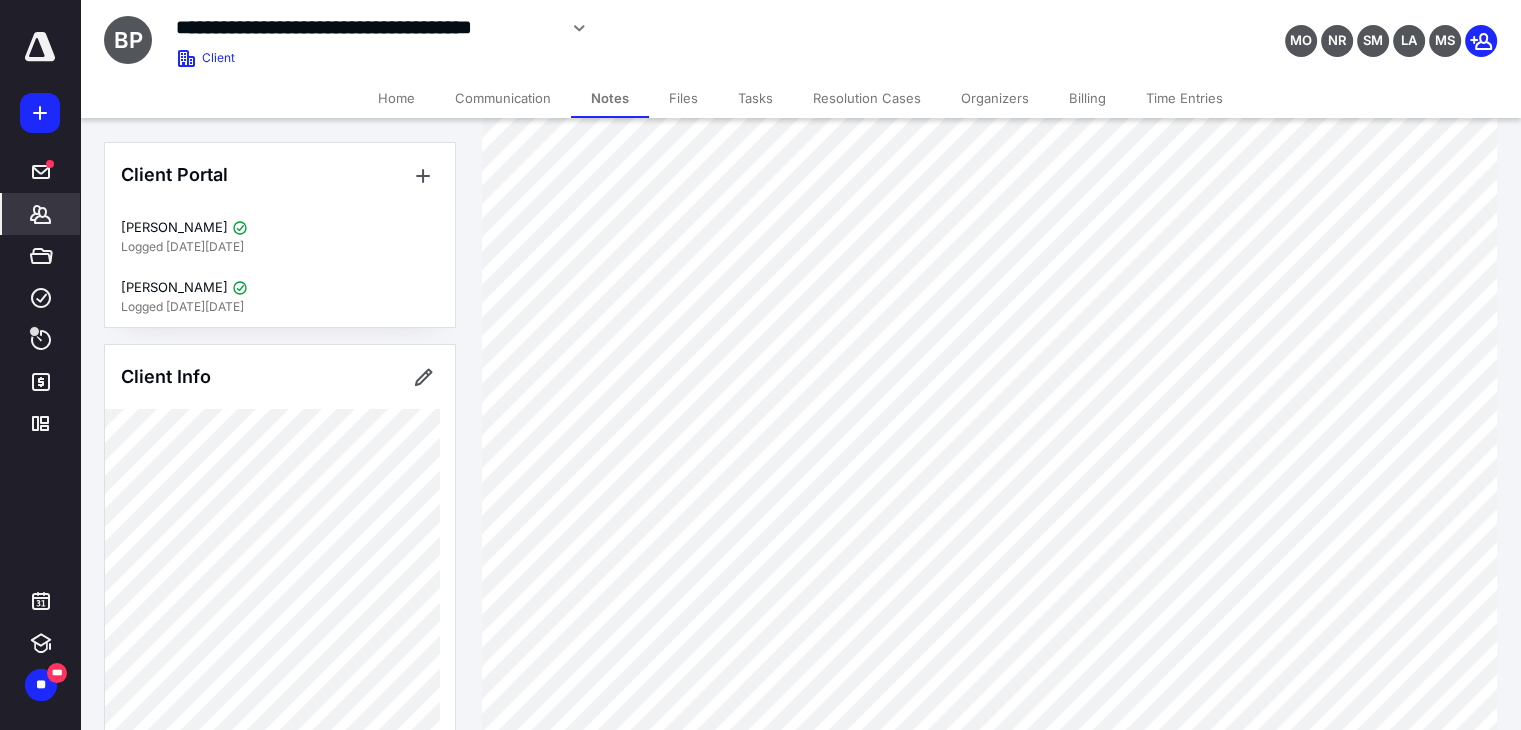 scroll, scrollTop: 810, scrollLeft: 0, axis: vertical 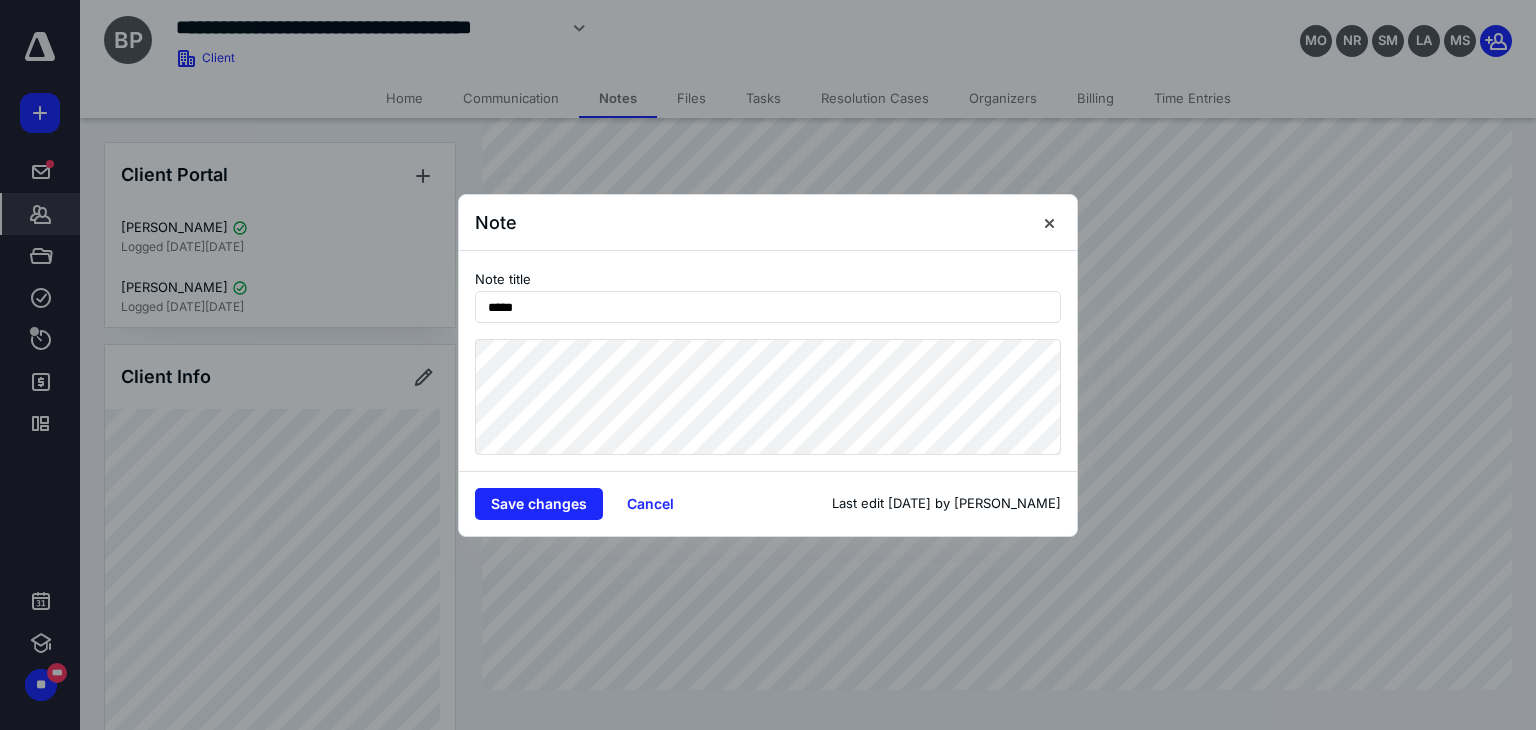 click on "Note Note title ***** Save changes Cancel Last edit 6 Sept 2024 by Osama Alzoubi" at bounding box center (768, 365) 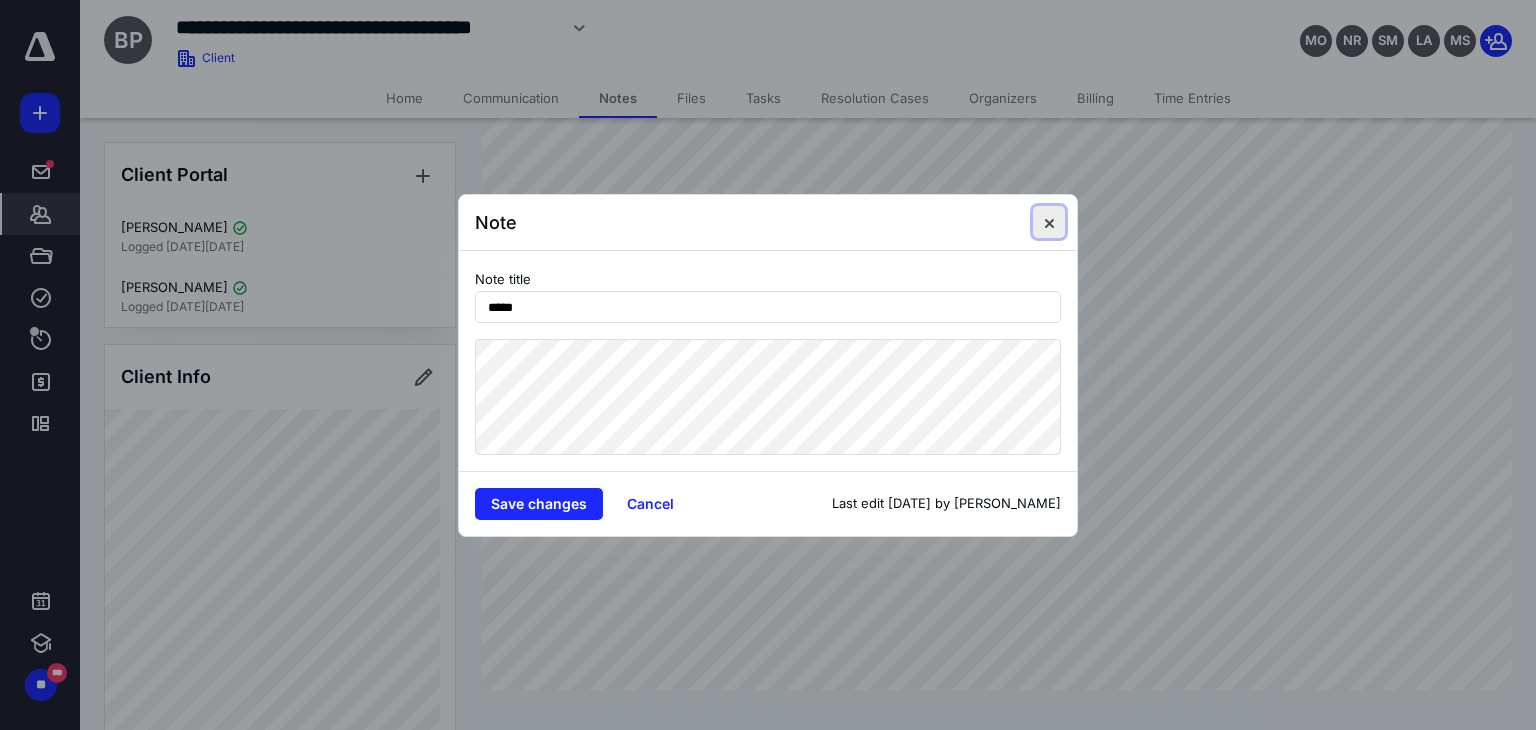 click at bounding box center (1049, 222) 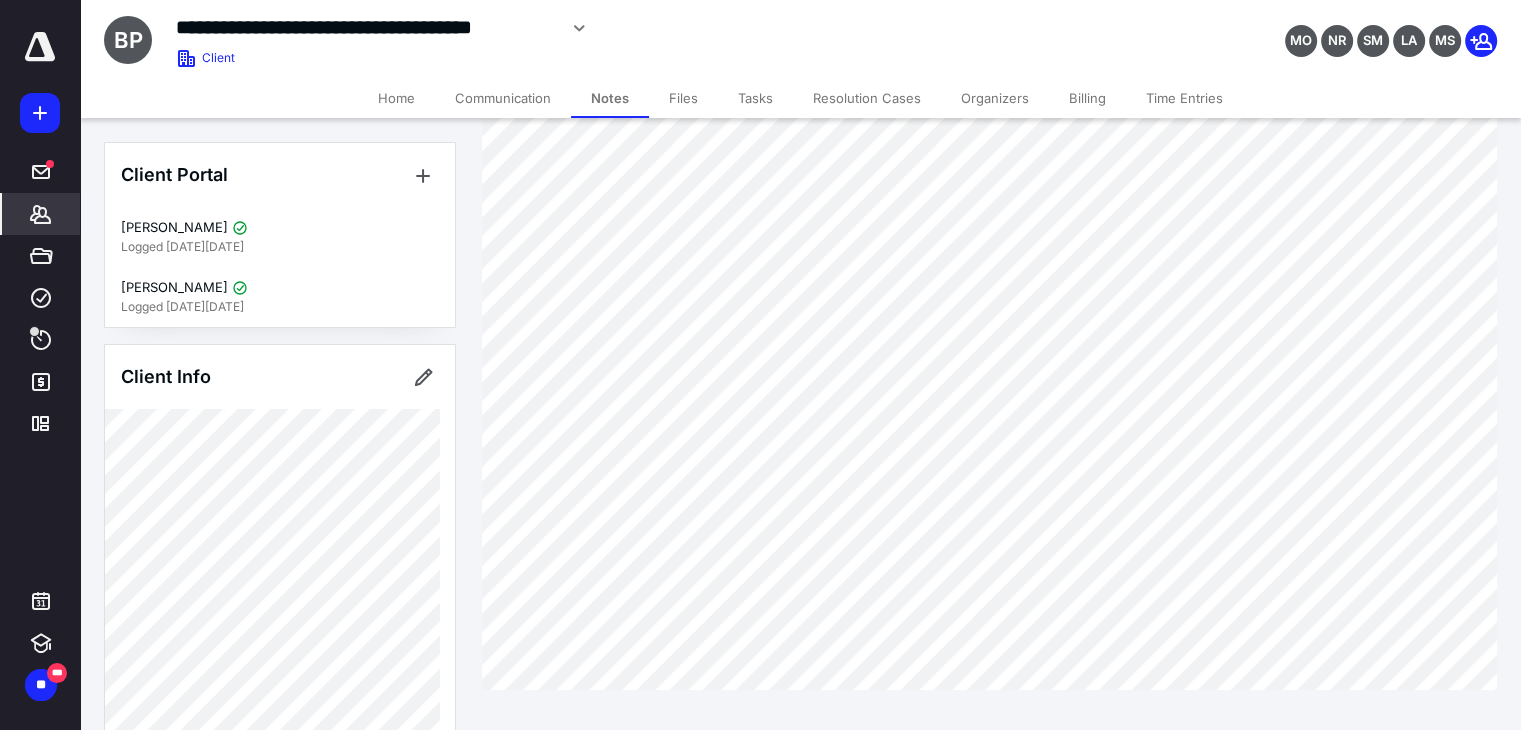 click on "Files" at bounding box center (683, 98) 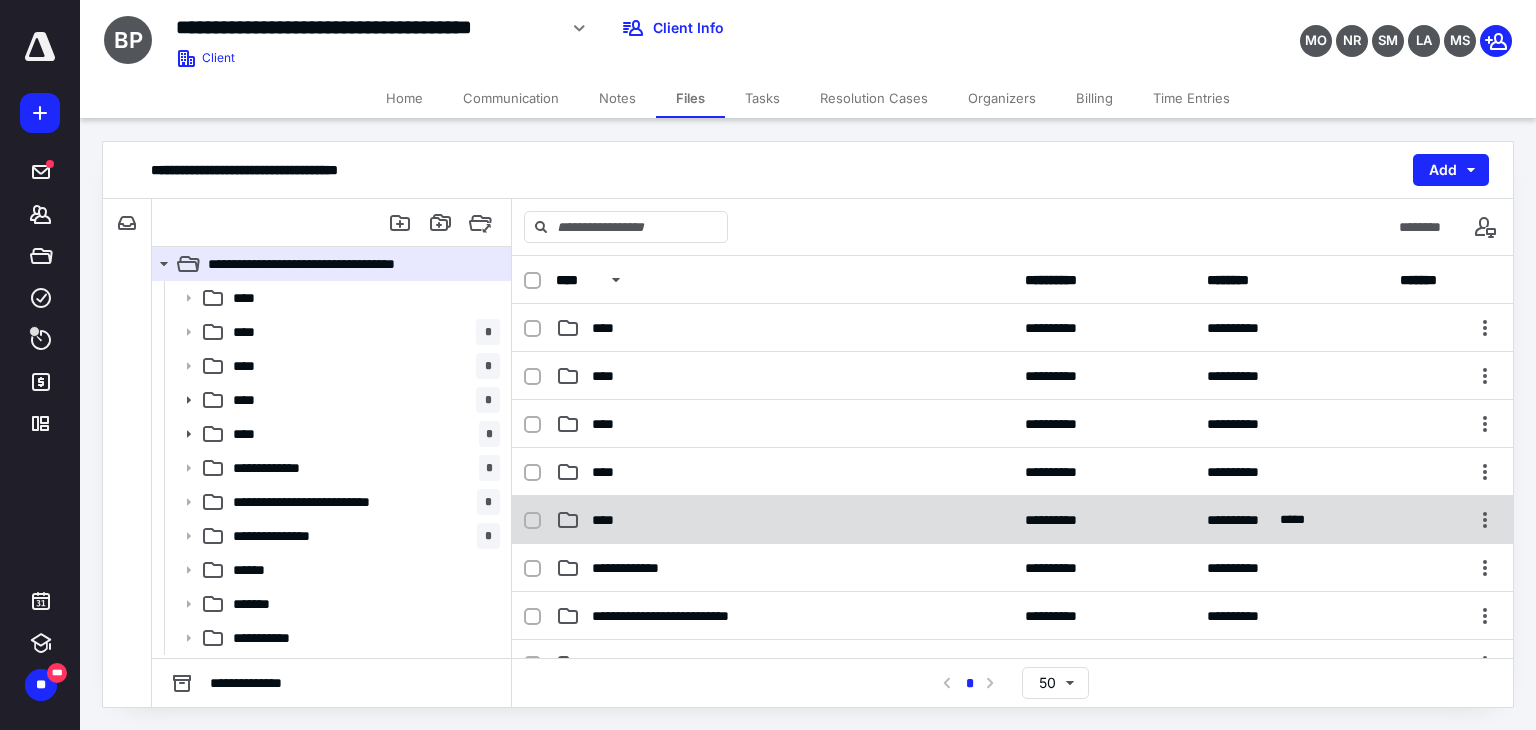 click on "****" at bounding box center (784, 520) 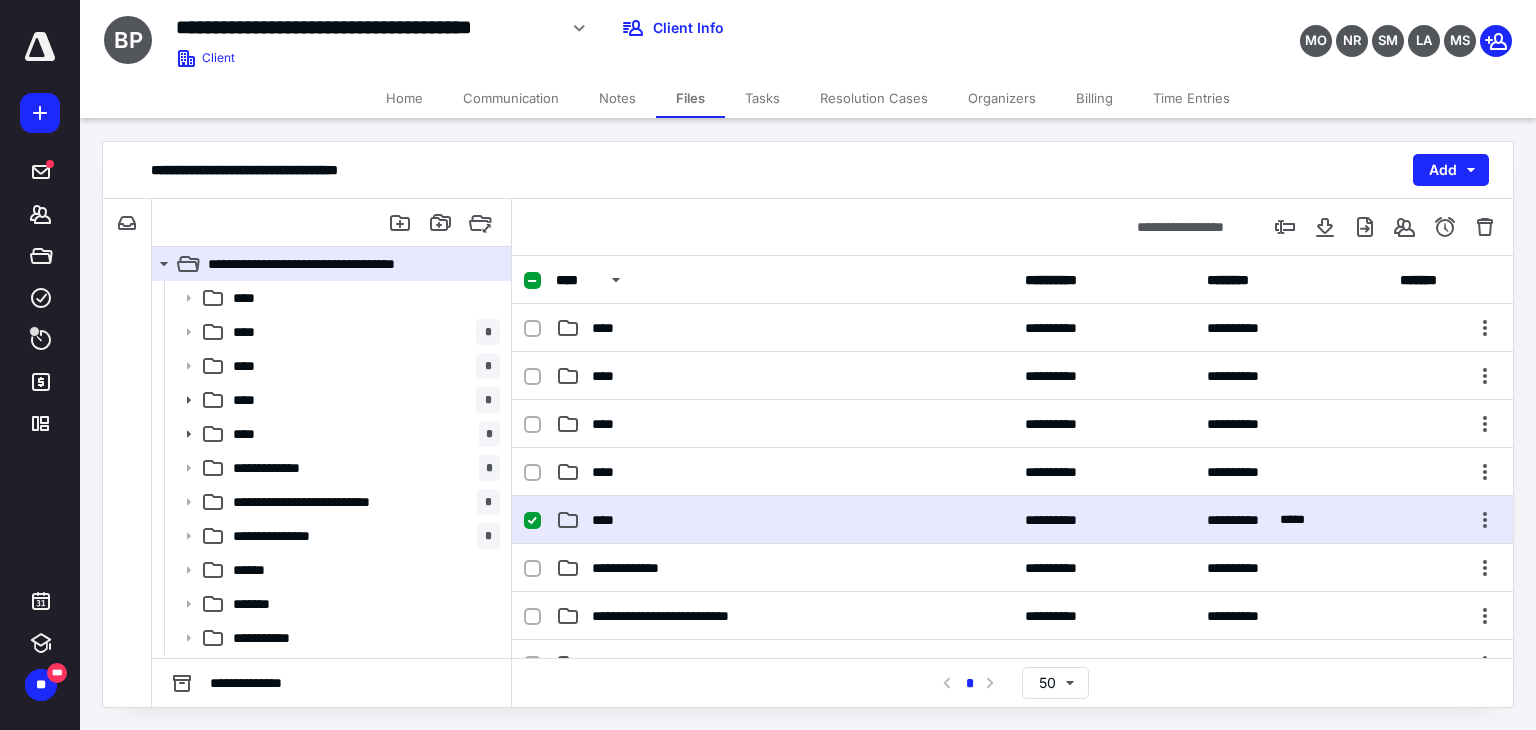 click on "****" at bounding box center [784, 520] 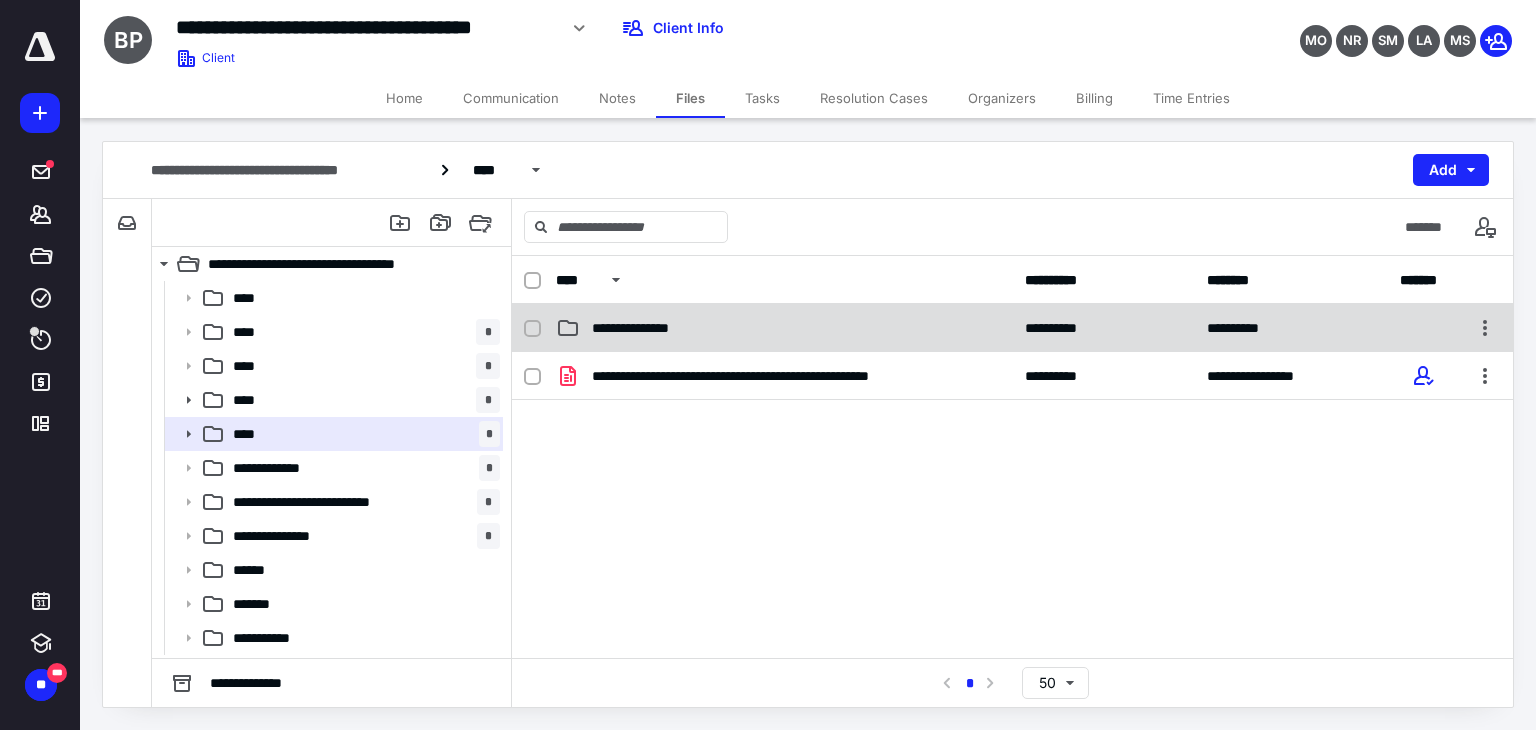 click on "**********" at bounding box center (648, 328) 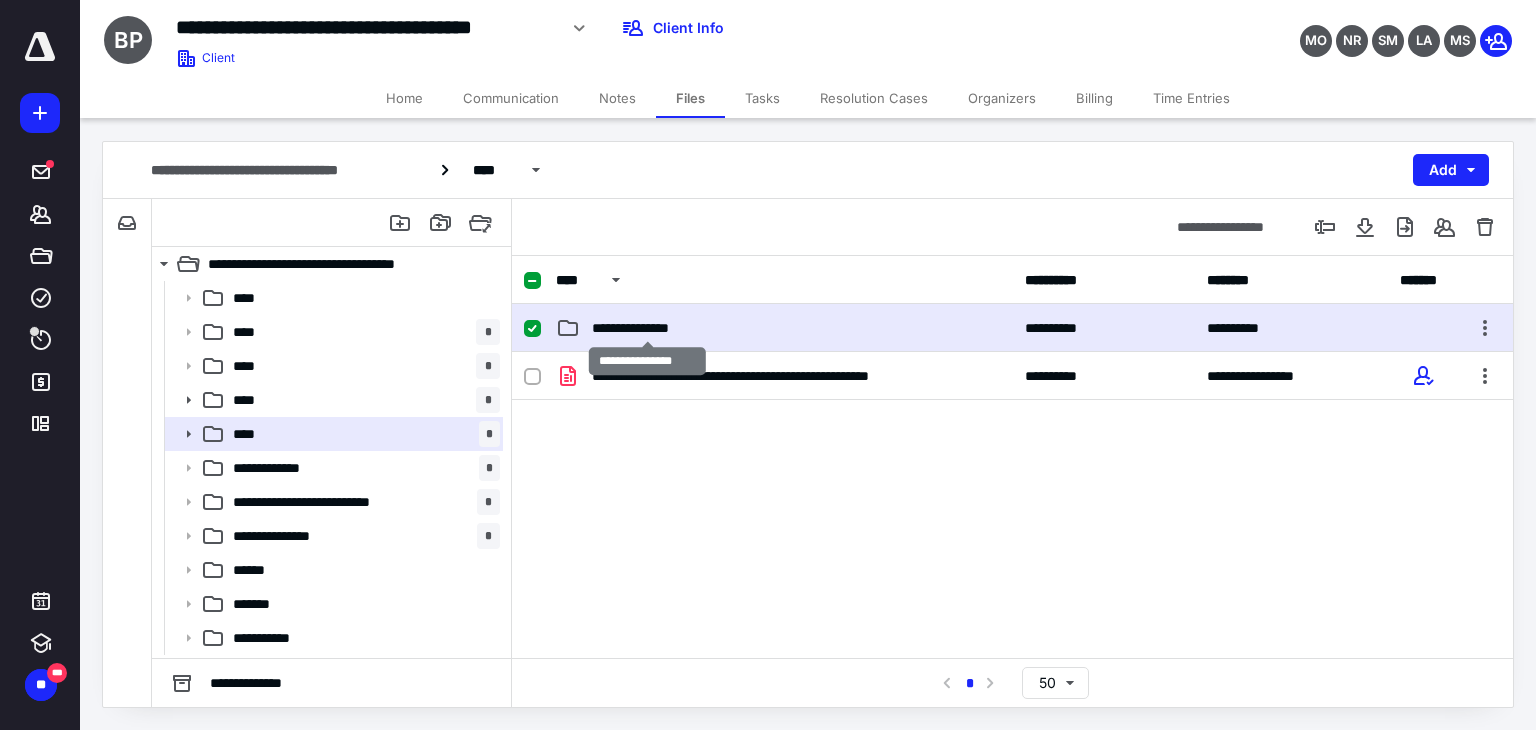 click on "**********" at bounding box center [648, 328] 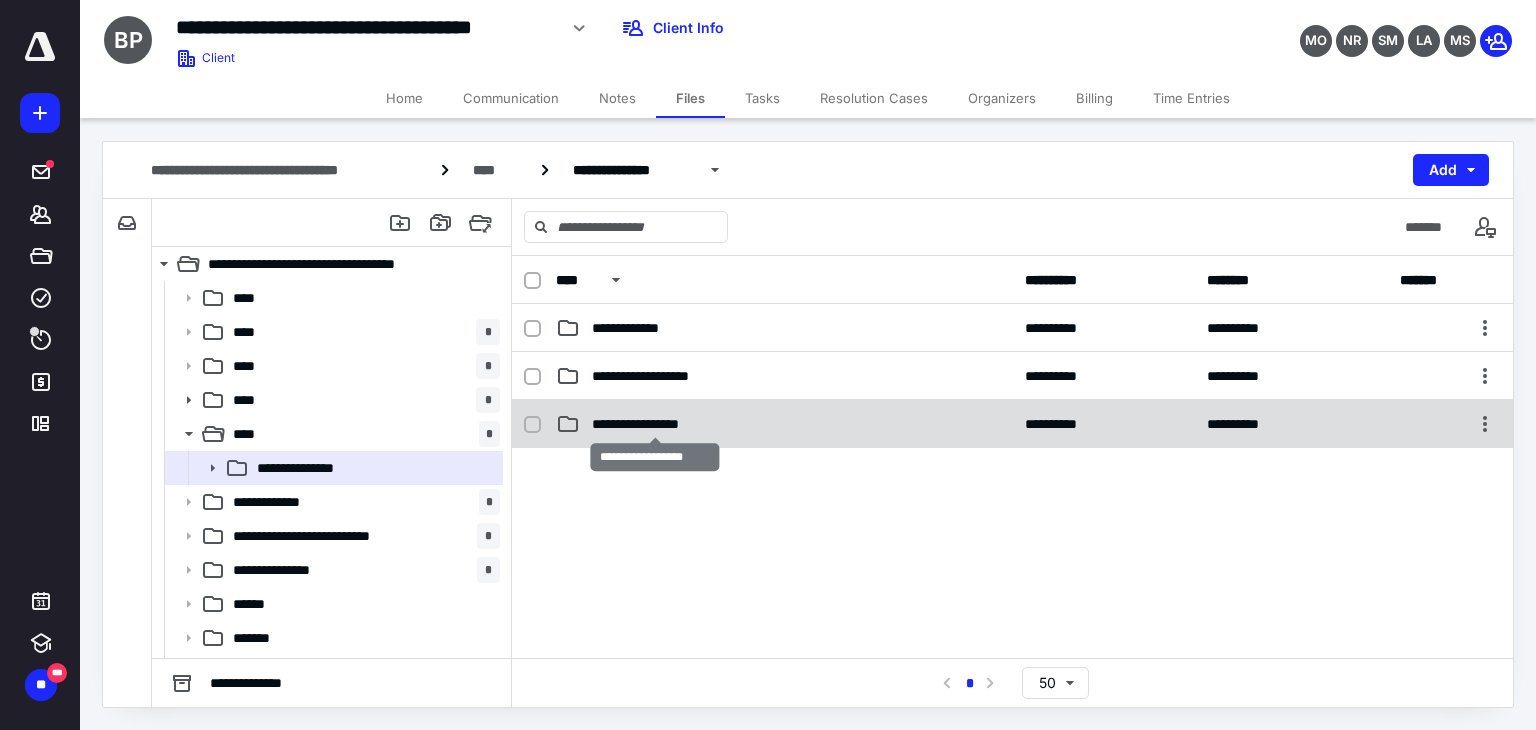 click on "**********" at bounding box center [655, 424] 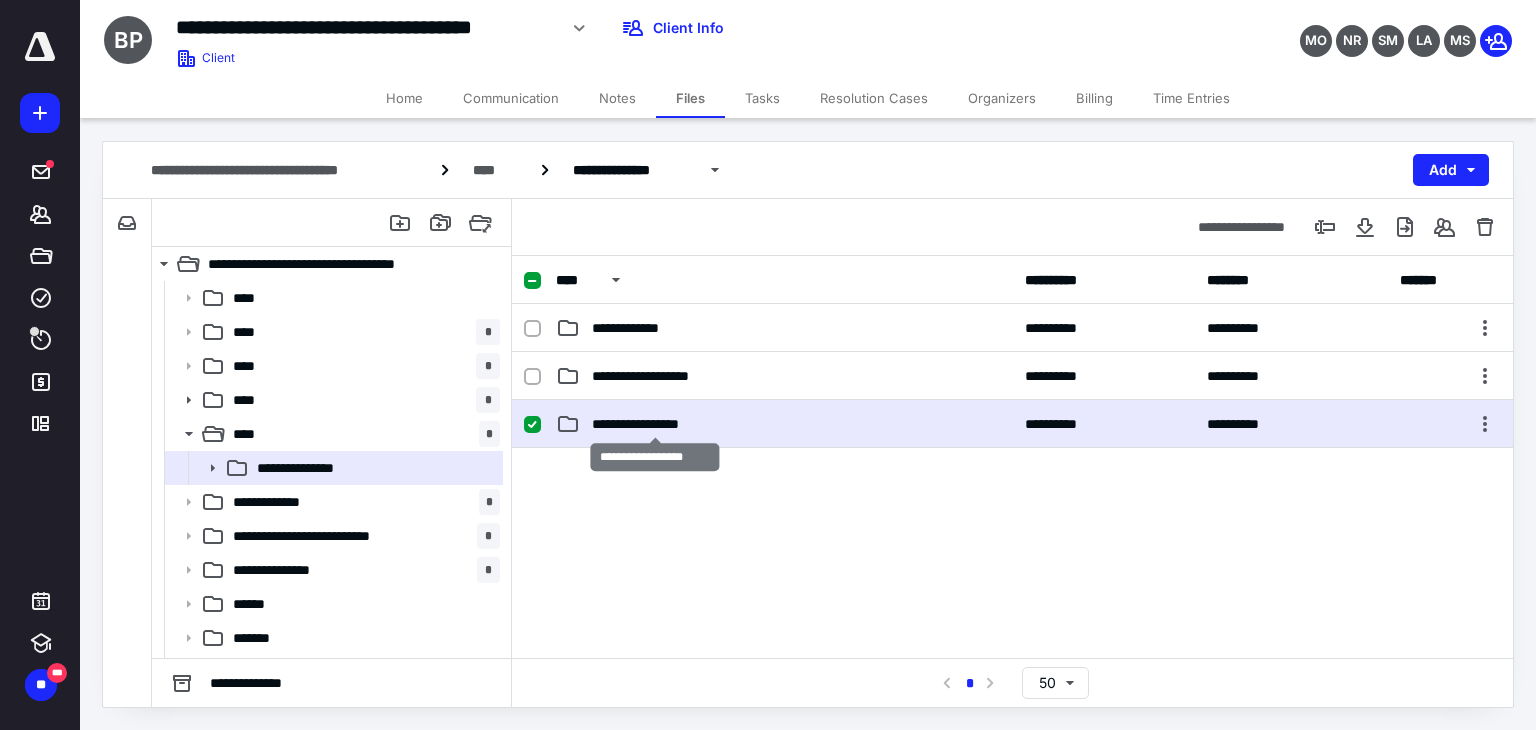 checkbox on "true" 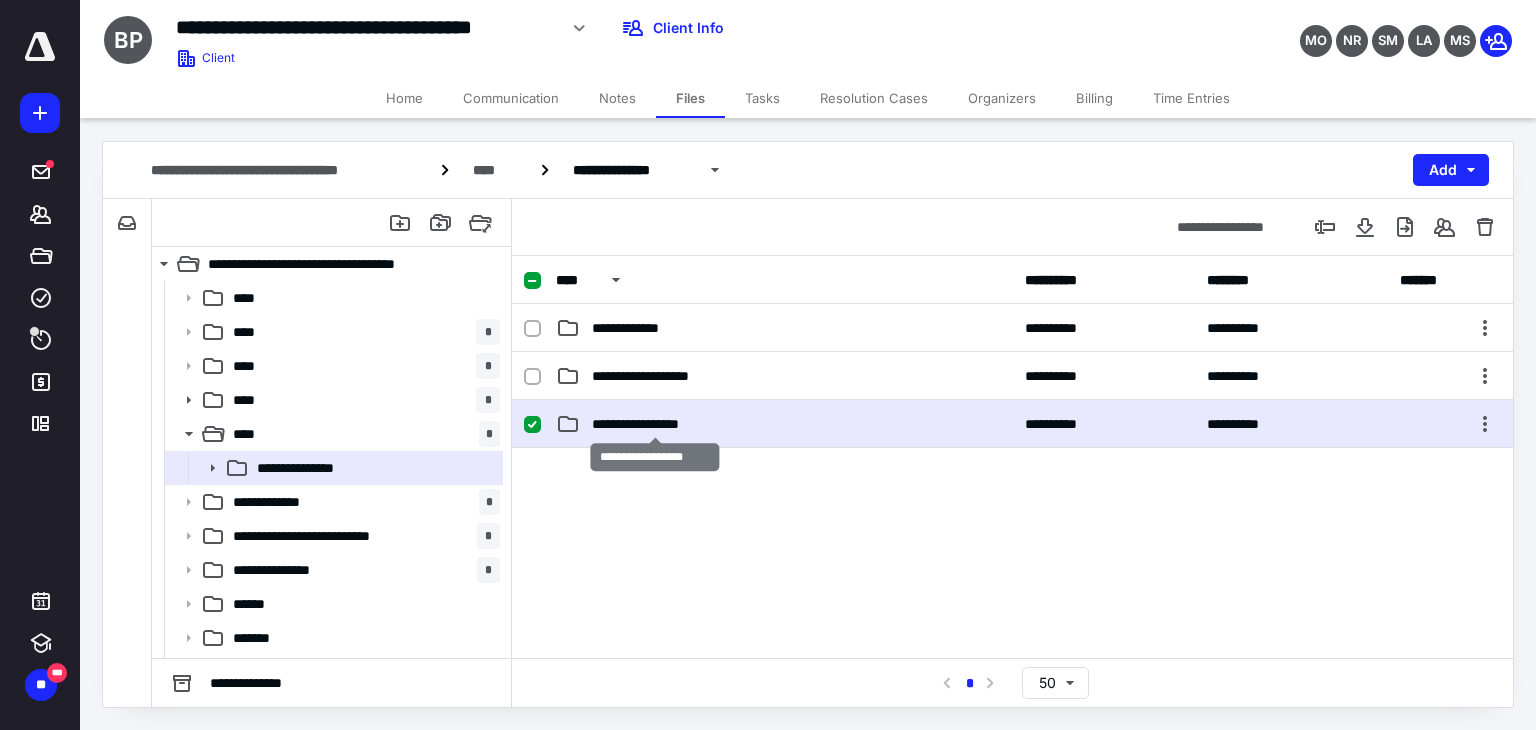 click on "**********" at bounding box center [655, 424] 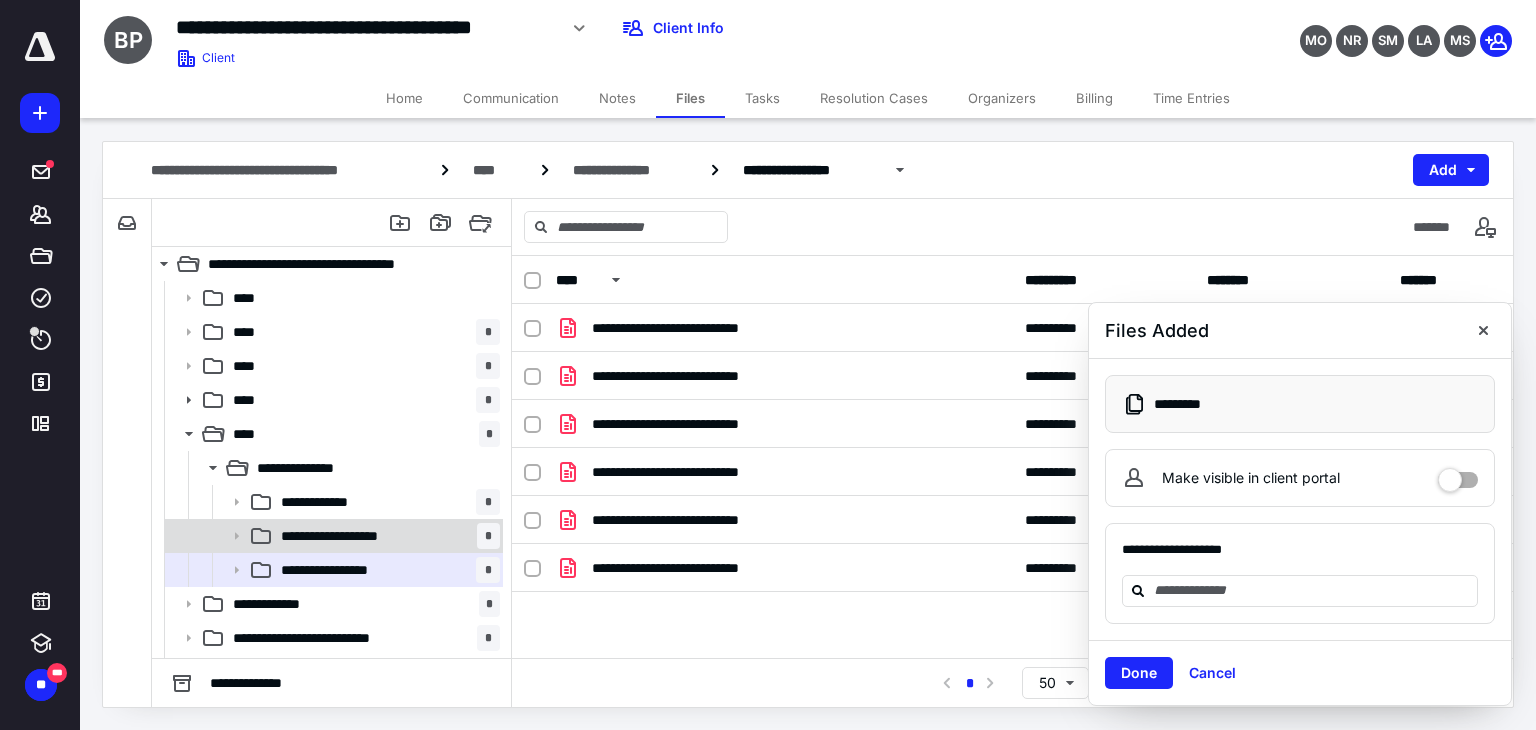 click on "**********" at bounding box center [354, 536] 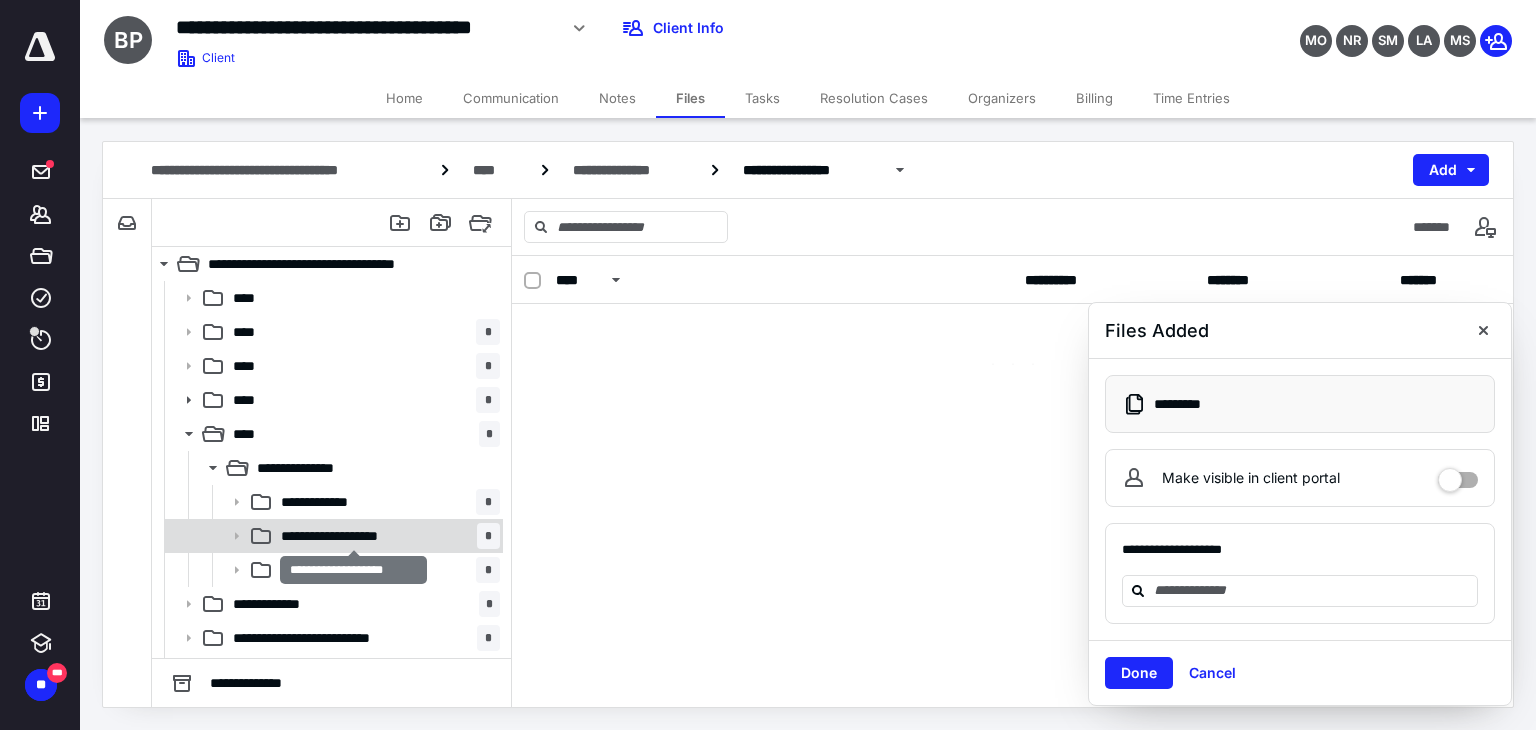 click on "**********" at bounding box center (354, 536) 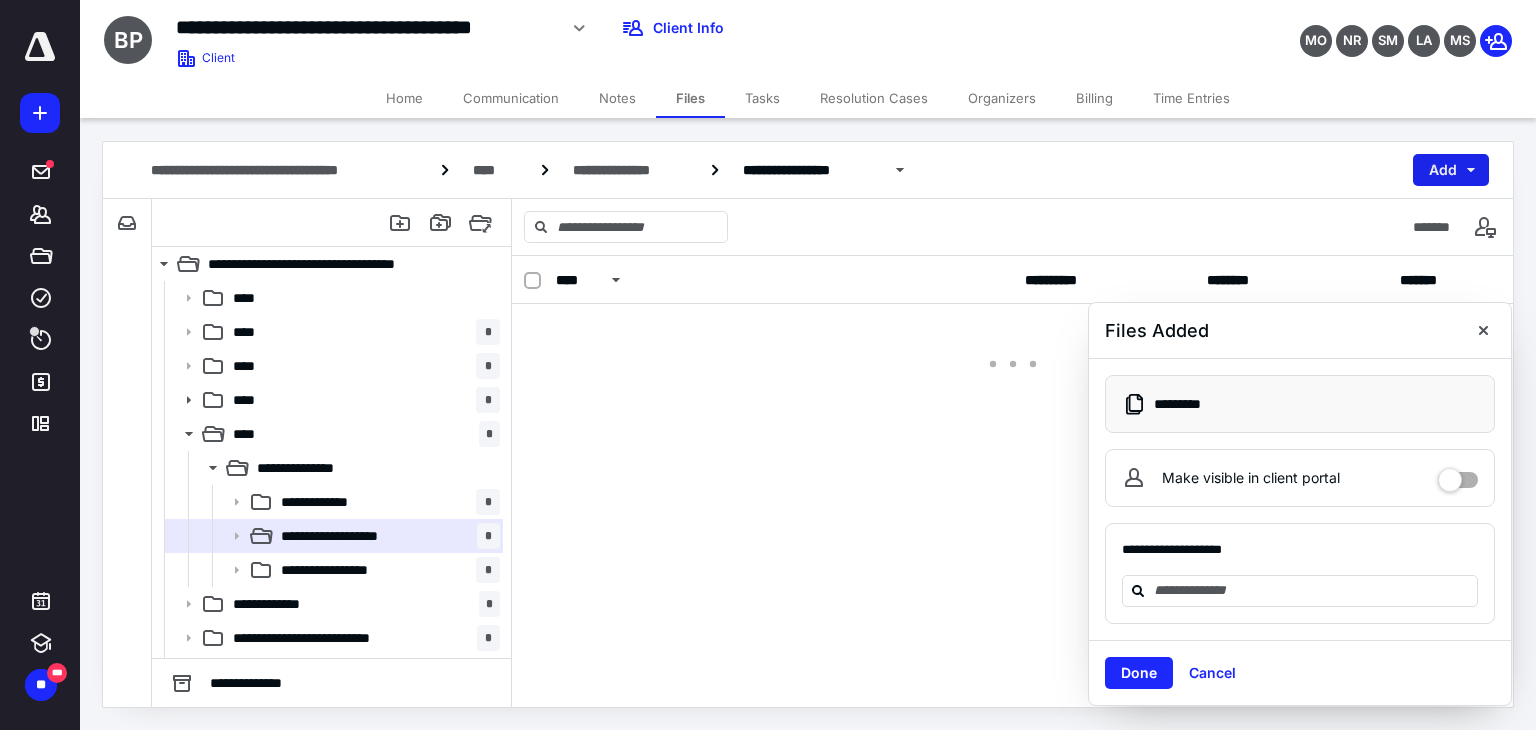 click on "Add" at bounding box center [1451, 170] 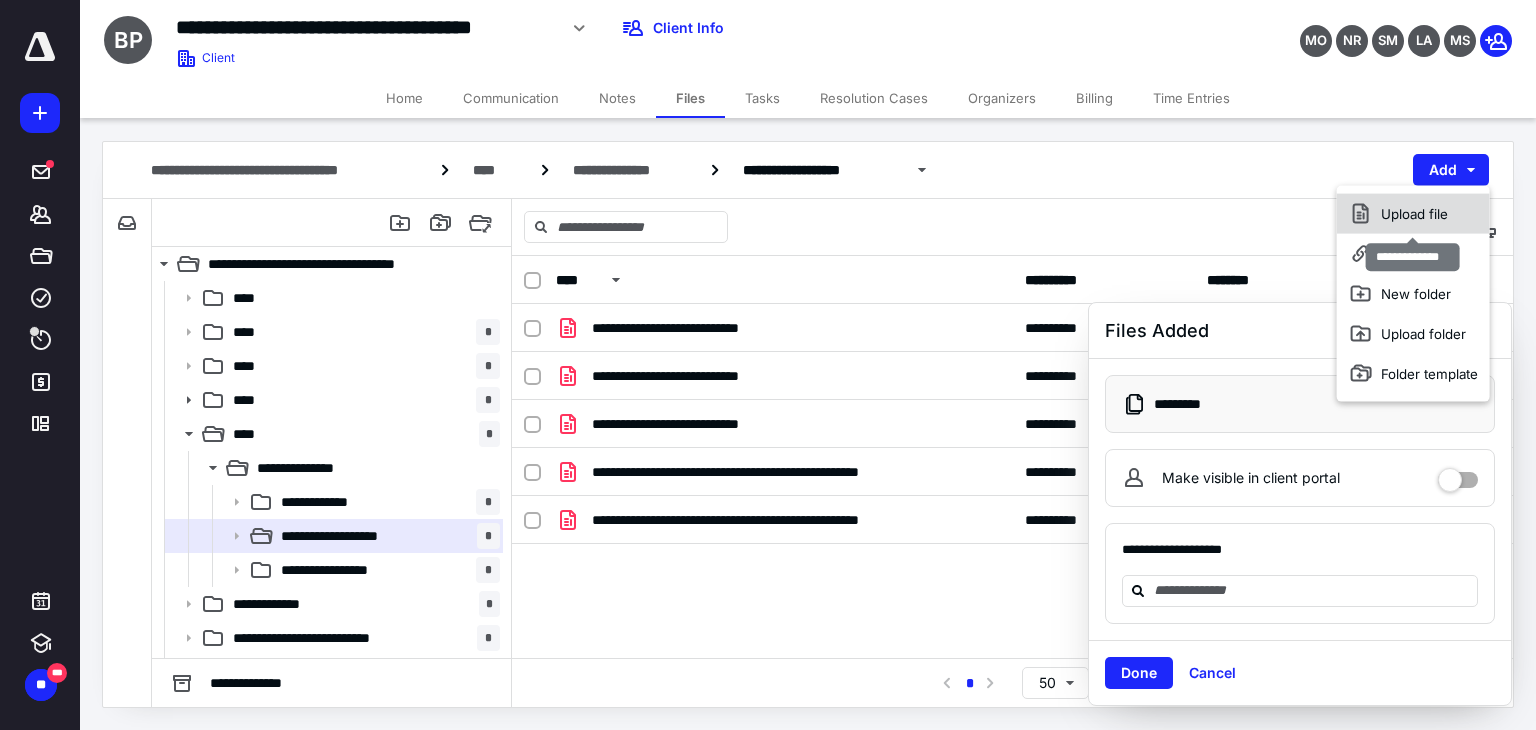 click on "Upload file" at bounding box center (1413, 214) 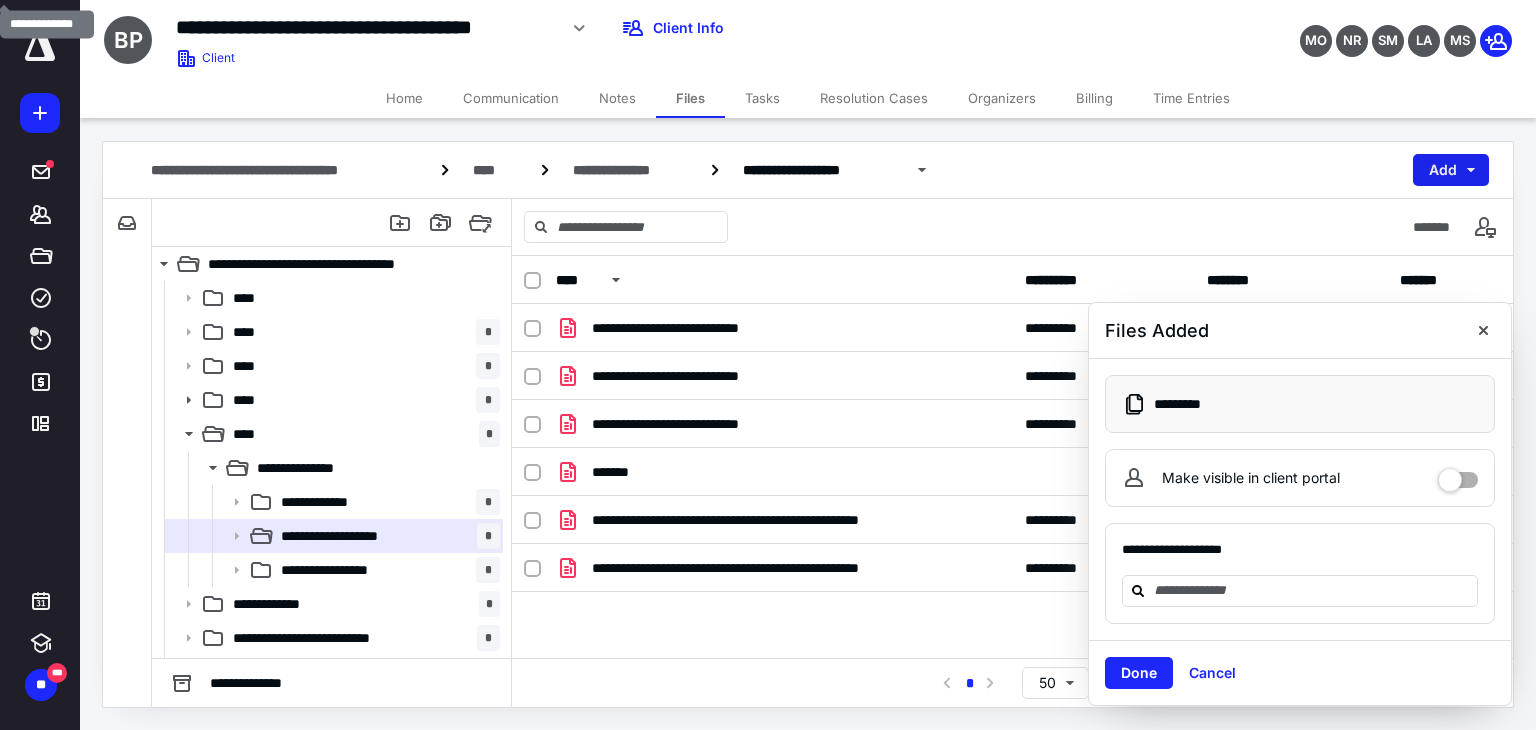 click on "Add" at bounding box center [1451, 170] 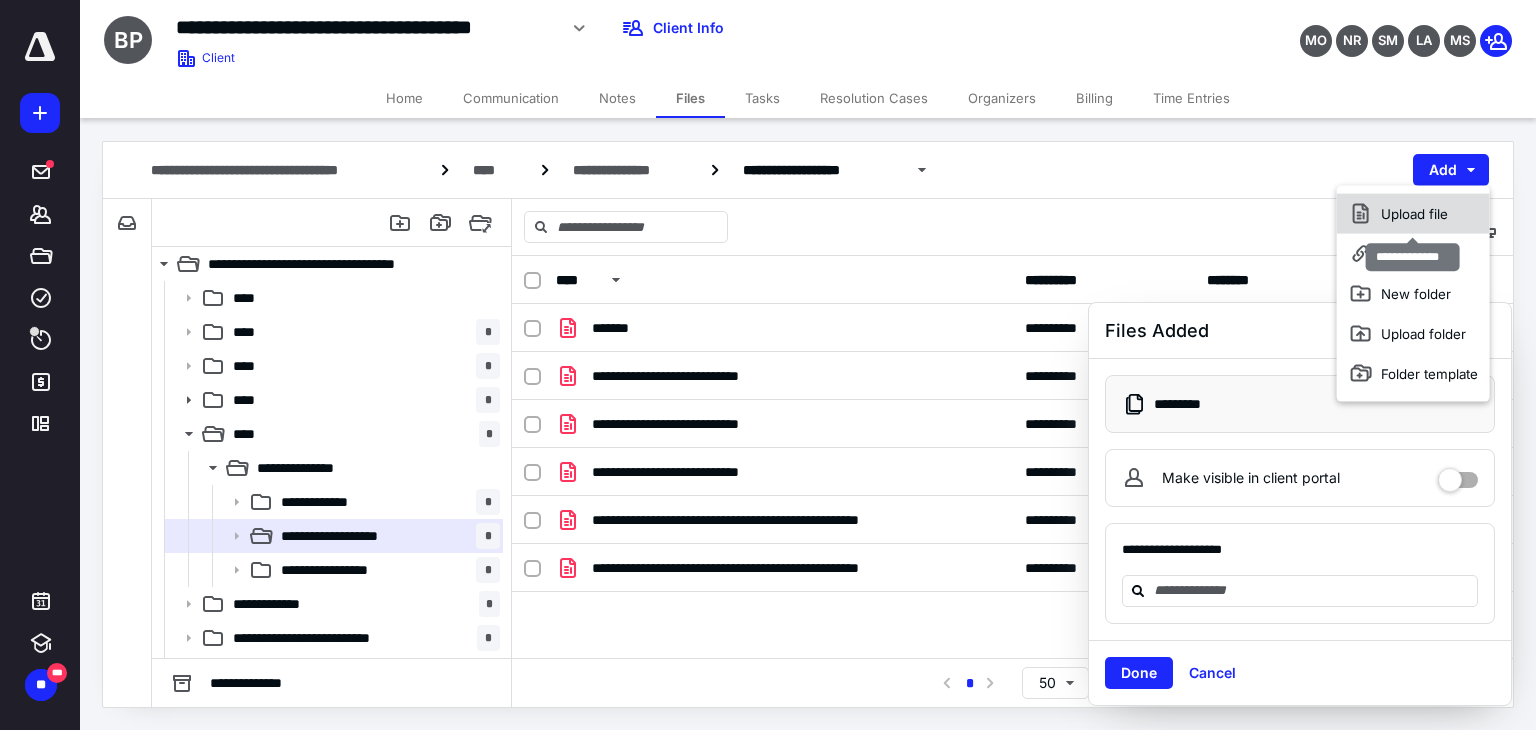click on "Upload file" at bounding box center [1413, 214] 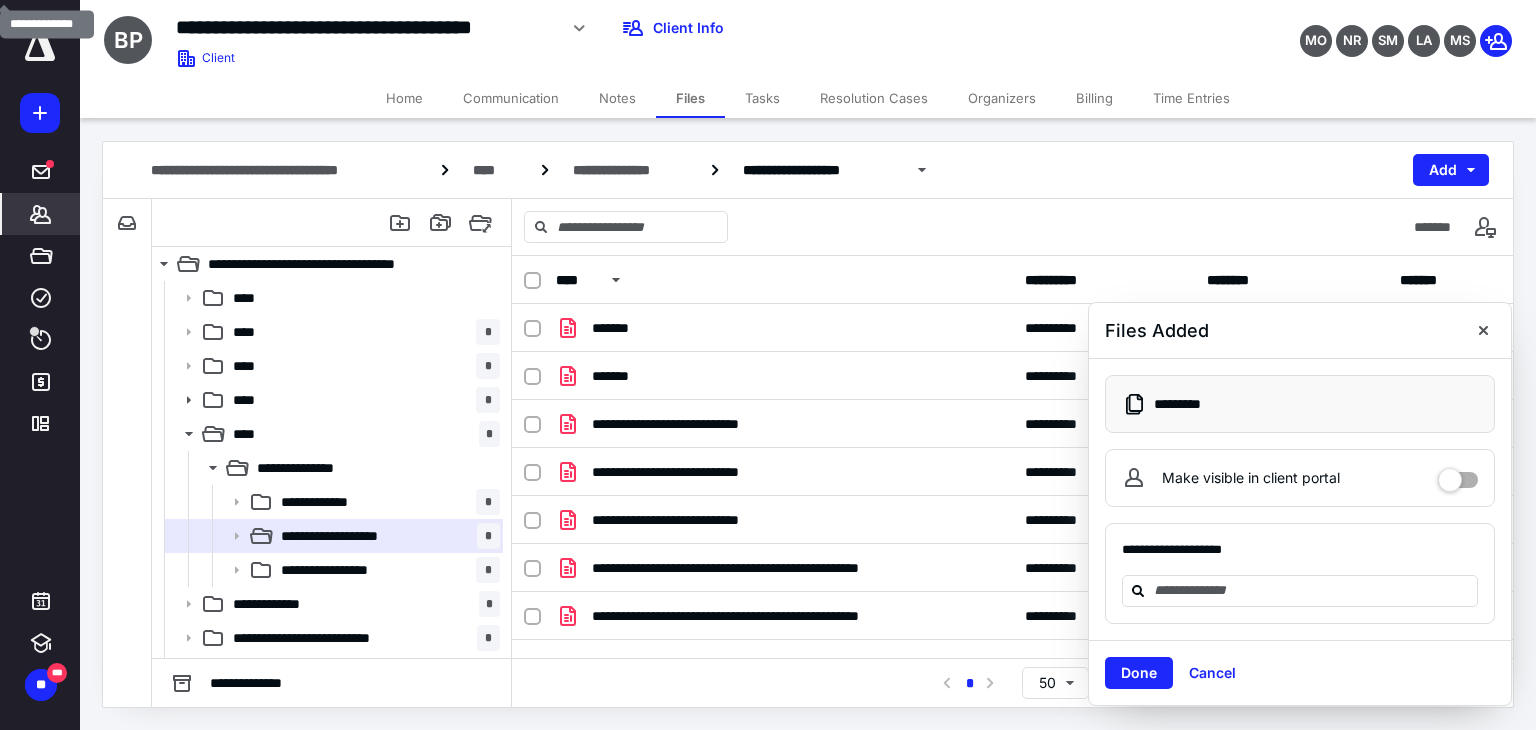 click 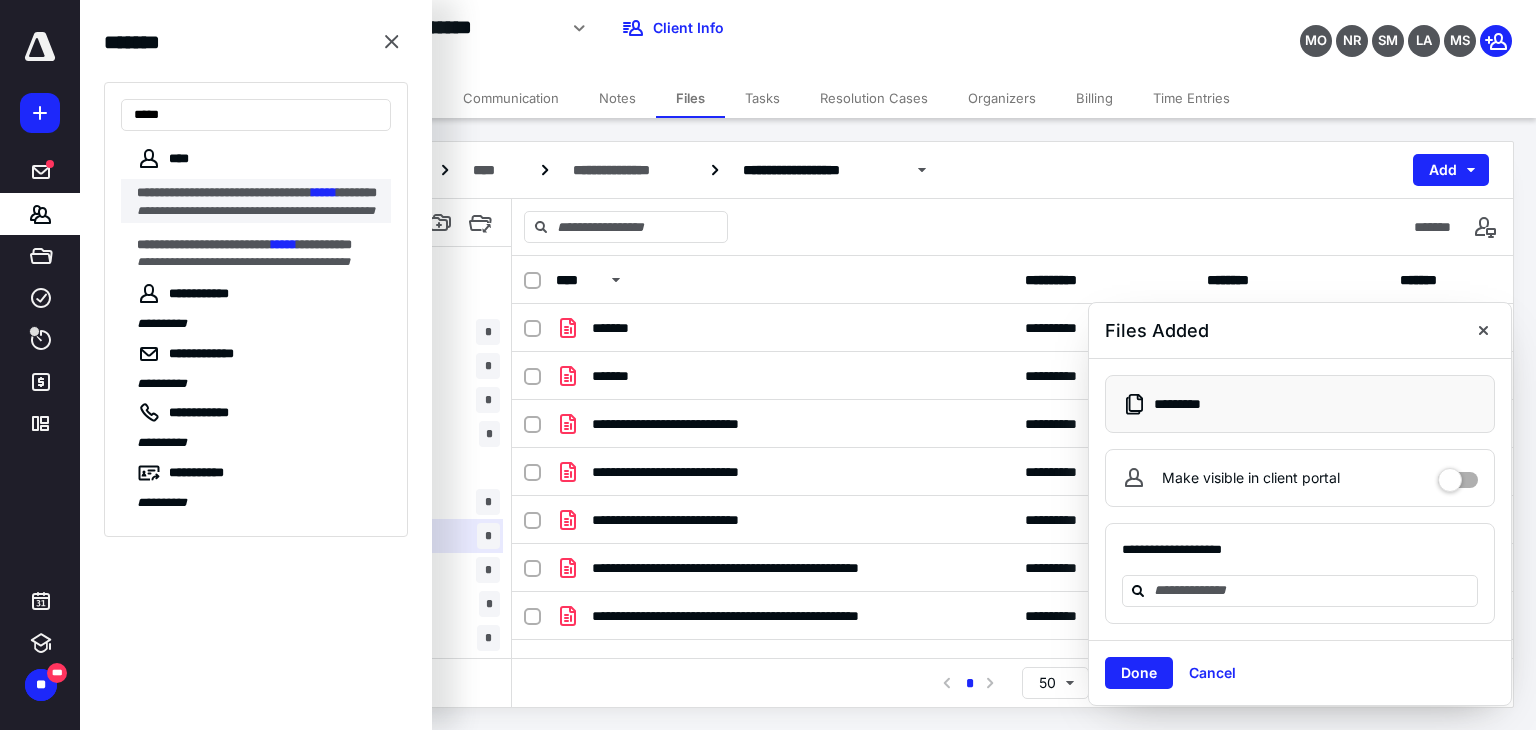 type on "*****" 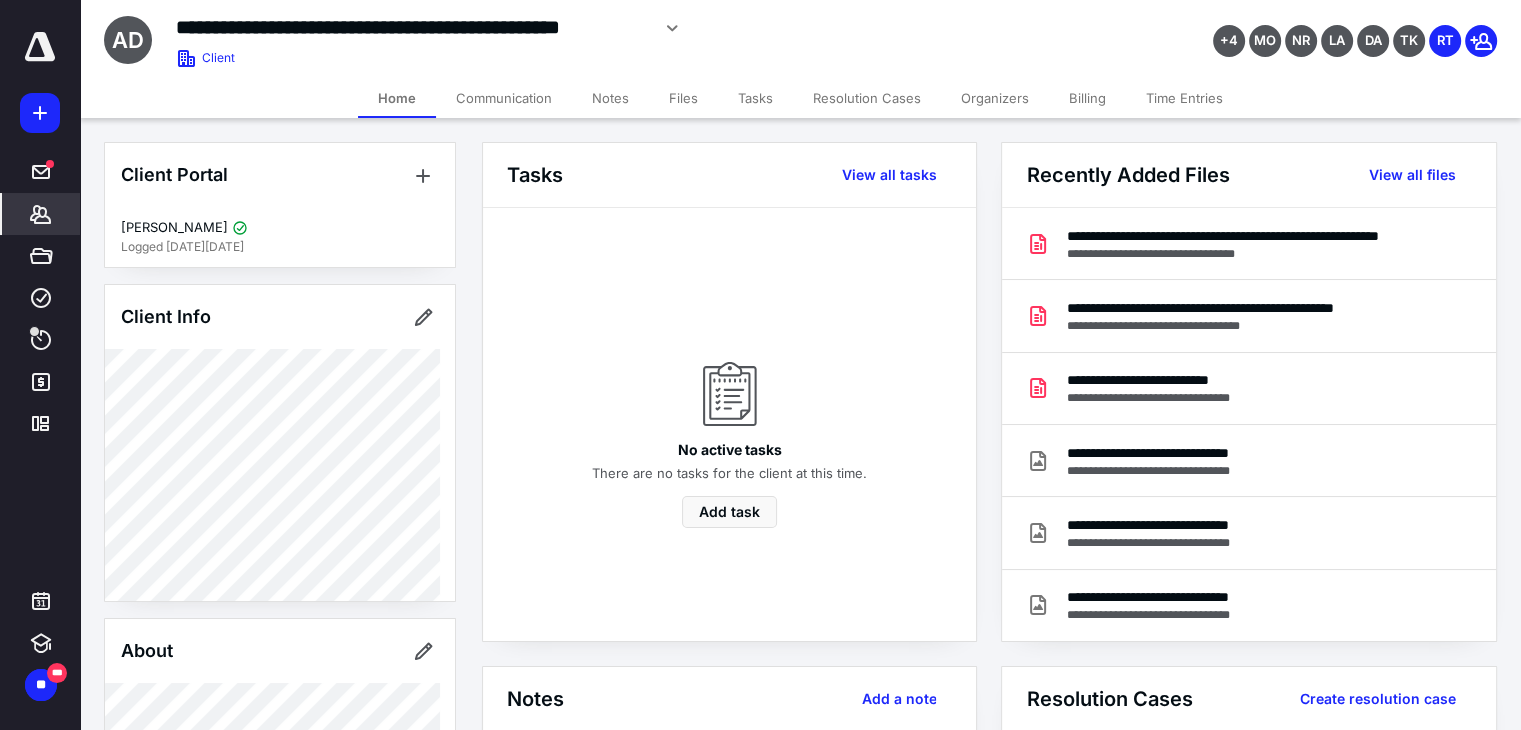 click on "Notes" at bounding box center (610, 98) 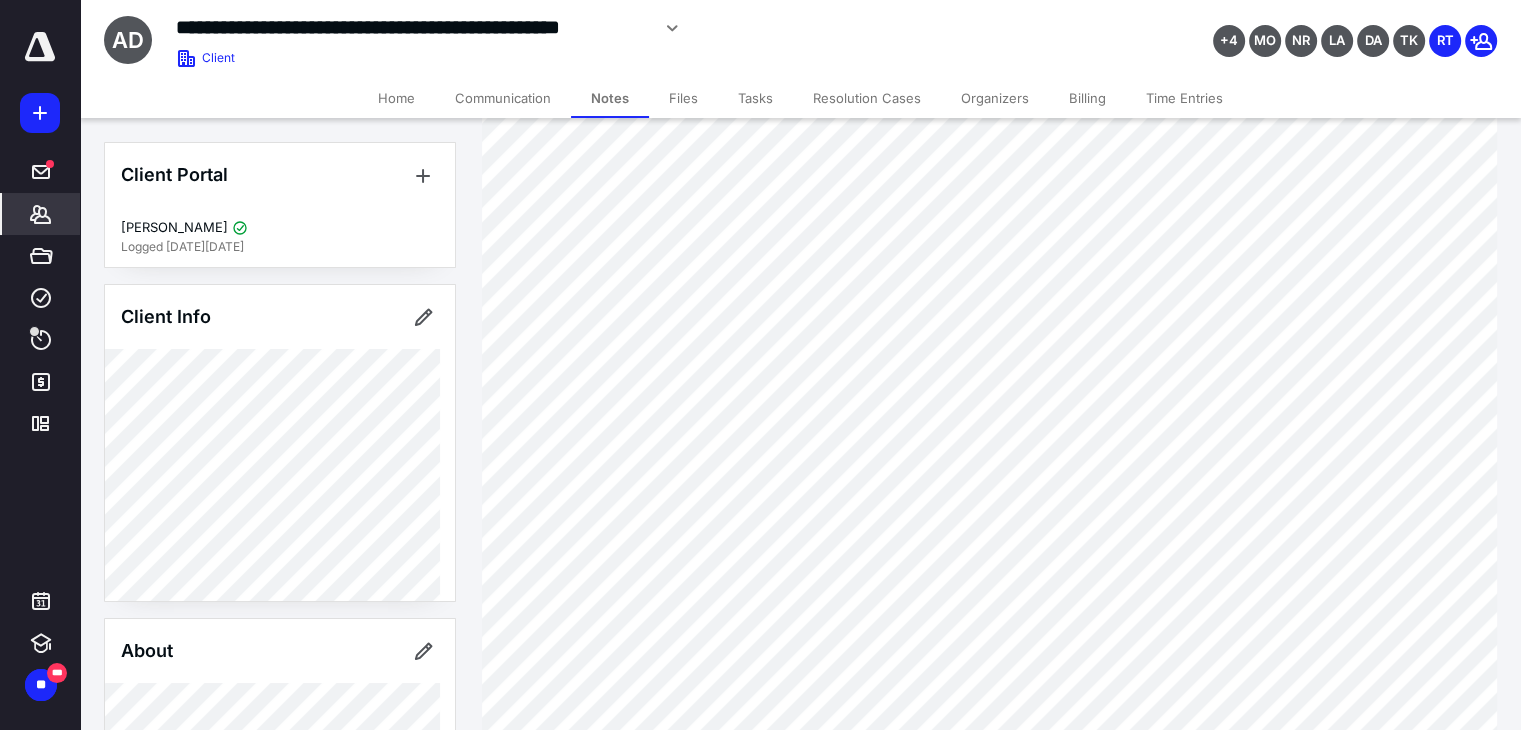 scroll, scrollTop: 372, scrollLeft: 0, axis: vertical 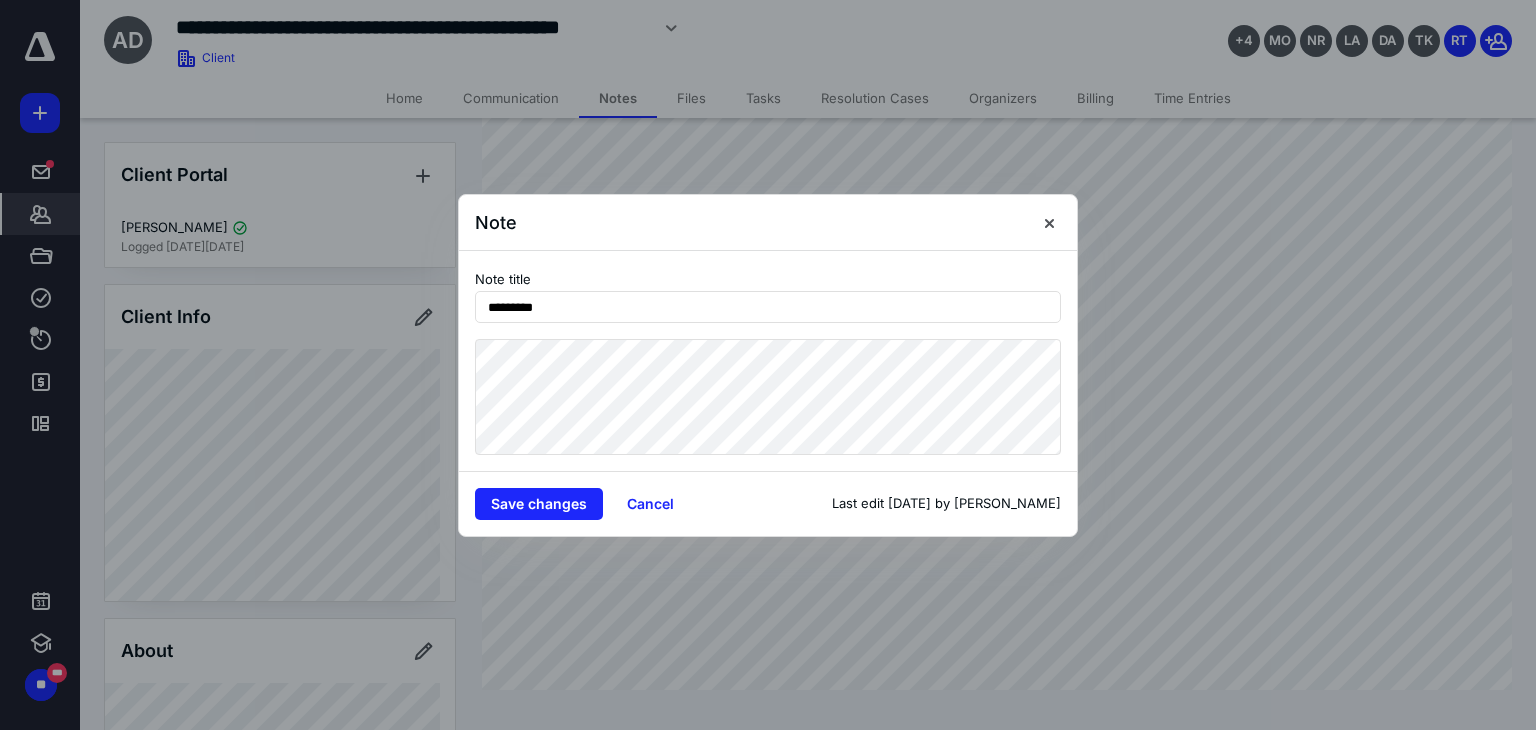 click on "Note Note title ********* Save changes Cancel Last edit 20 Jun 2025 by Rose Tuhul" at bounding box center (768, 365) 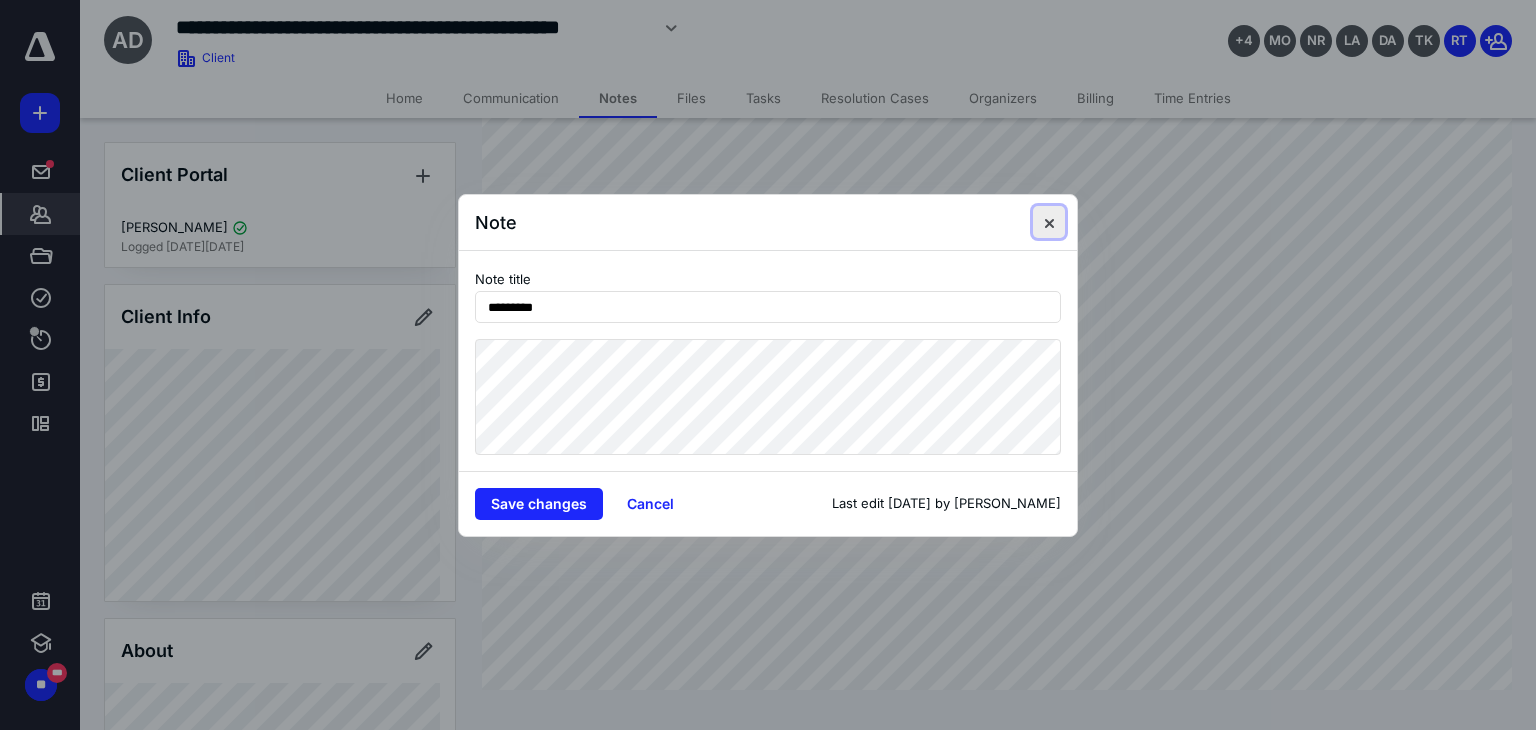 click at bounding box center [1049, 222] 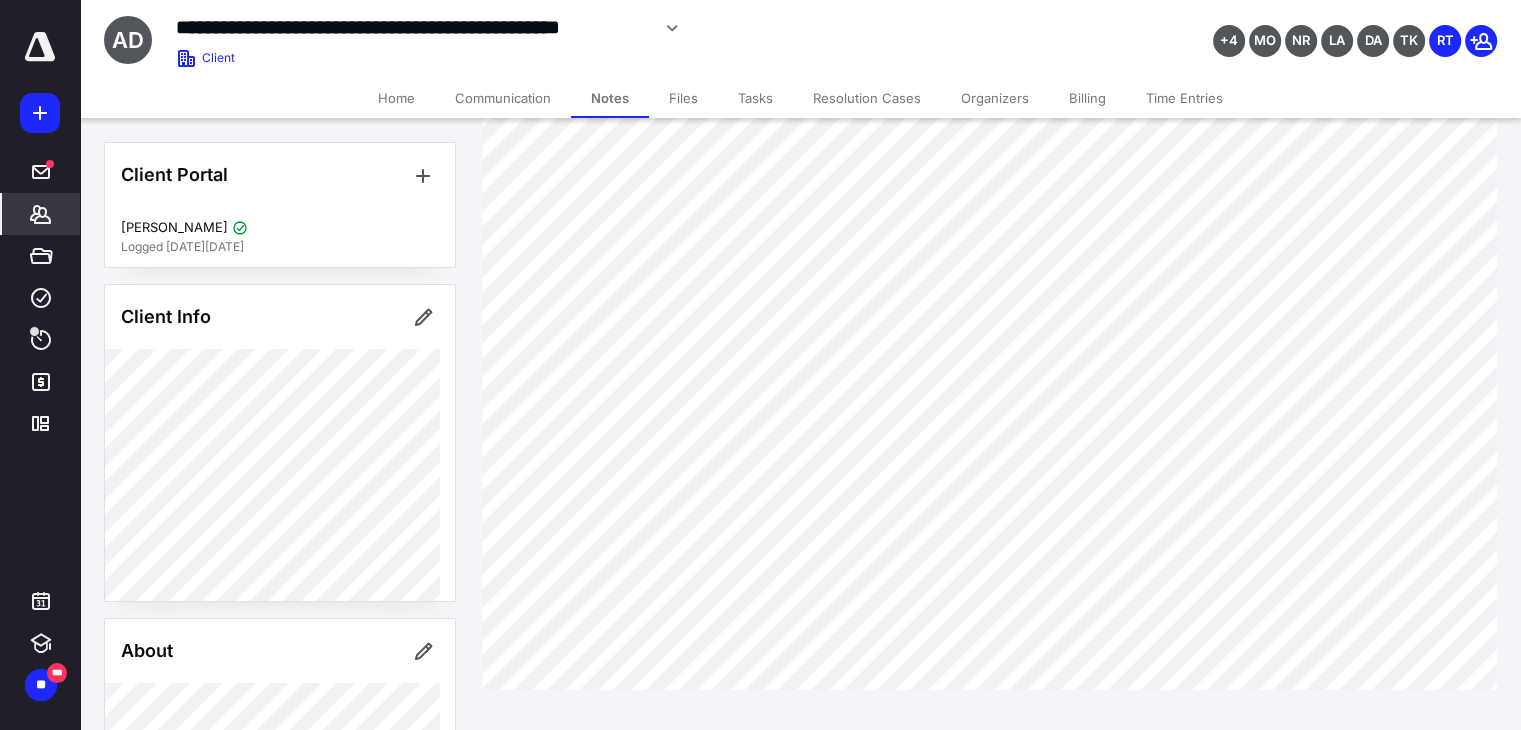 click on "Files" at bounding box center [683, 98] 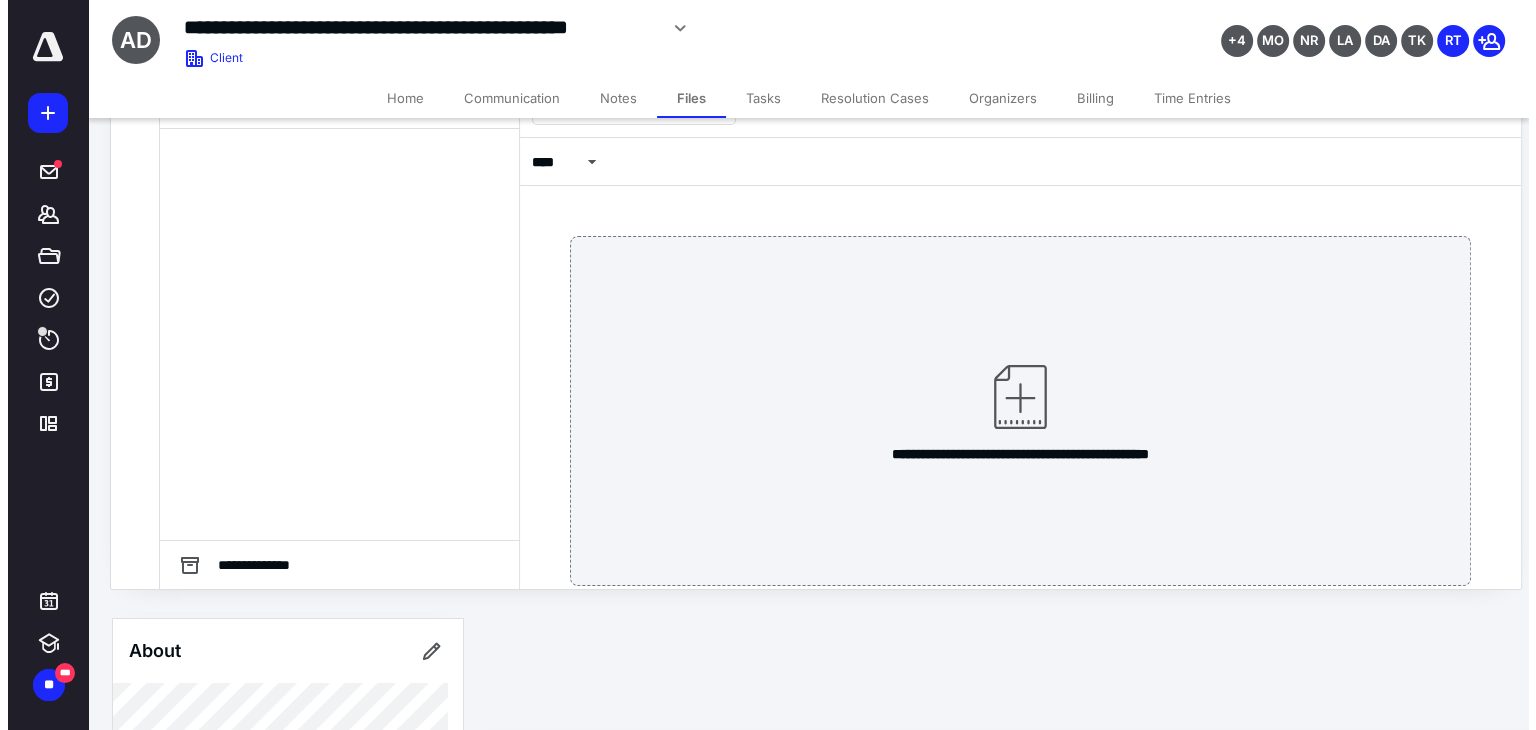 scroll, scrollTop: 0, scrollLeft: 0, axis: both 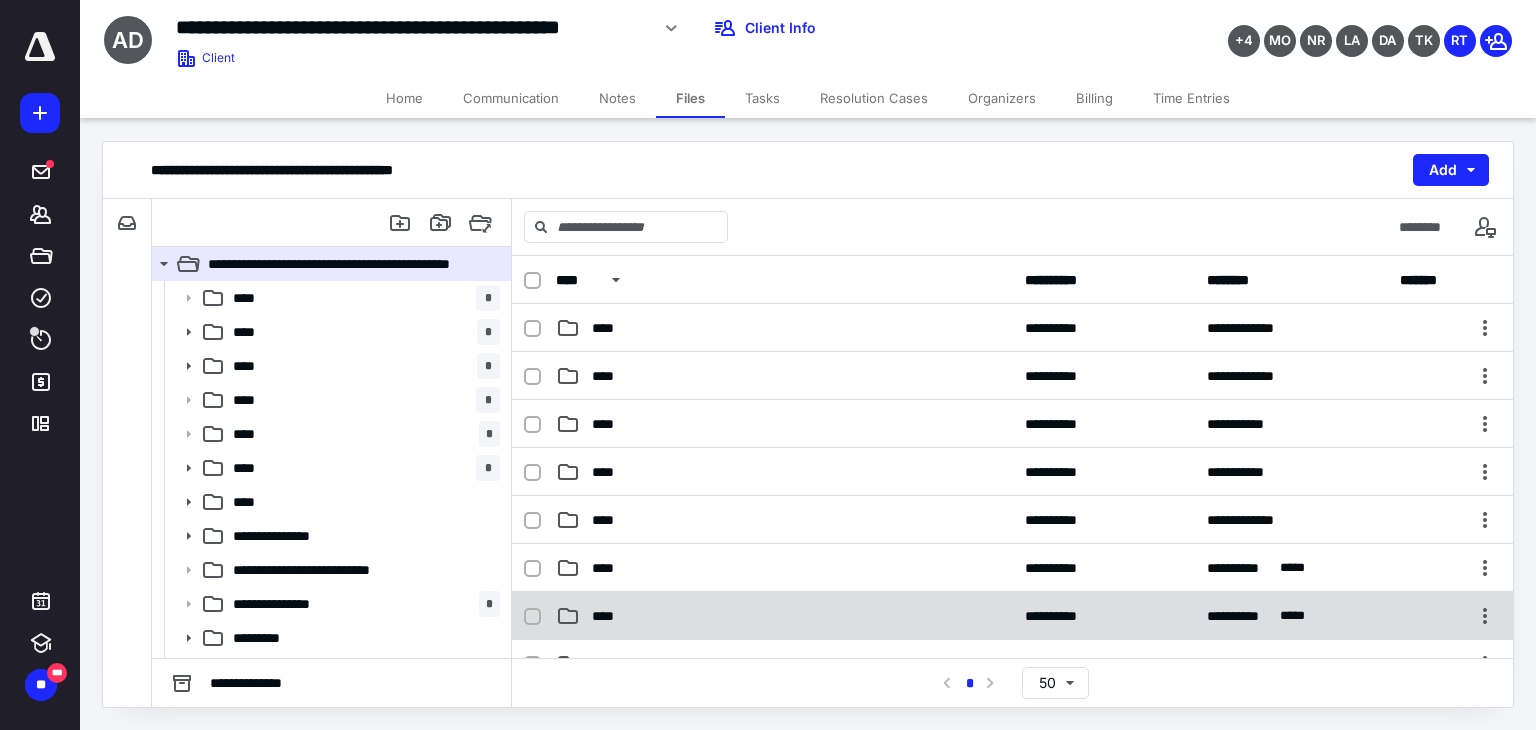 click on "****" at bounding box center (609, 616) 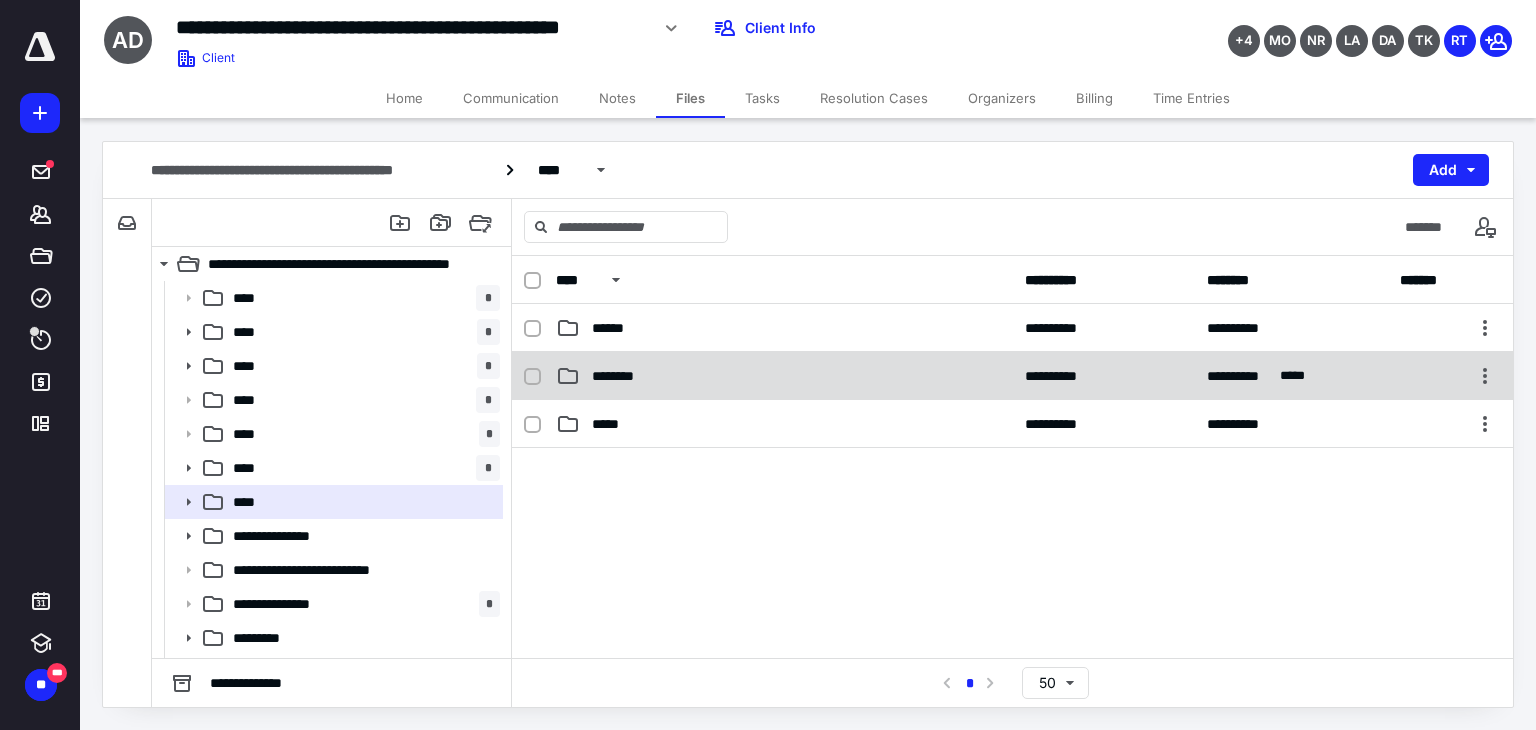 click on "********" at bounding box center (621, 376) 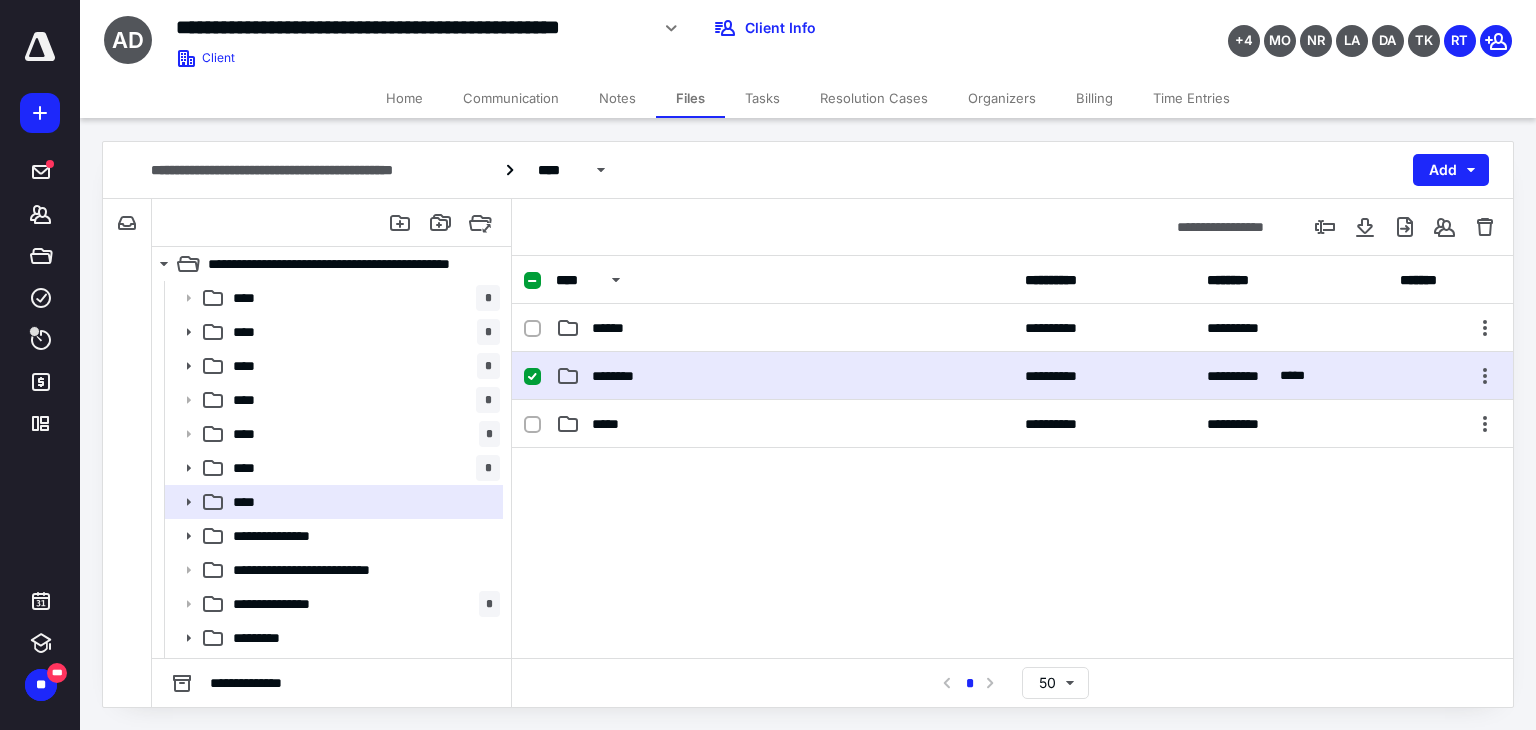 click on "********" at bounding box center [621, 376] 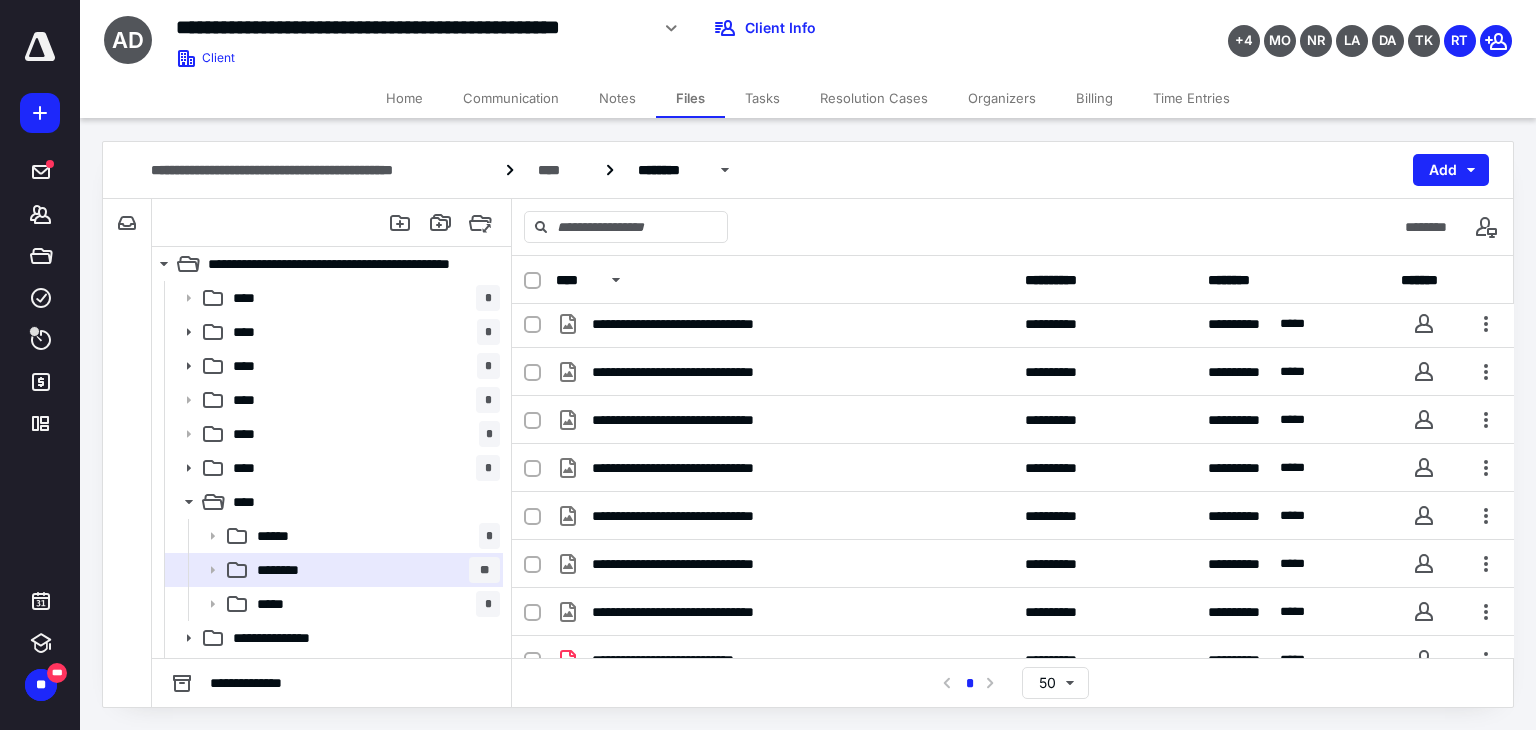 scroll, scrollTop: 1175, scrollLeft: 0, axis: vertical 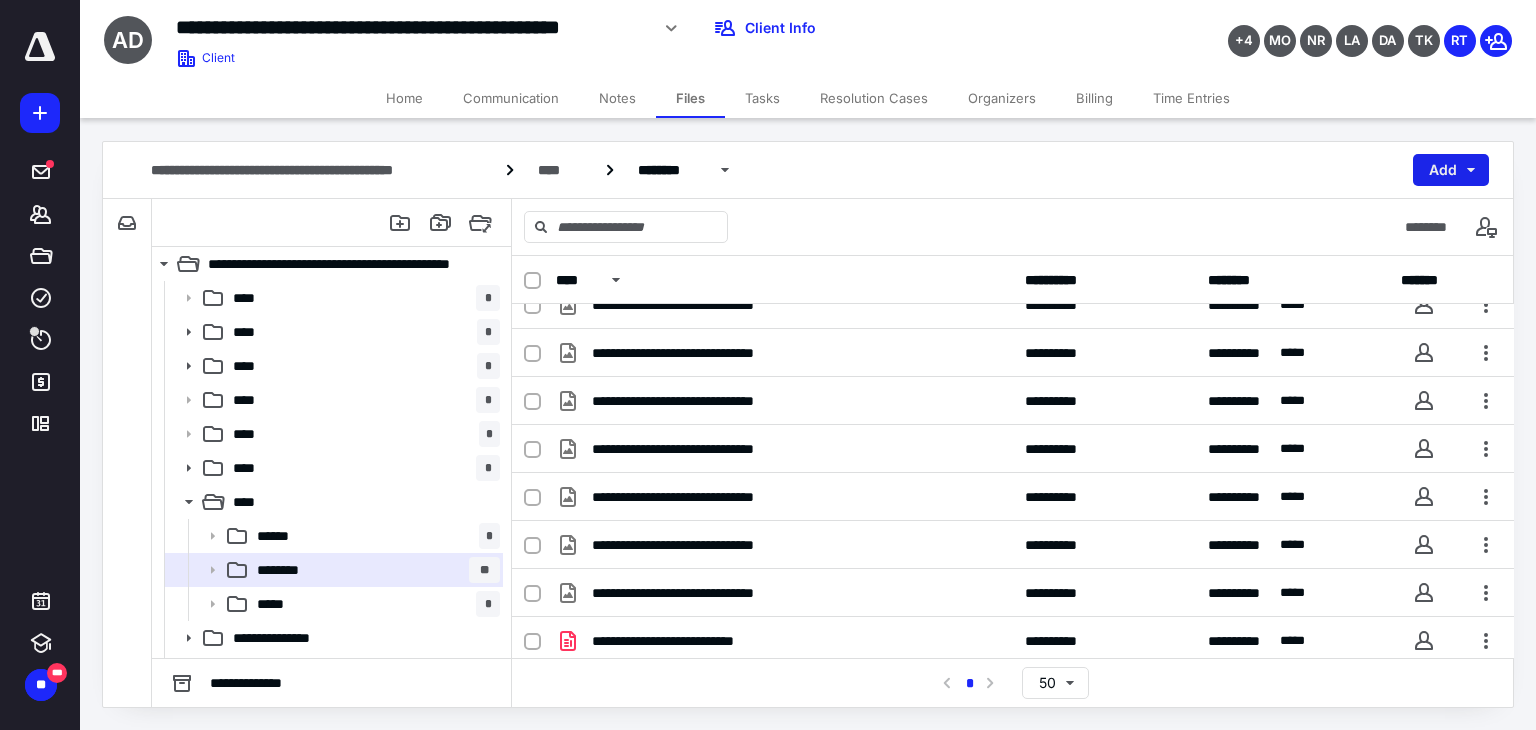 click on "Add" at bounding box center [1451, 170] 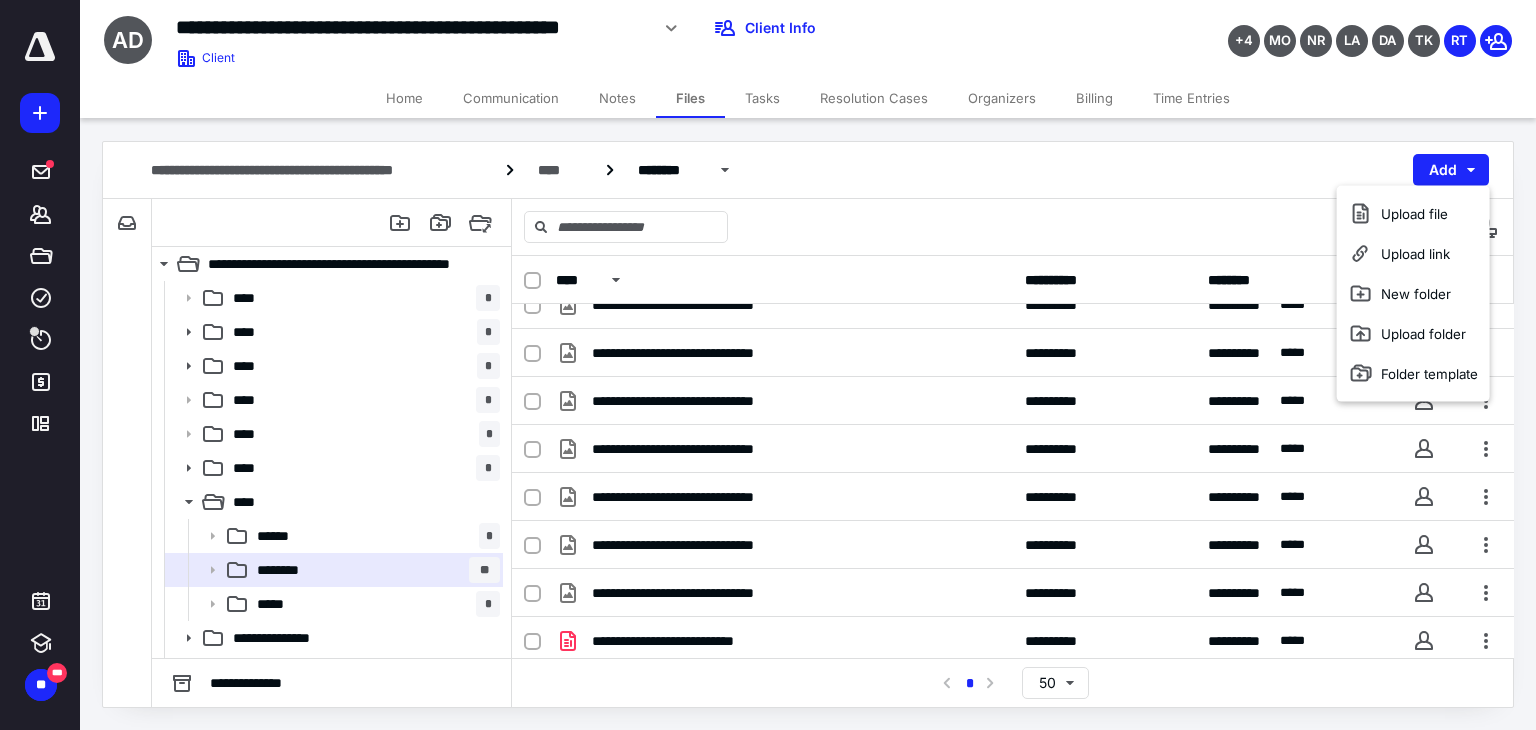 click on "********" at bounding box center [1013, 227] 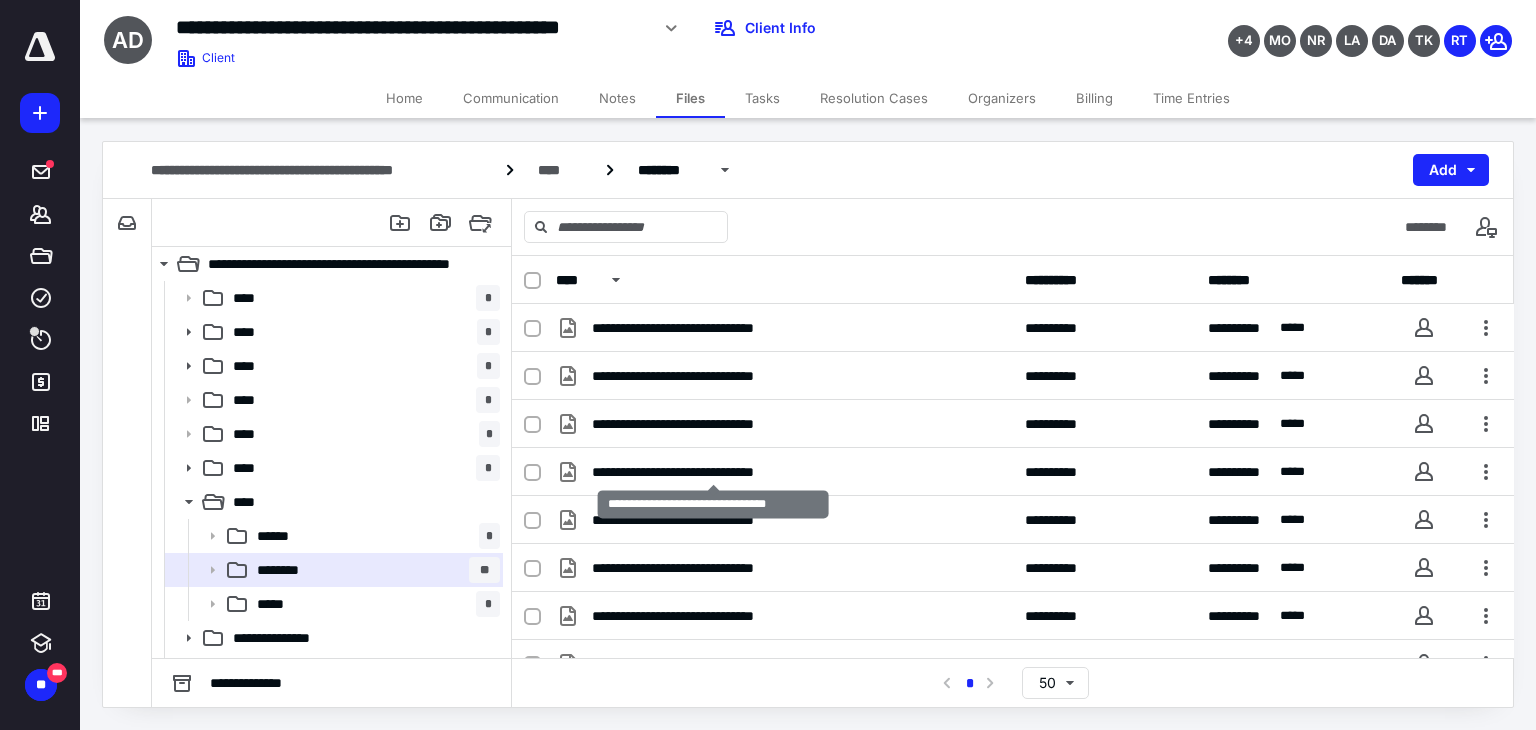 scroll, scrollTop: 1175, scrollLeft: 0, axis: vertical 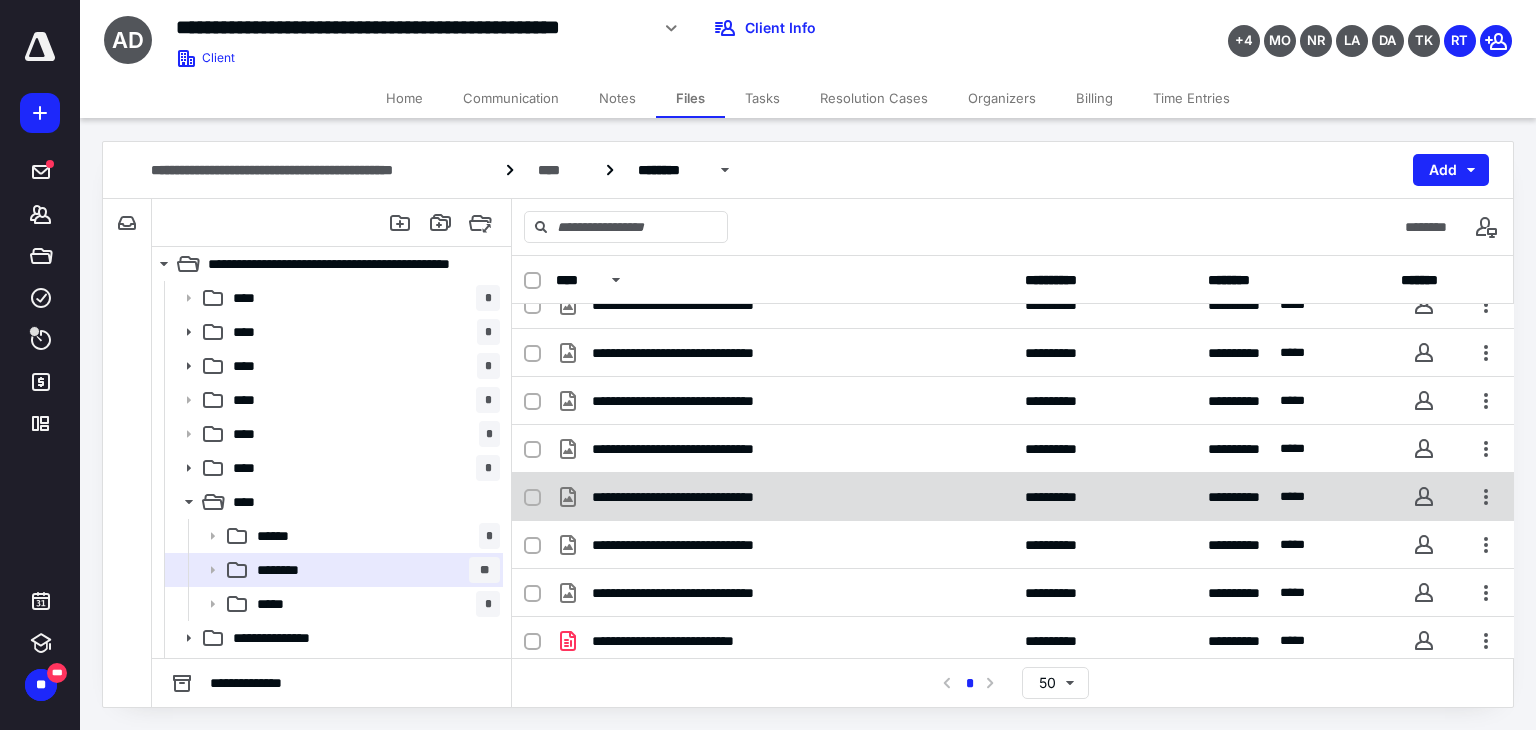 click on "**********" at bounding box center [1013, 497] 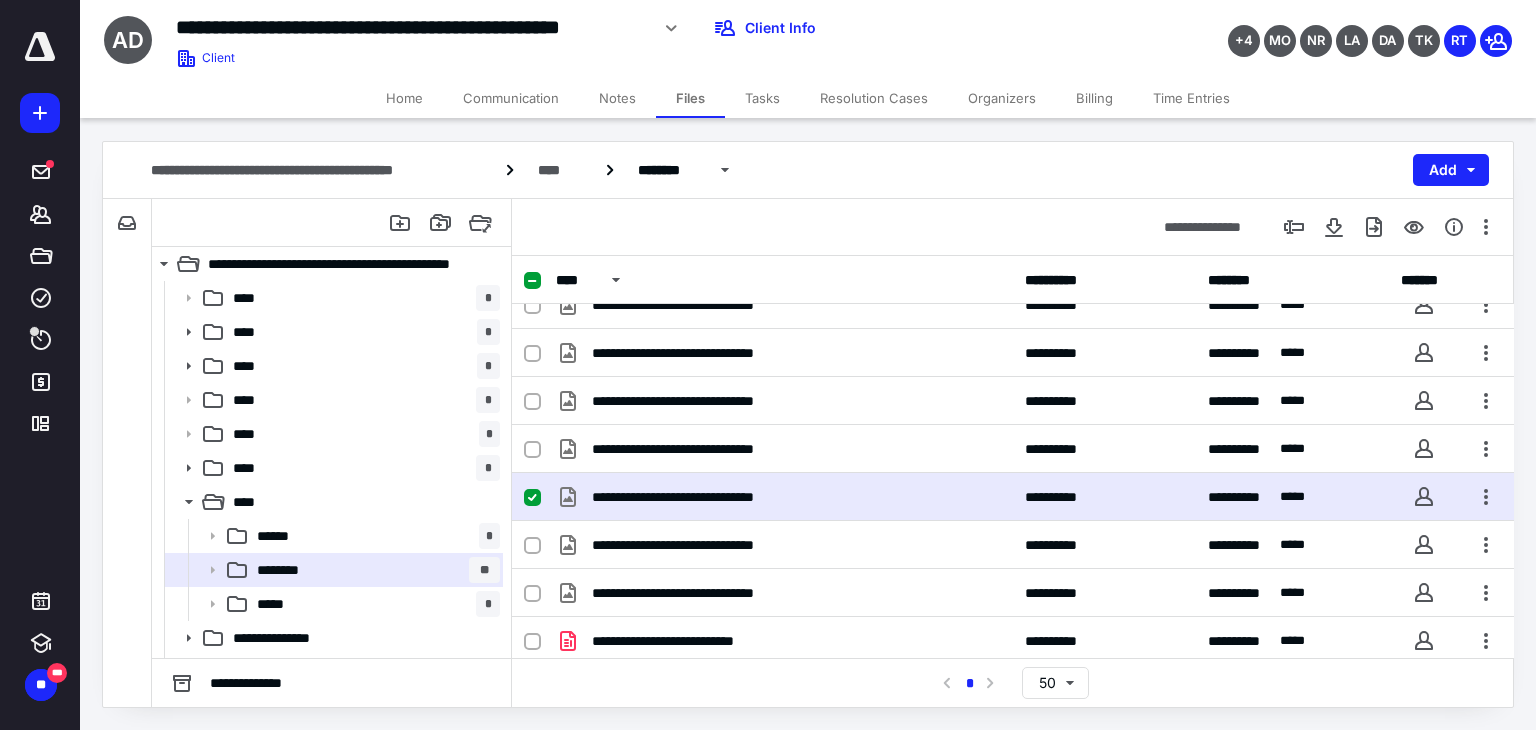 click on "**********" at bounding box center (1013, 497) 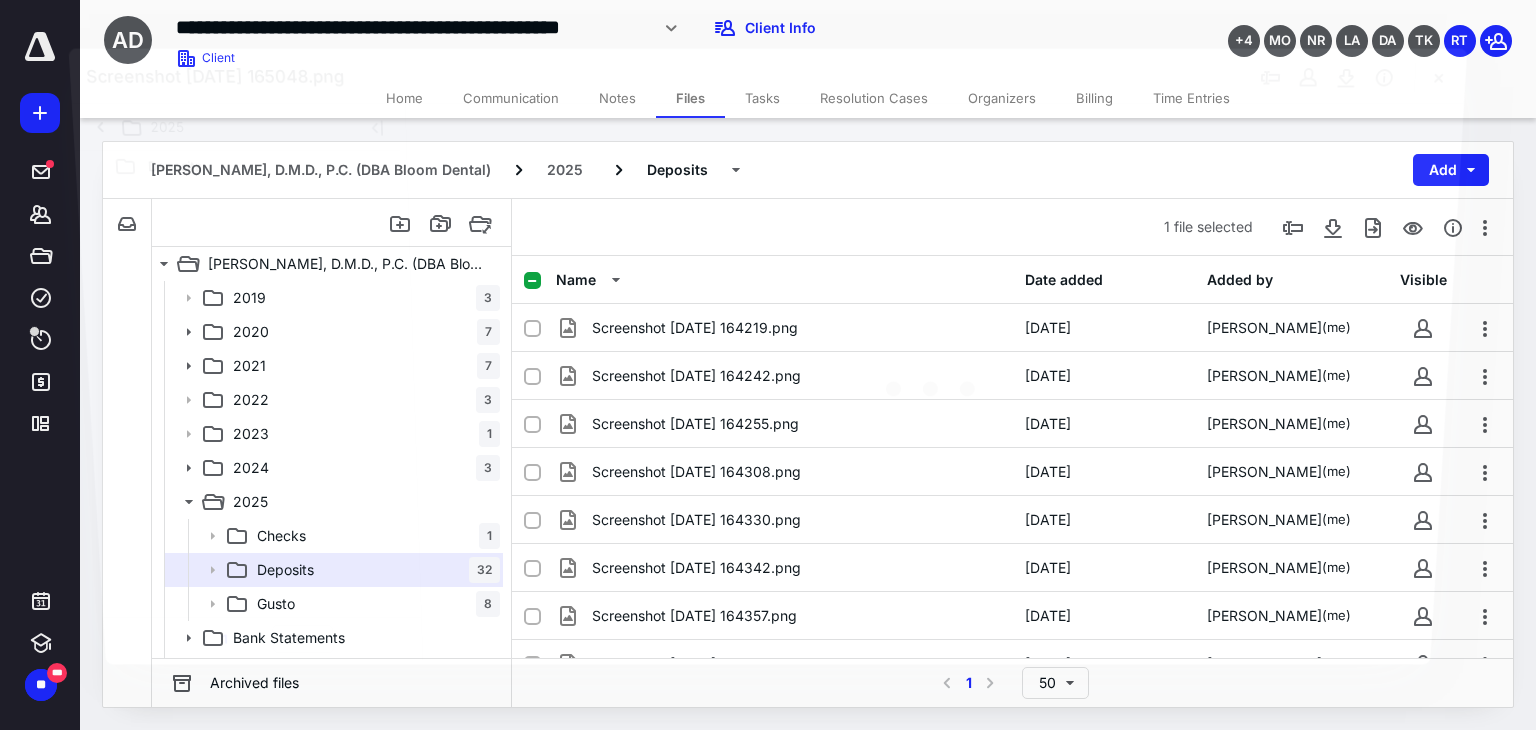 scroll, scrollTop: 1175, scrollLeft: 0, axis: vertical 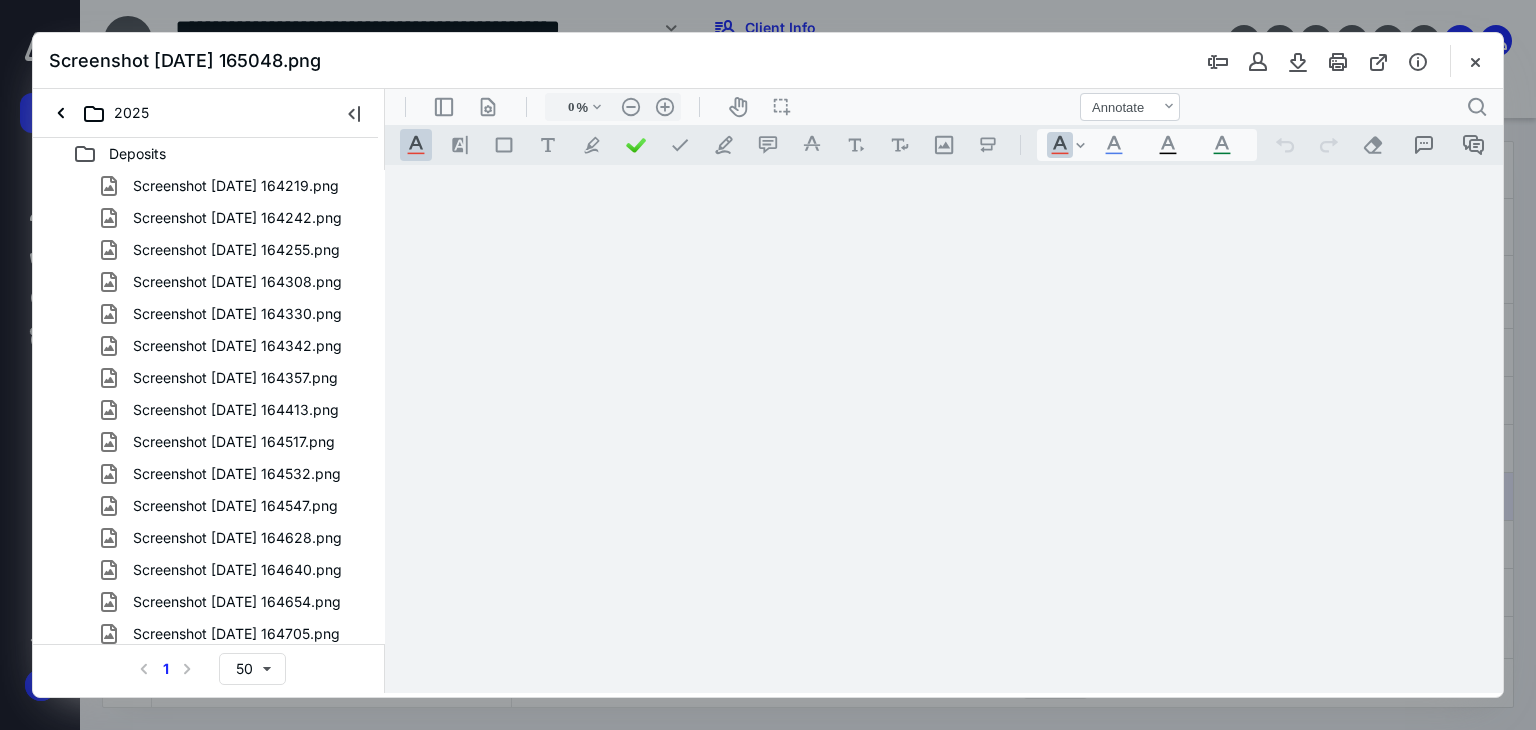 type on "179" 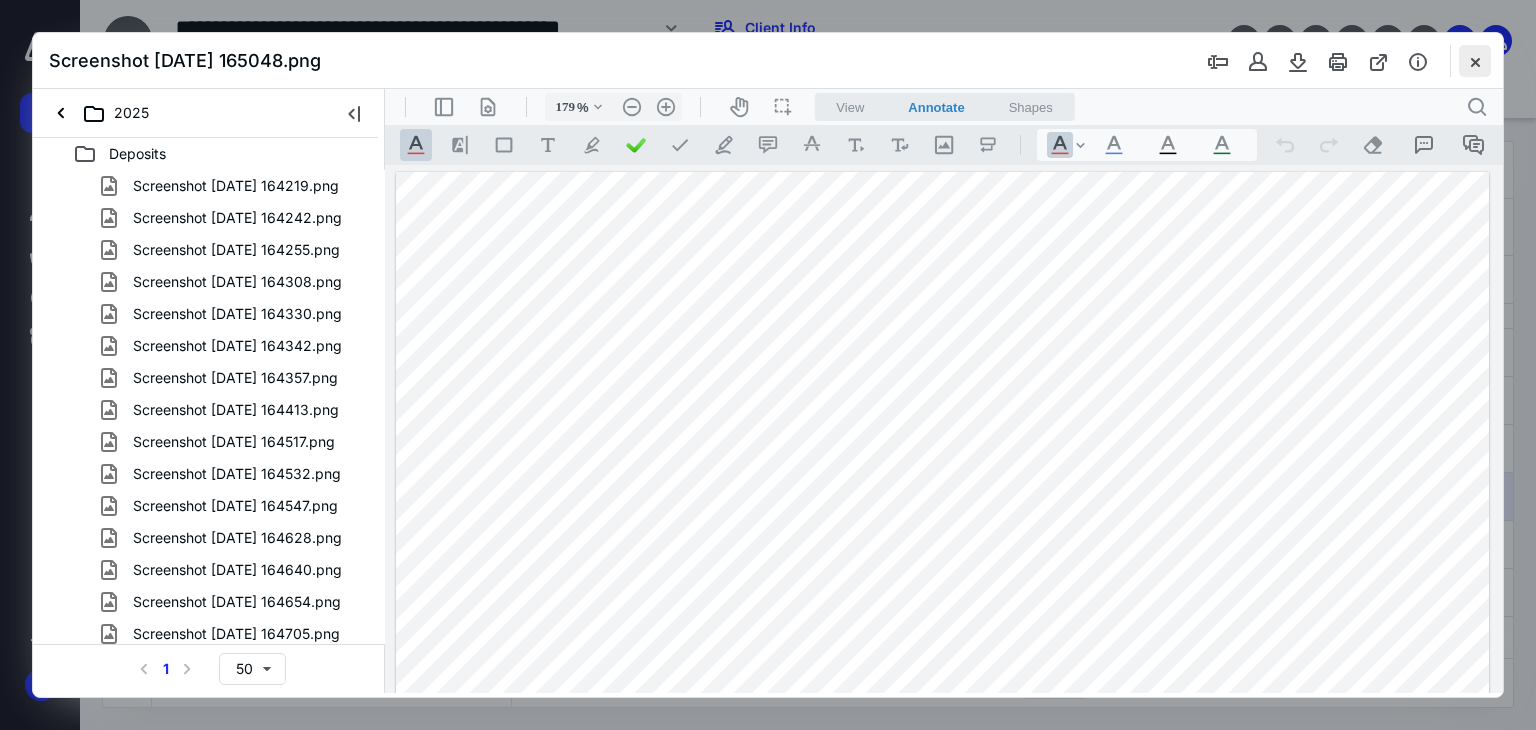 click at bounding box center [1475, 61] 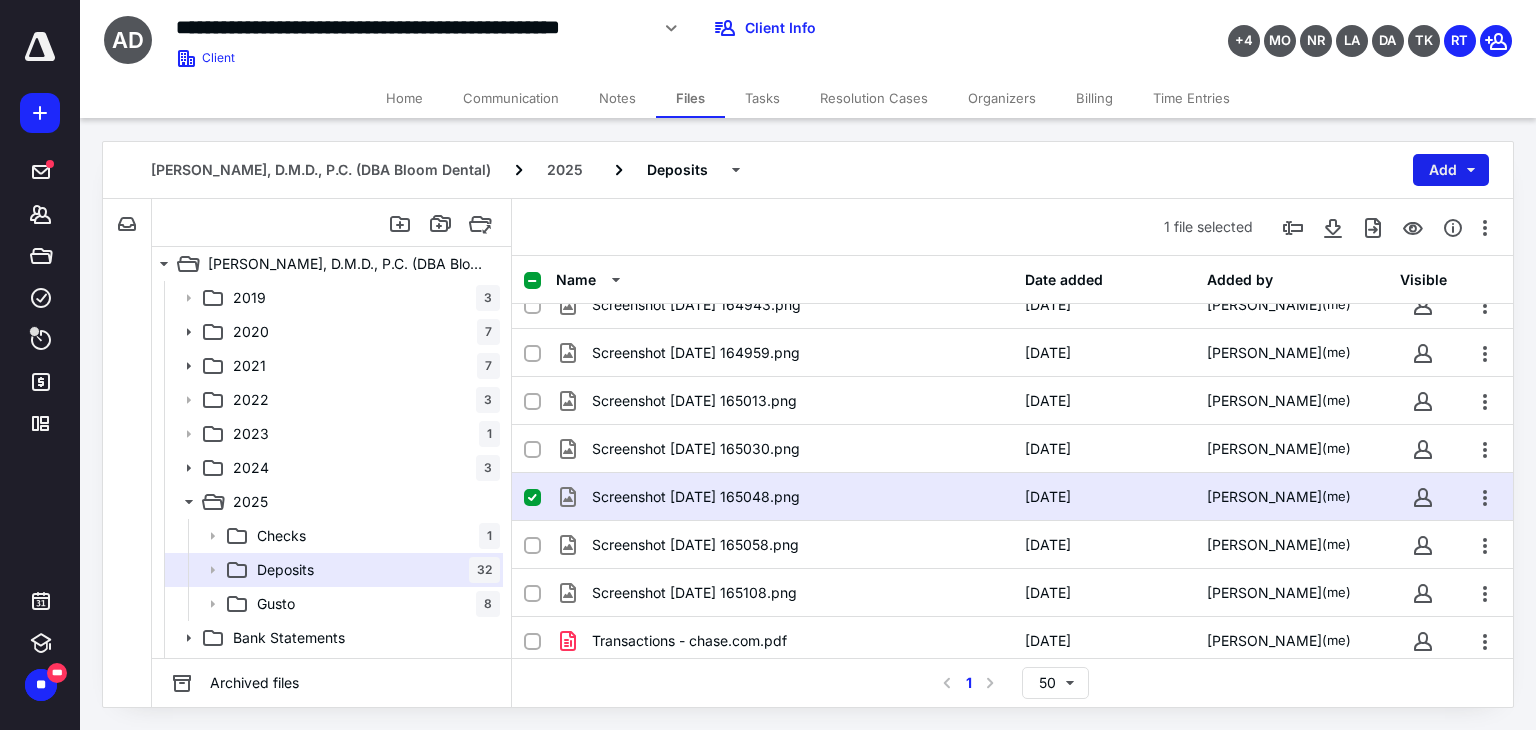 click on "Add" at bounding box center (1451, 170) 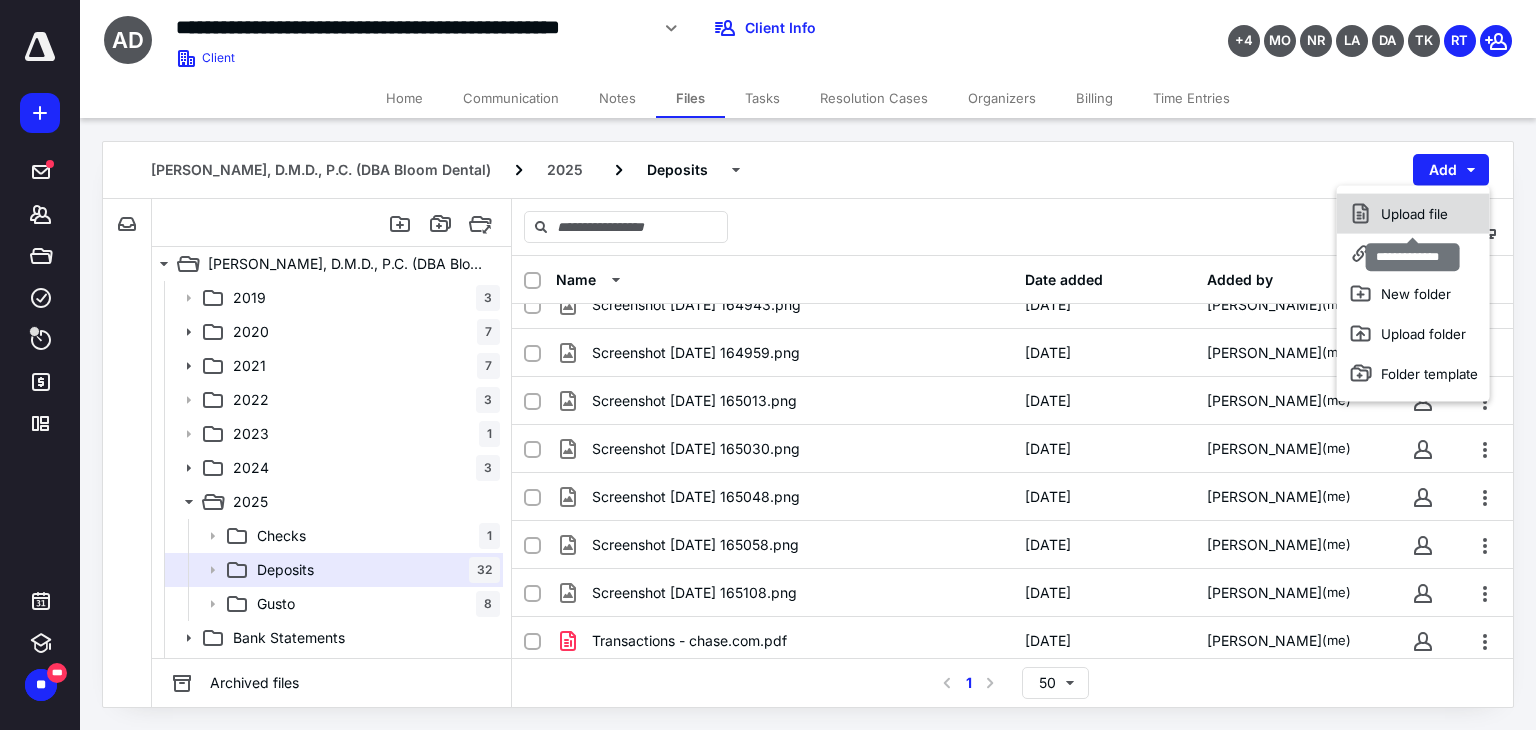 click 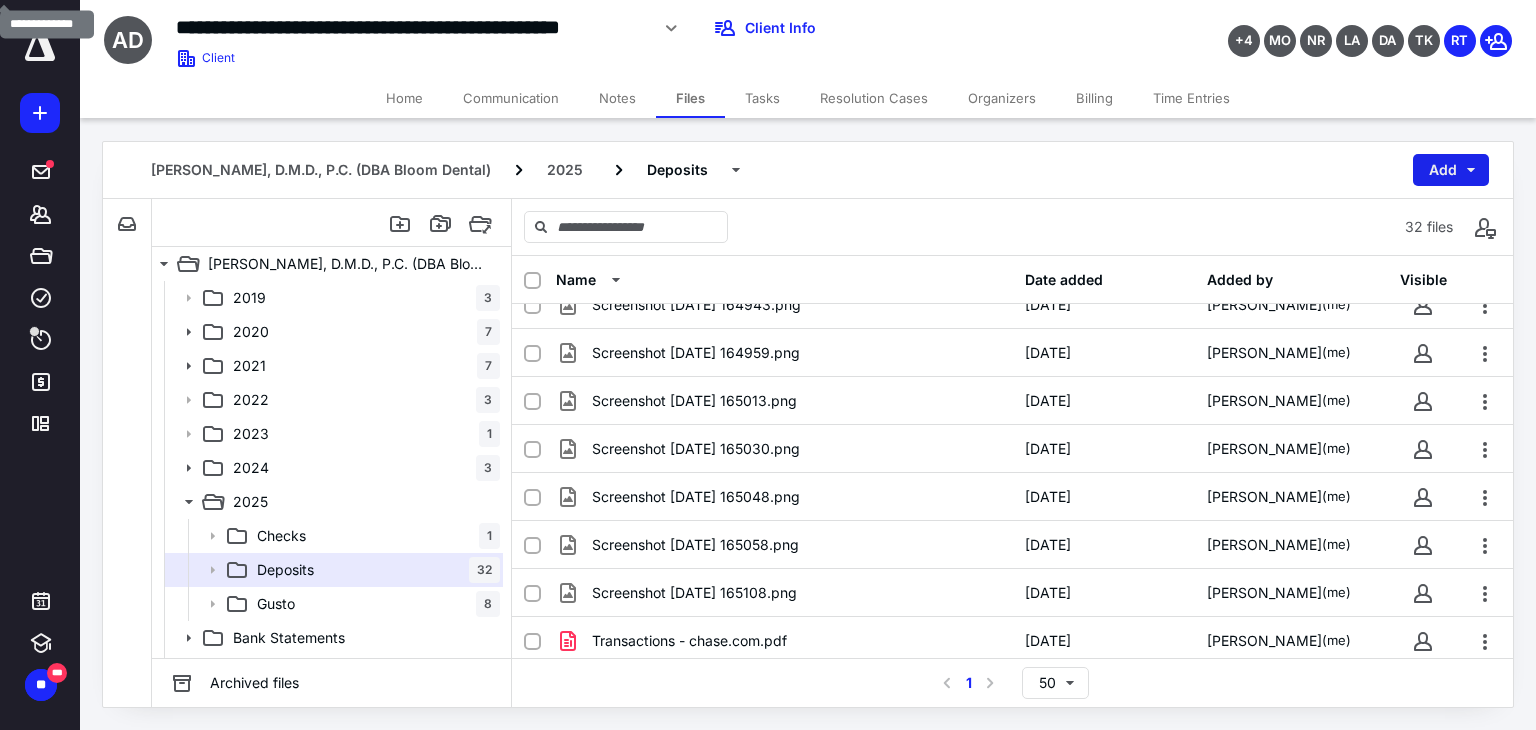click on "Add" at bounding box center [1451, 170] 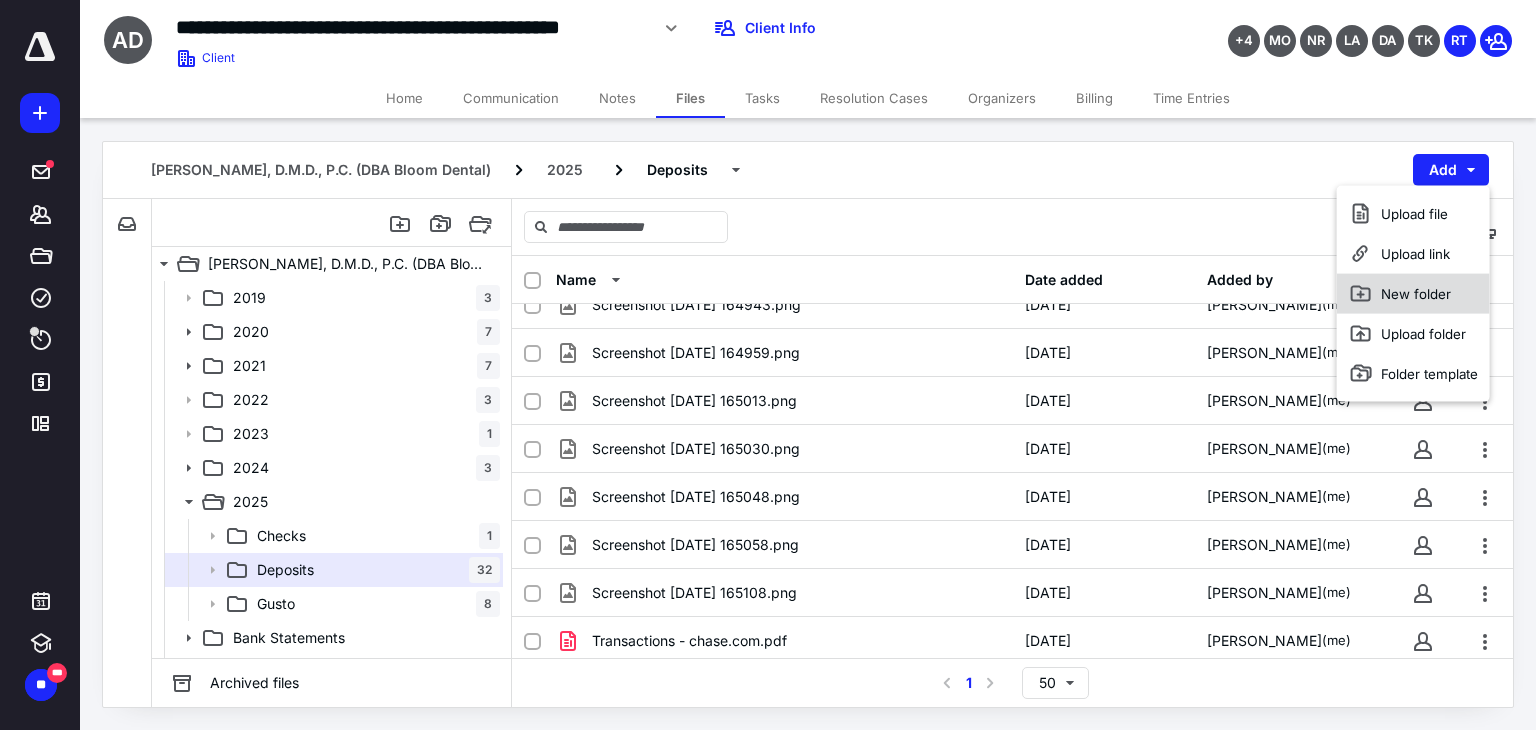 click 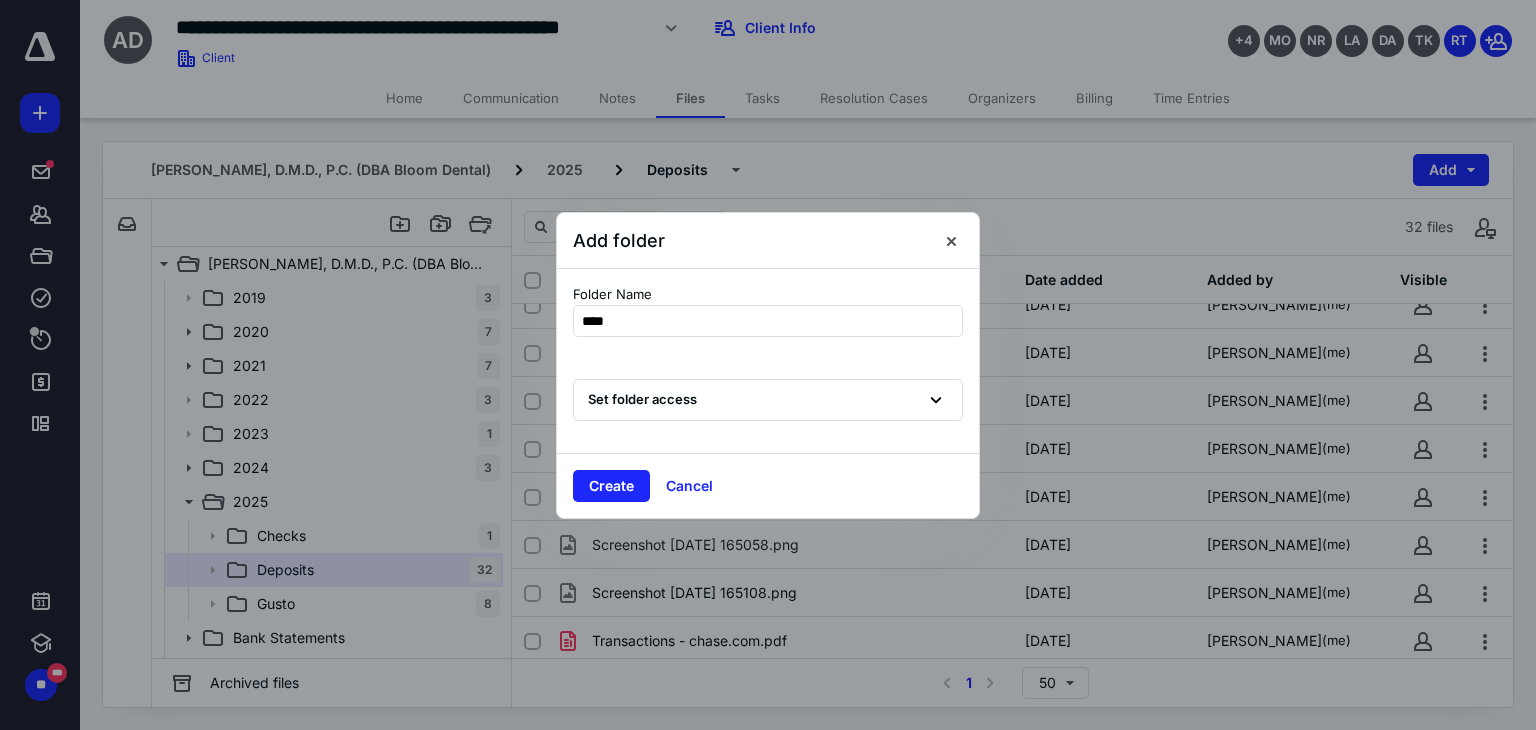 type on "****" 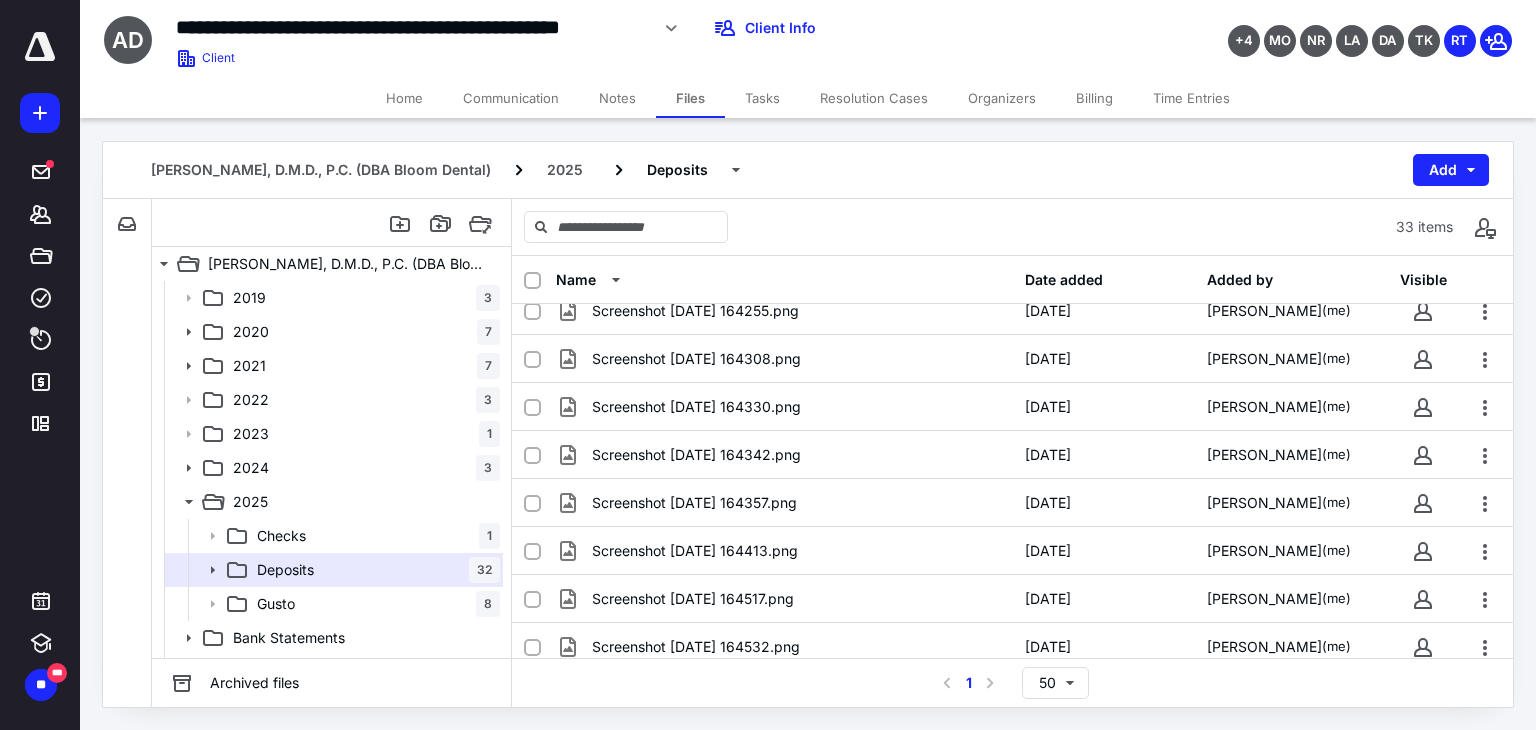scroll, scrollTop: 0, scrollLeft: 0, axis: both 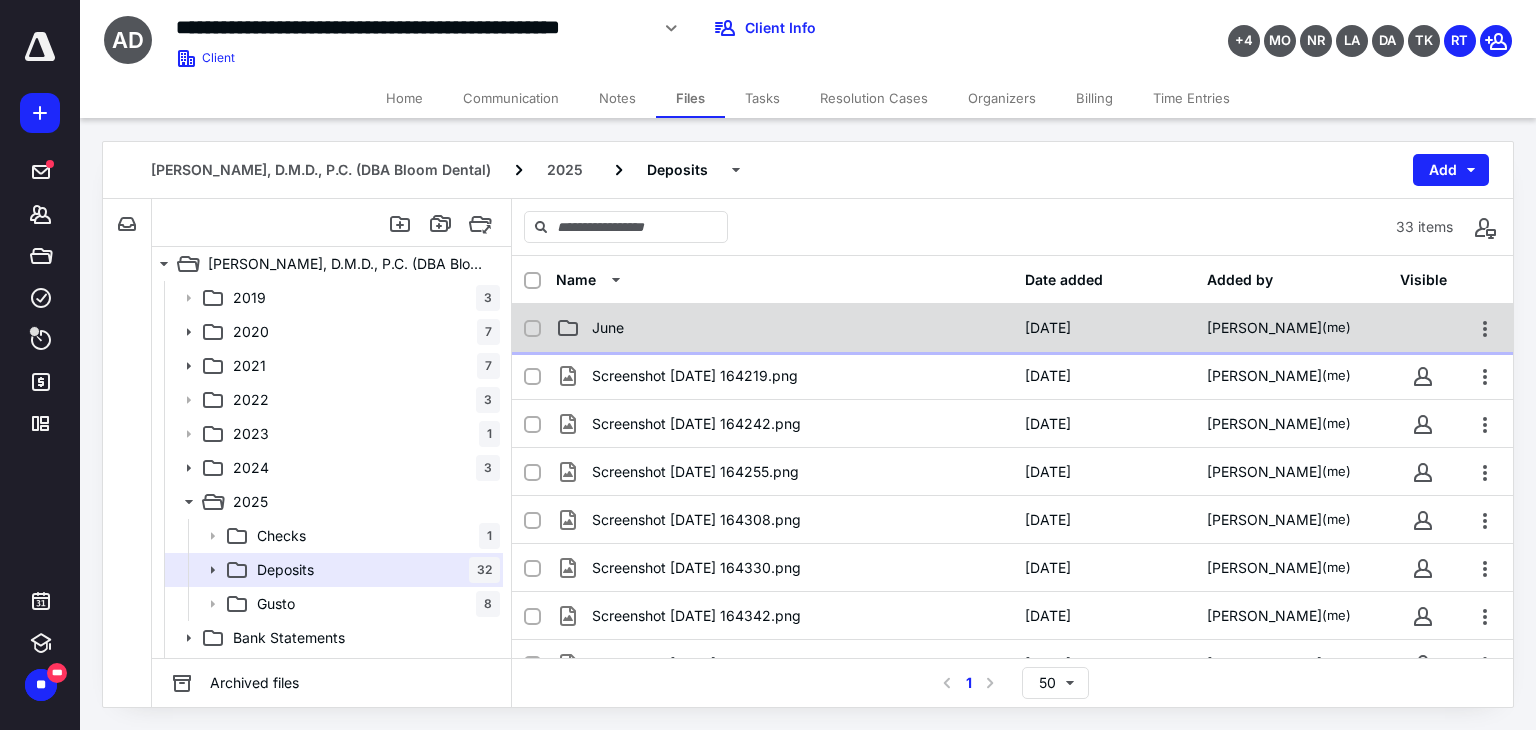 click on "June" at bounding box center (608, 328) 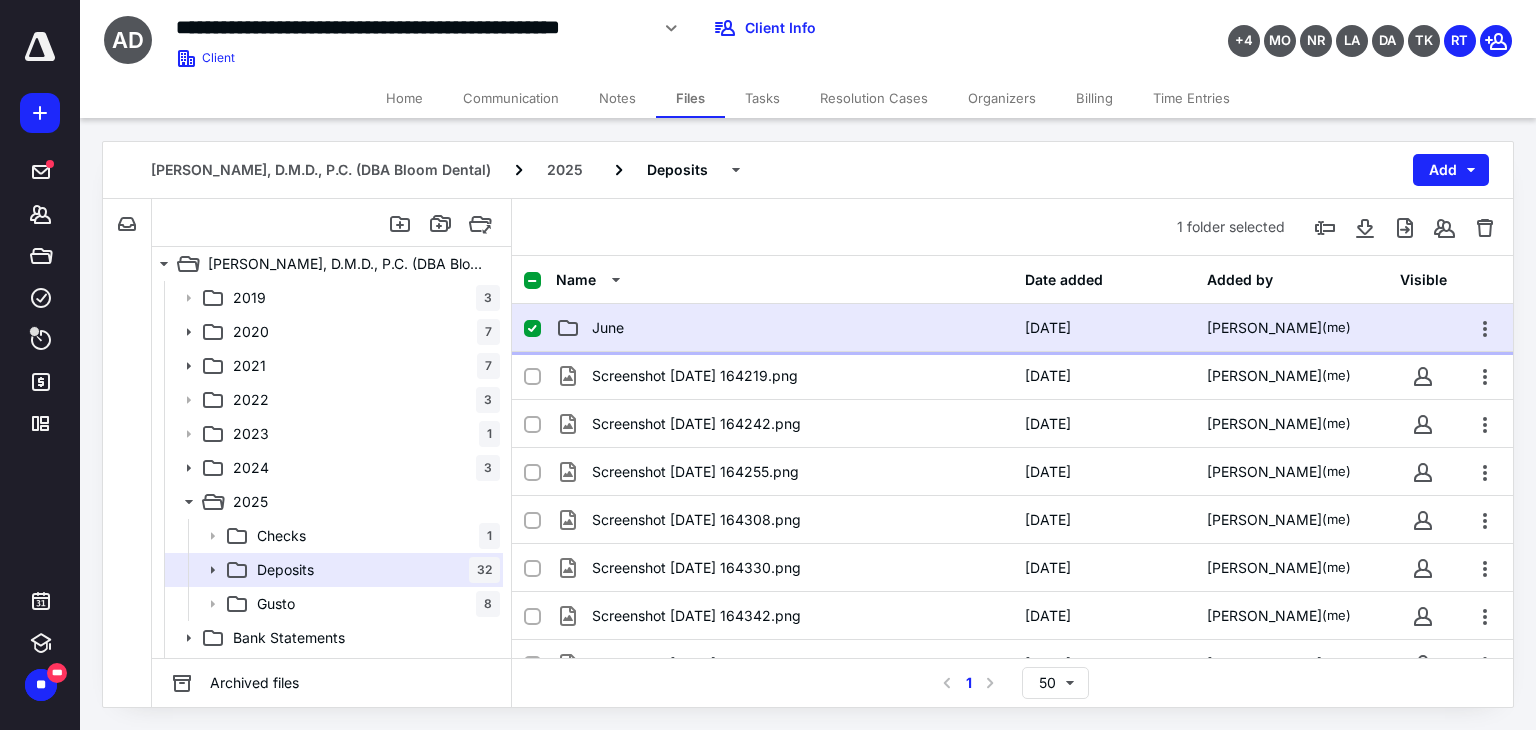 click on "June" at bounding box center [608, 328] 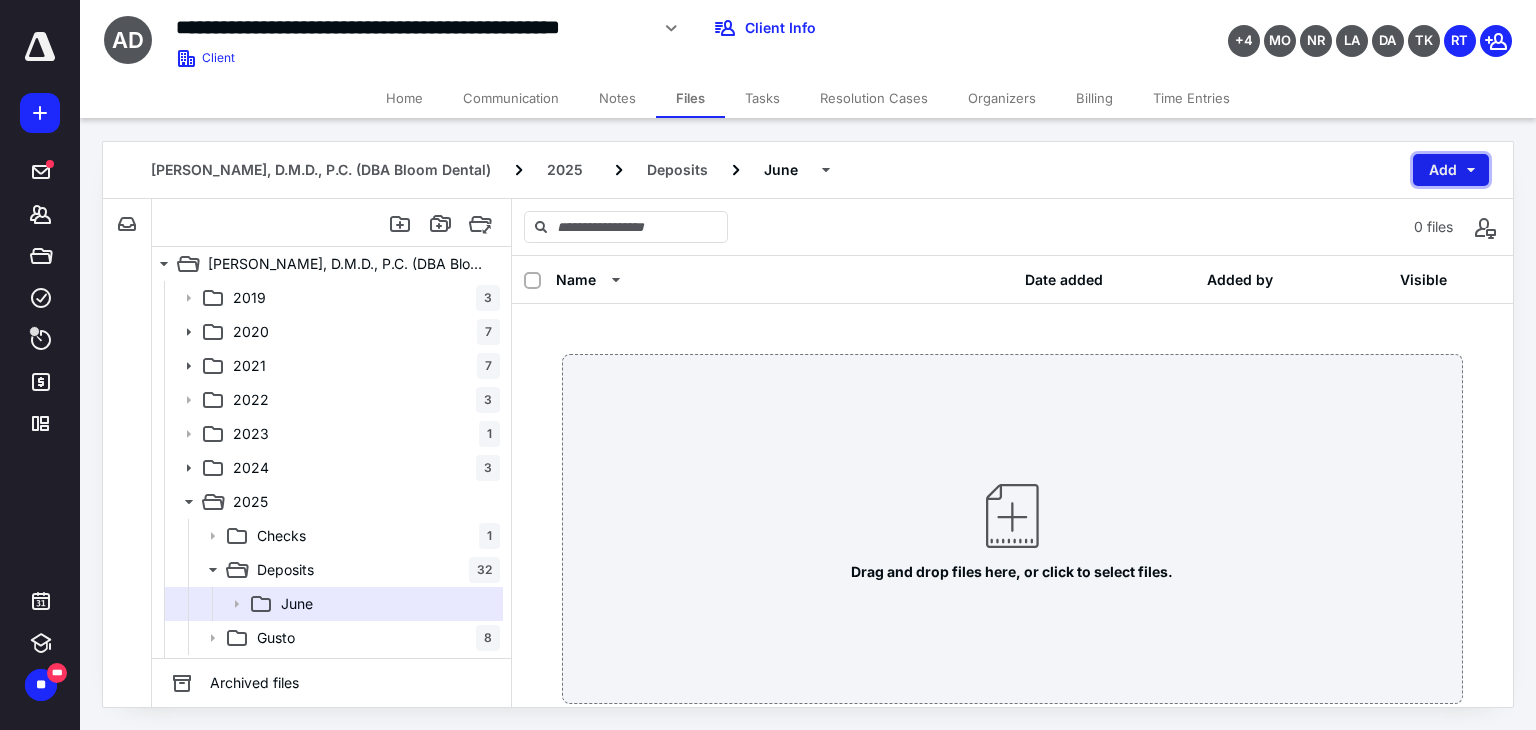 click on "Add" at bounding box center [1451, 170] 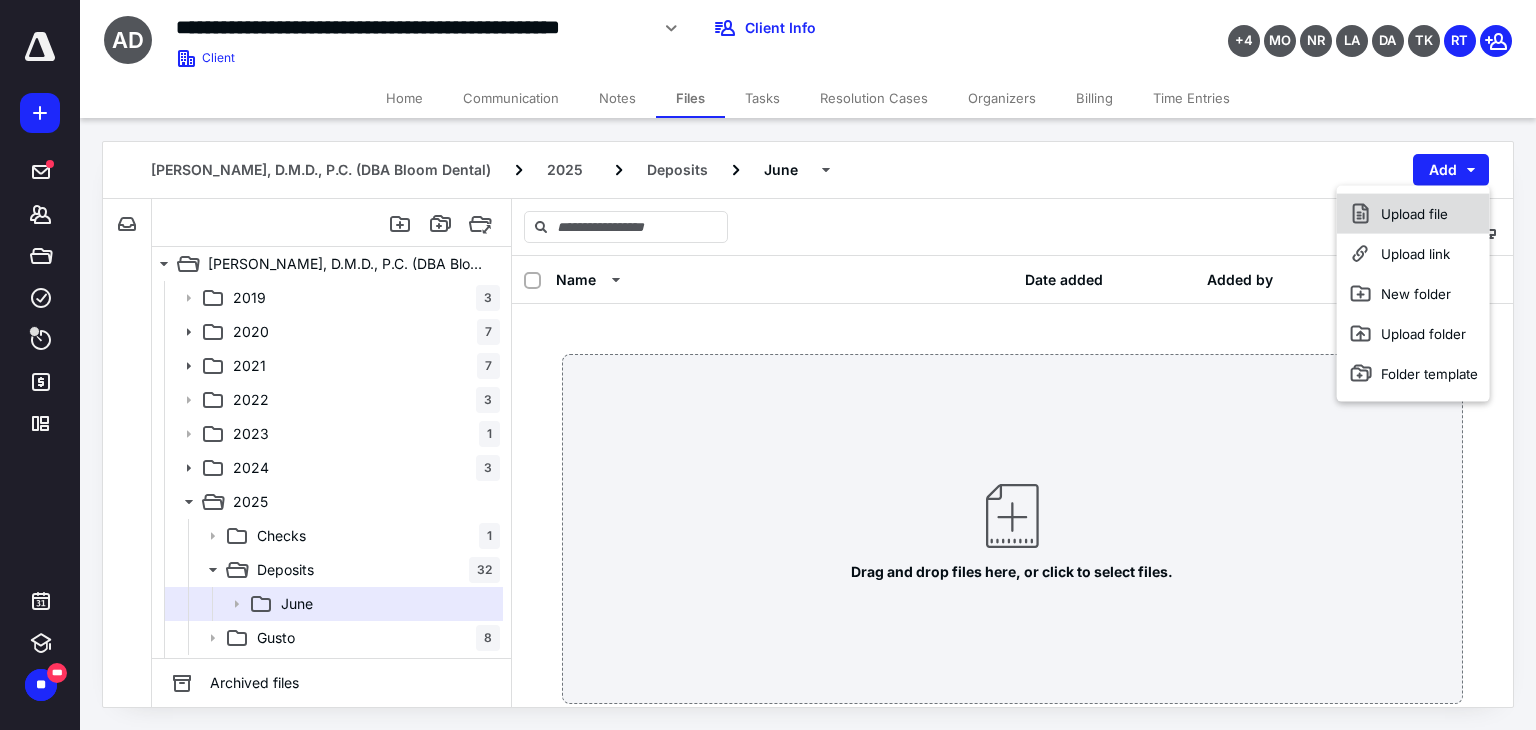 click on "Upload file" at bounding box center [1413, 214] 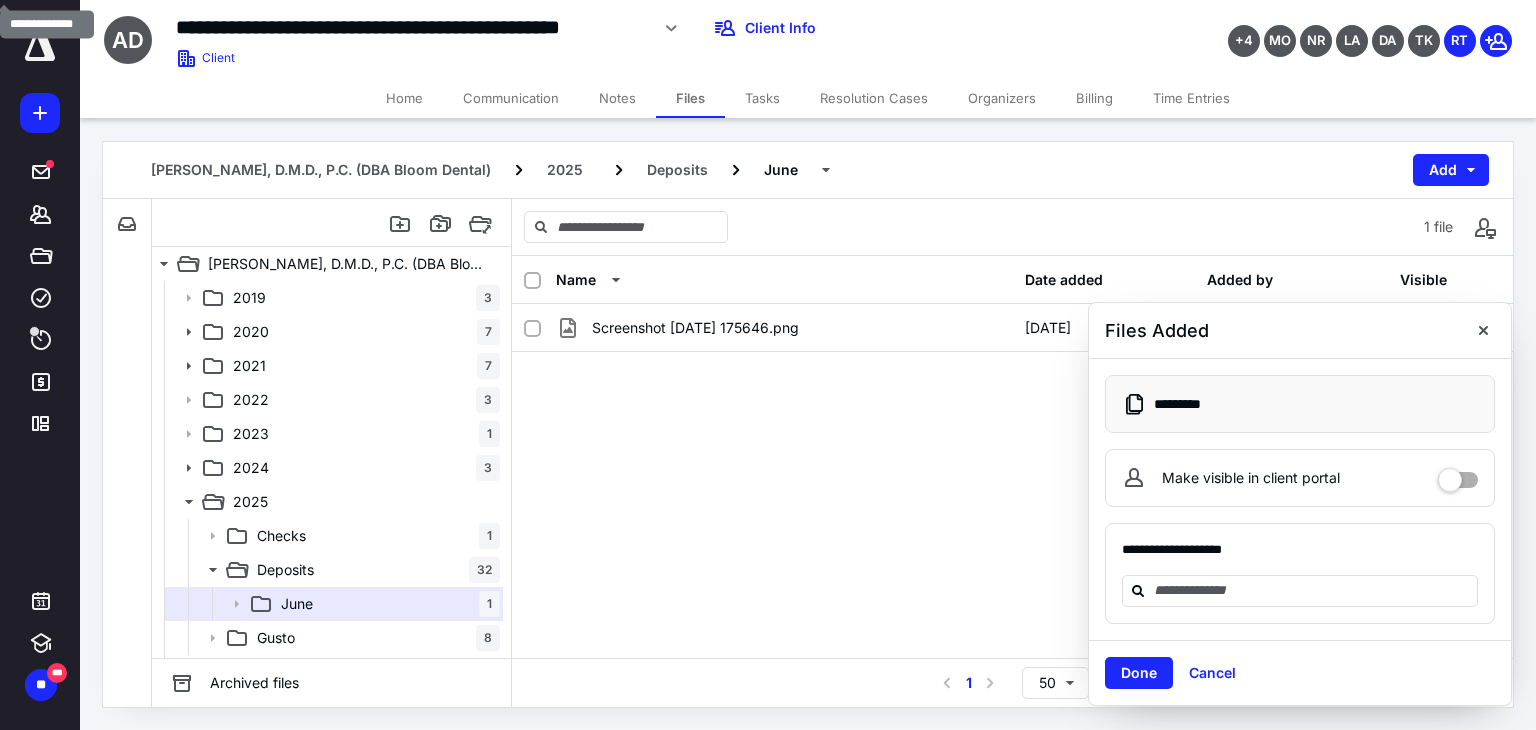 click on "Screenshot 2025-07-10 175646.png 10/07/2025 Rose Tuhul  (me)" at bounding box center [1012, 454] 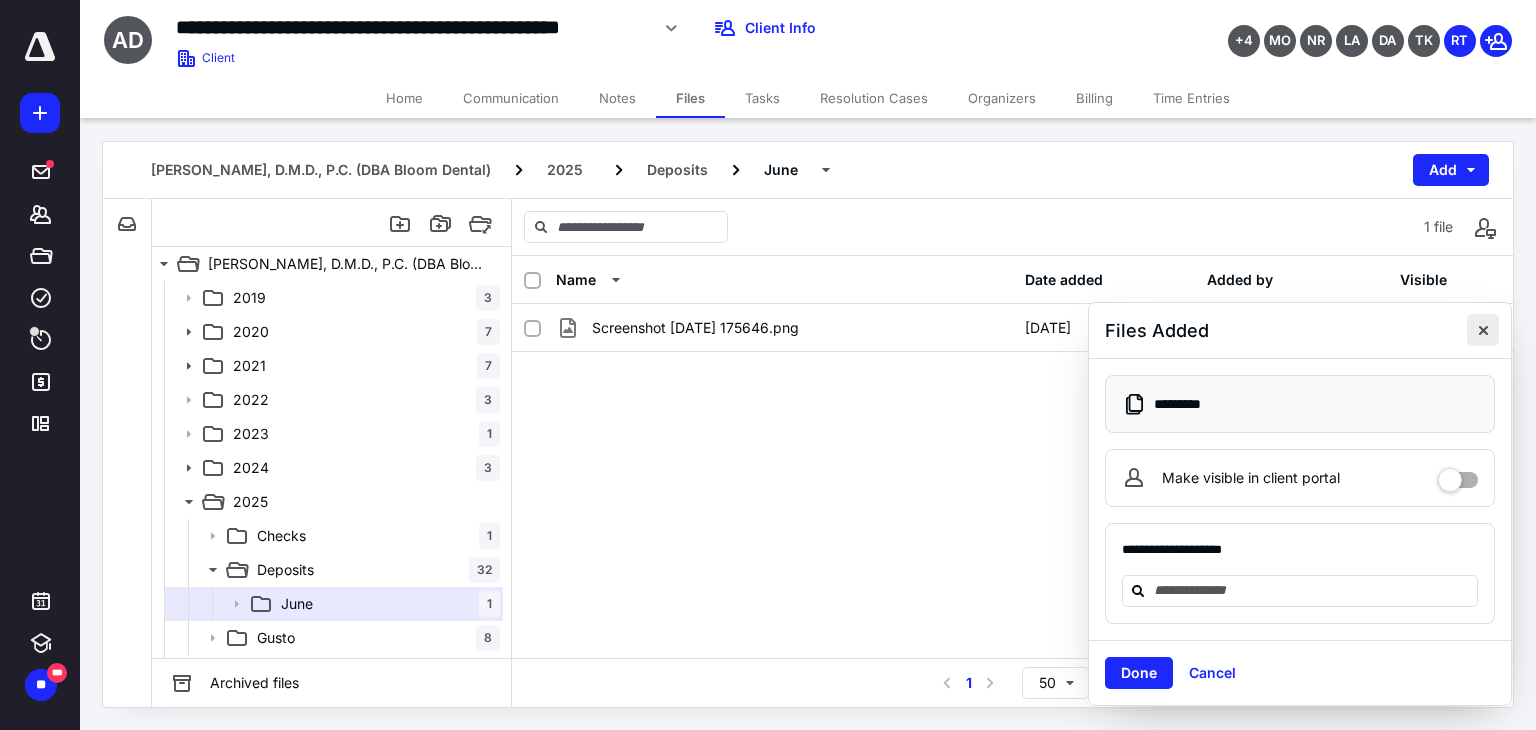 click at bounding box center (1483, 330) 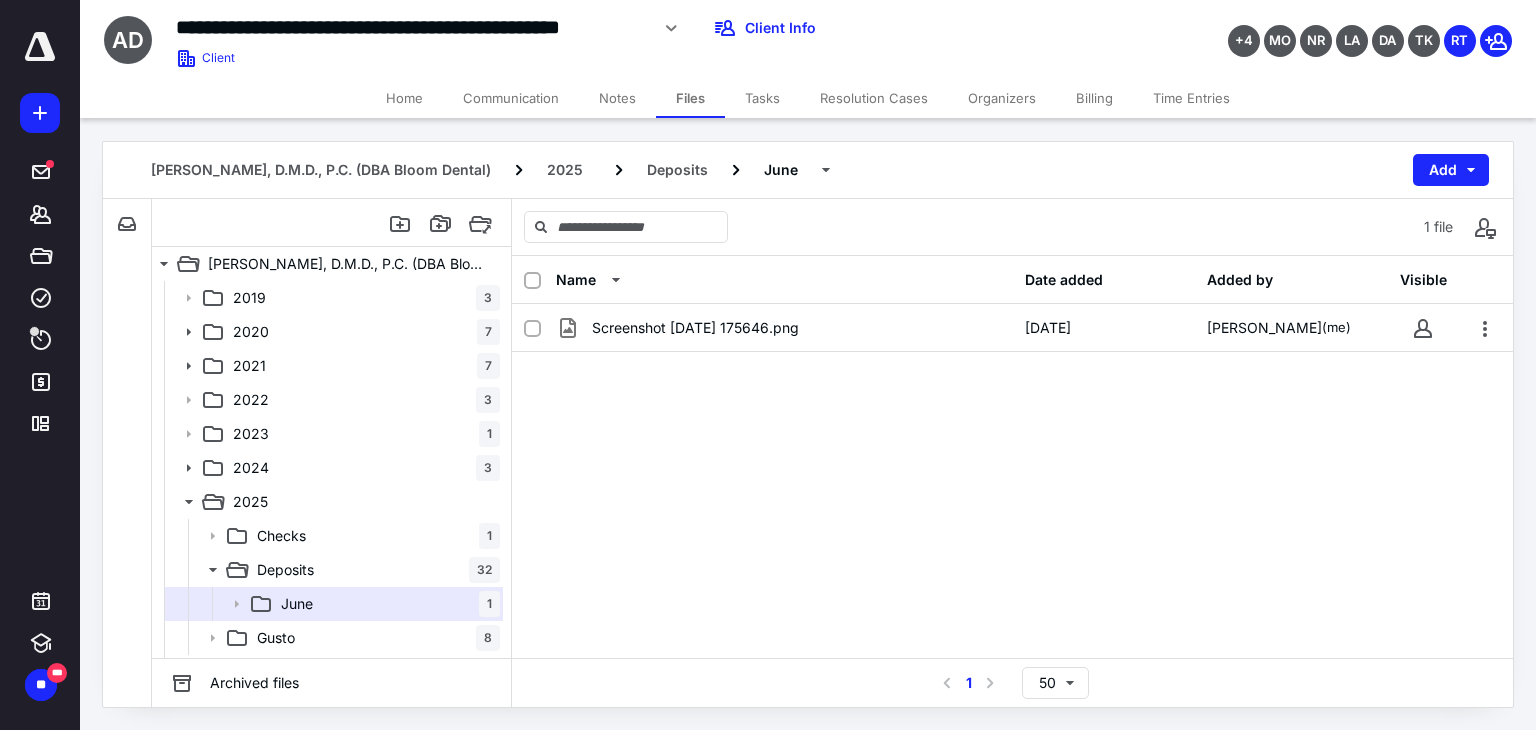 click on "Screenshot 2025-07-10 175646.png 10/07/2025 Rose Tuhul  (me)" at bounding box center [1012, 454] 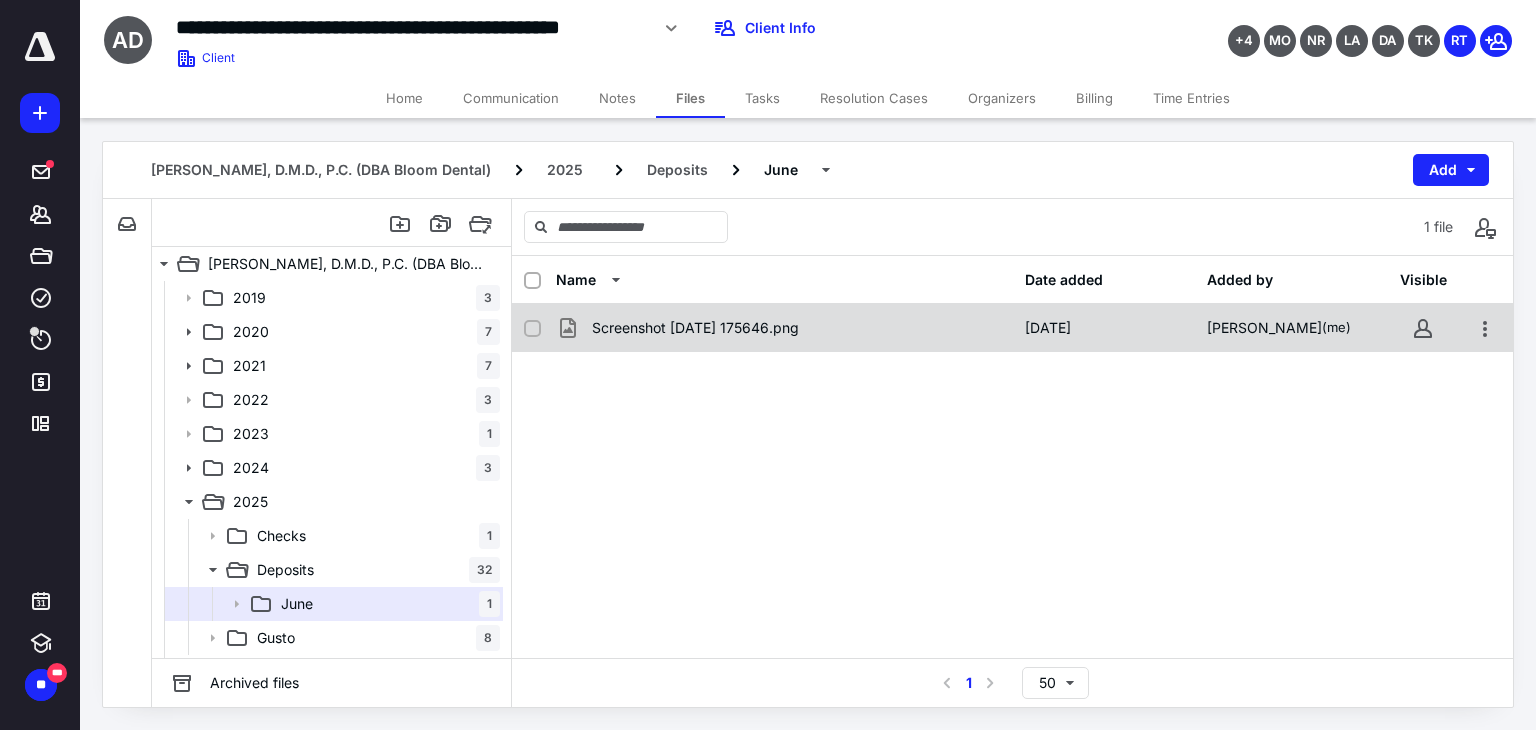 click on "Screenshot 2025-07-10 175646.png" at bounding box center [784, 328] 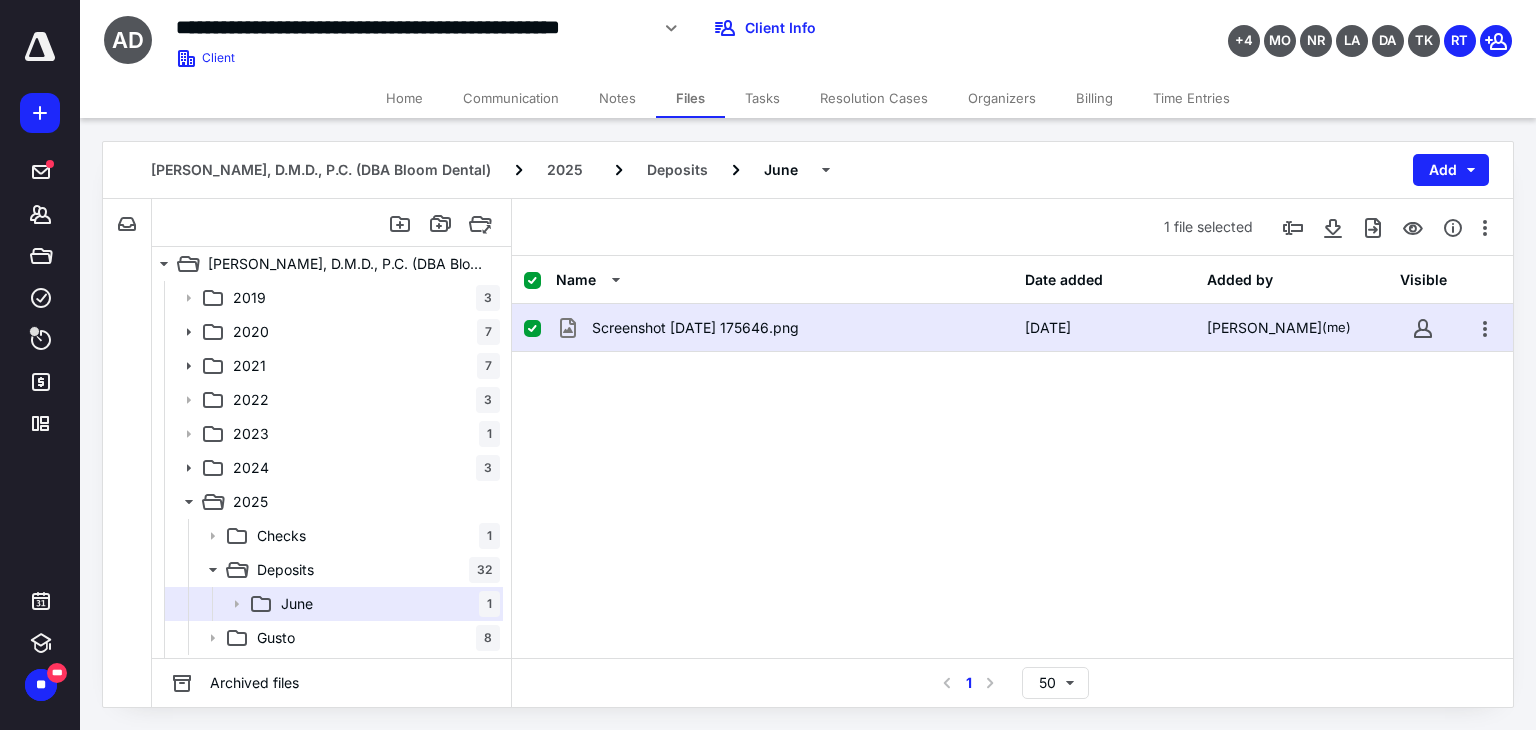 click on "Screenshot 2025-07-10 175646.png" at bounding box center [784, 328] 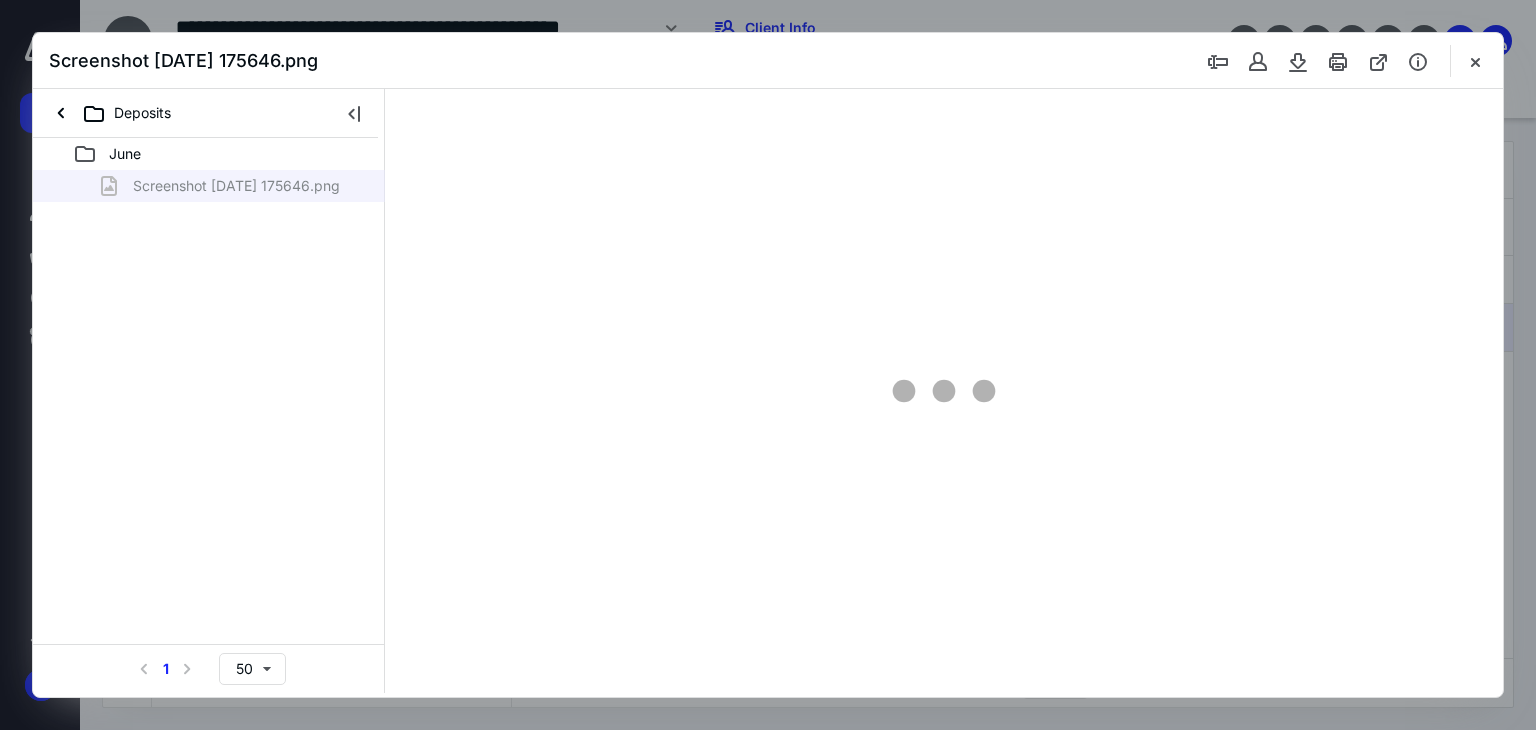 scroll, scrollTop: 0, scrollLeft: 0, axis: both 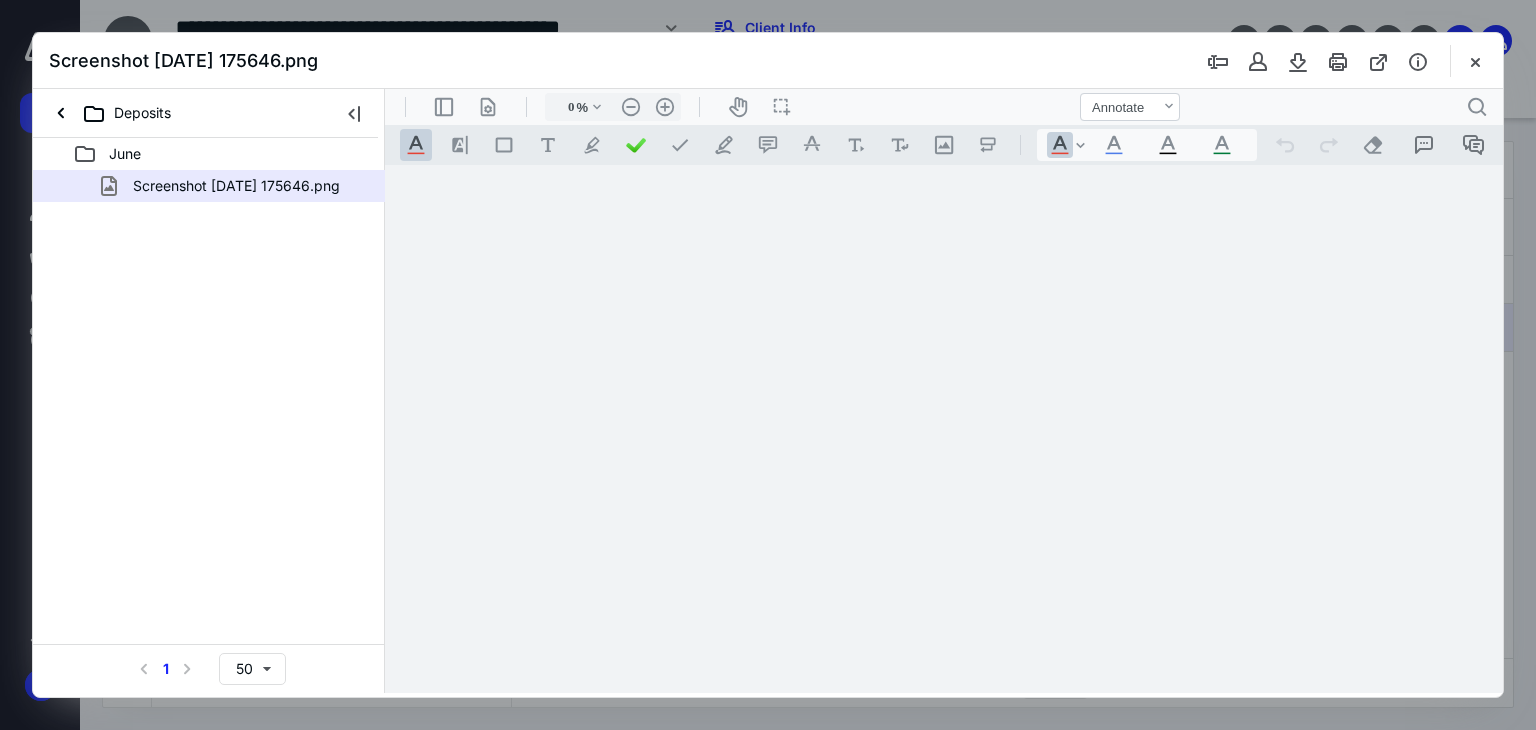 type on "179" 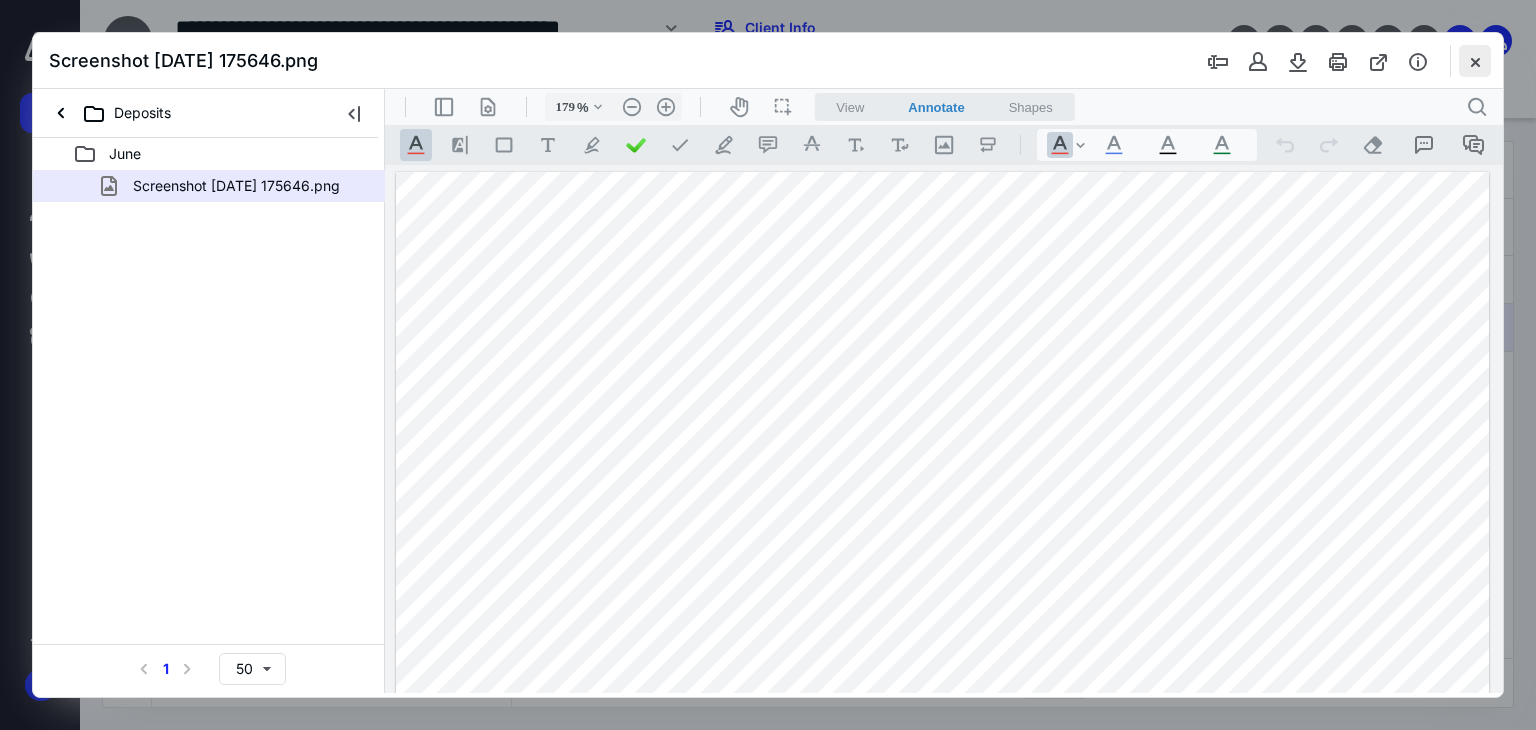 click at bounding box center [1475, 61] 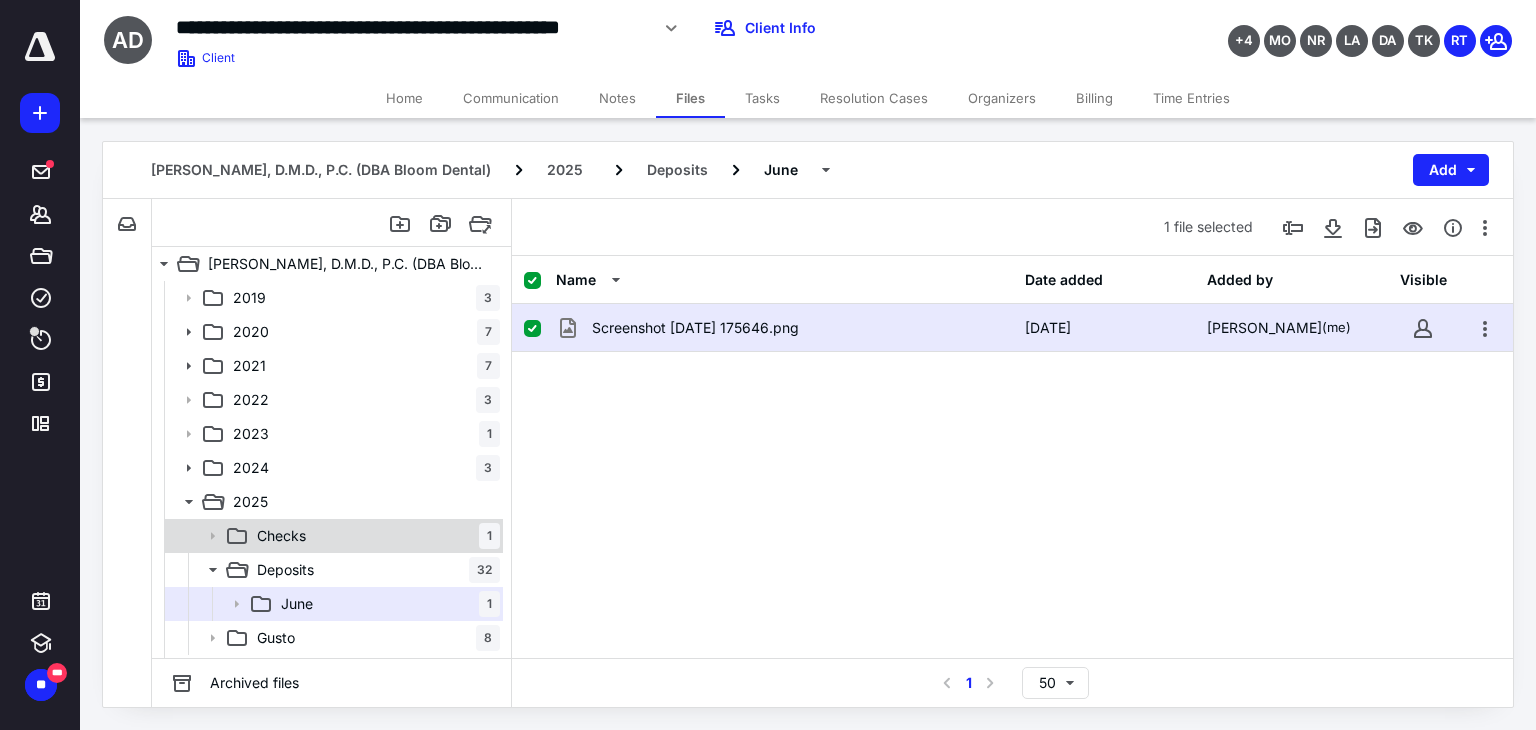click 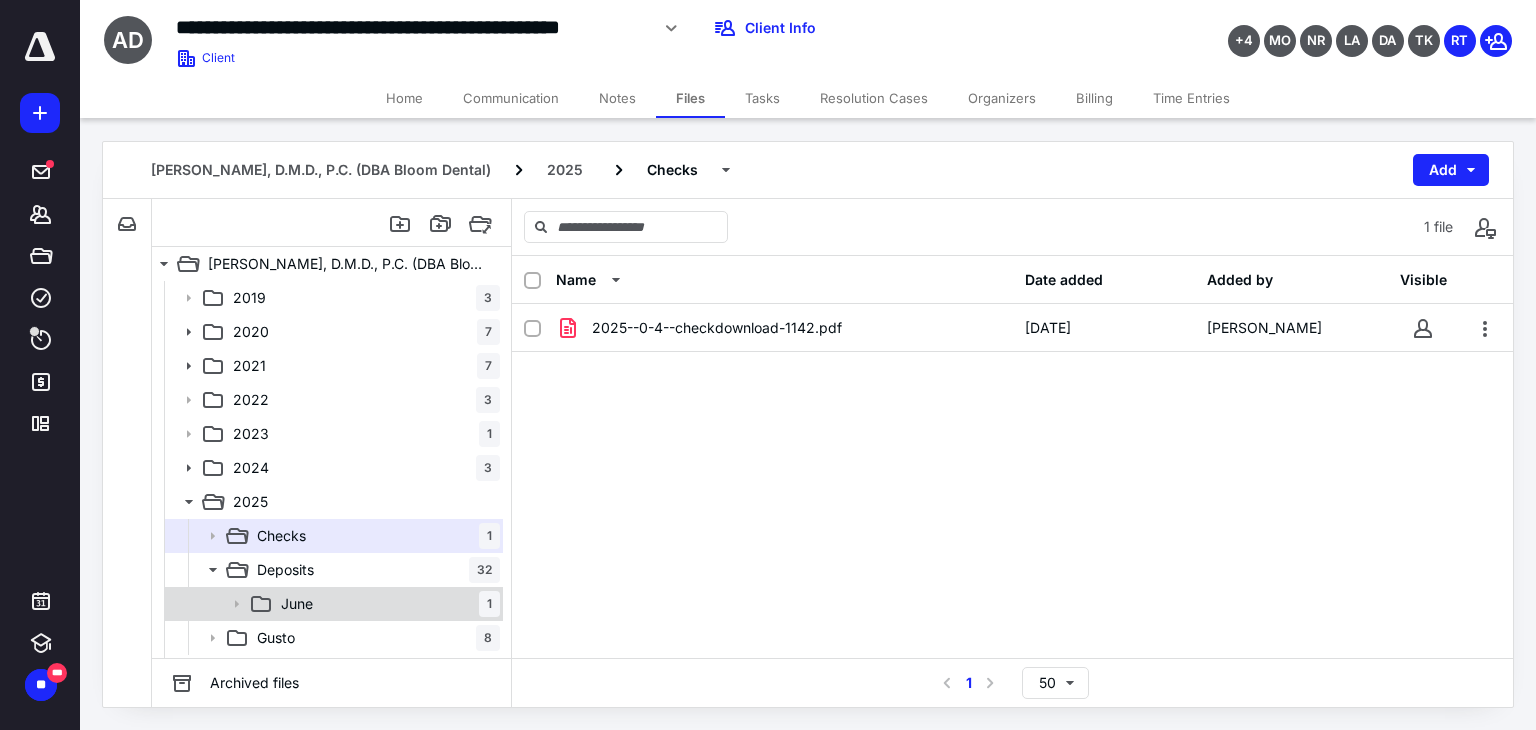 click on "June 1" at bounding box center (386, 604) 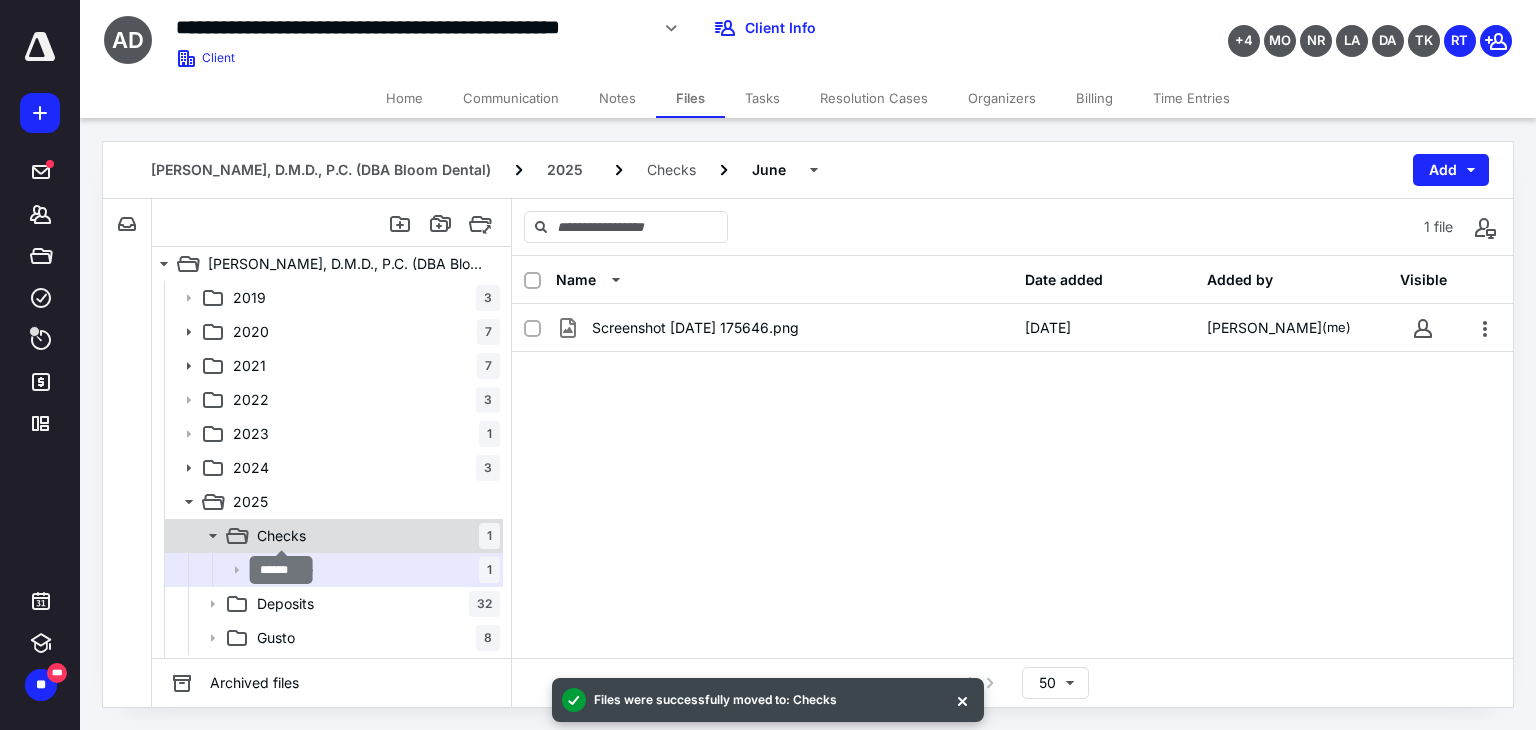 click on "Checks" at bounding box center (281, 536) 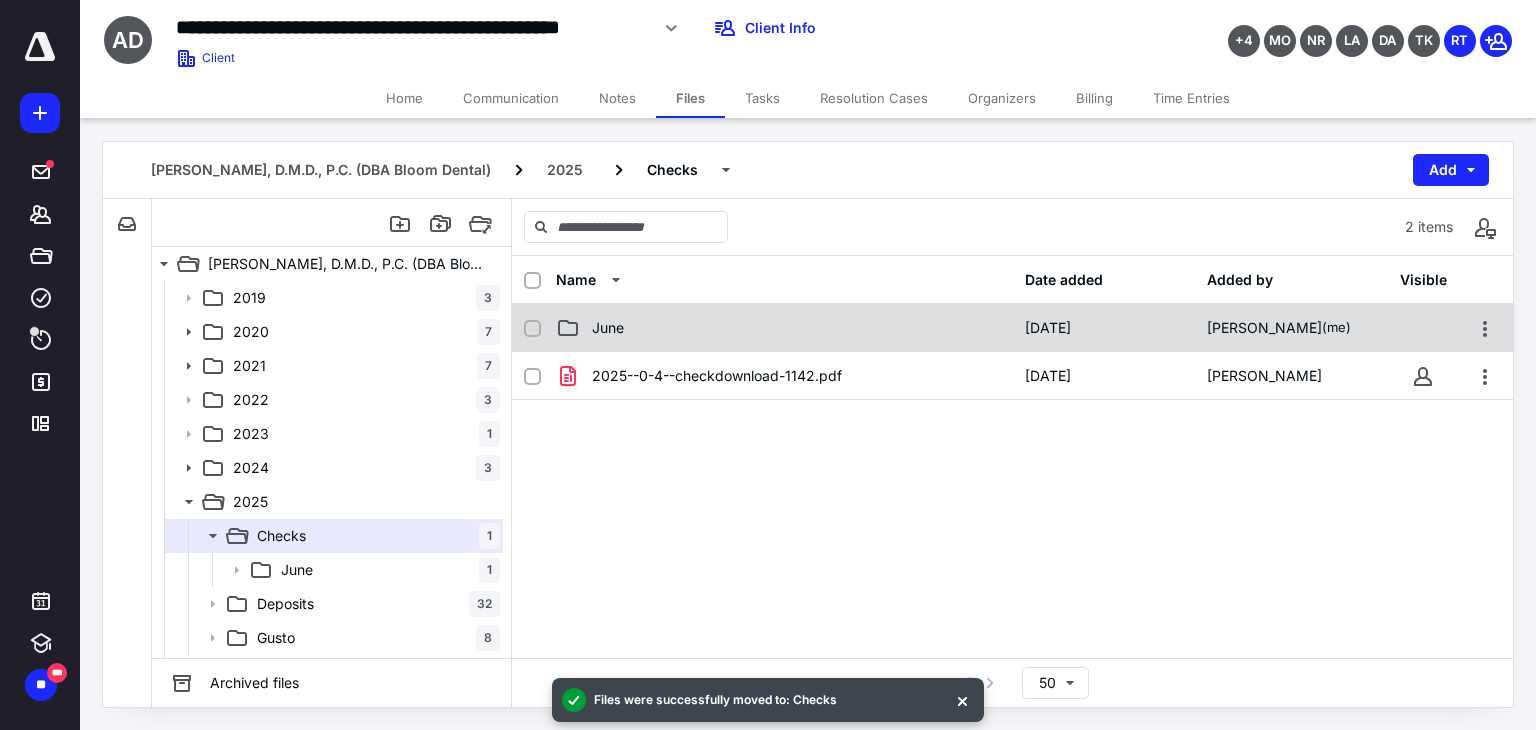 click on "June 10/07/2025 Rose Tuhul  (me)" at bounding box center [1012, 328] 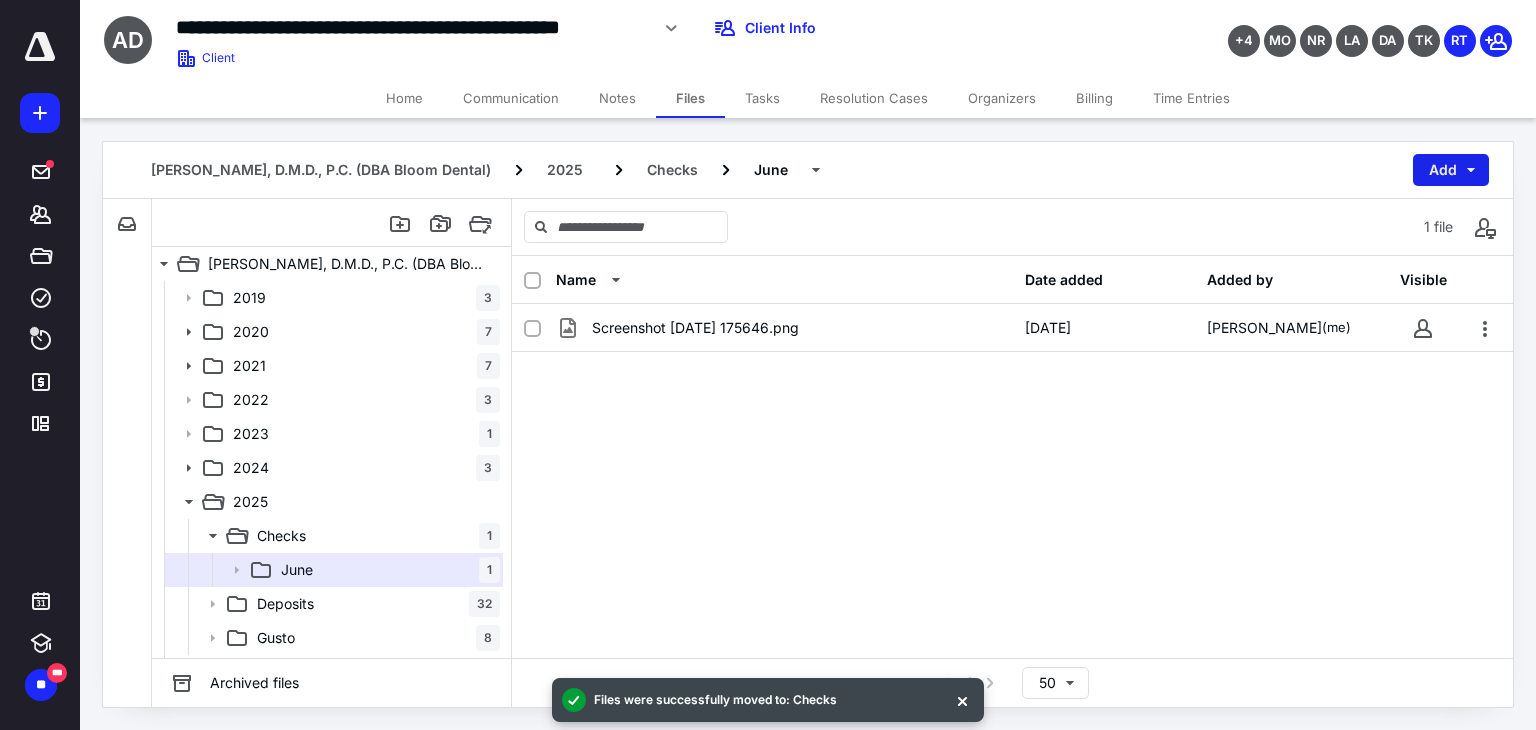 click on "Add" at bounding box center [1451, 170] 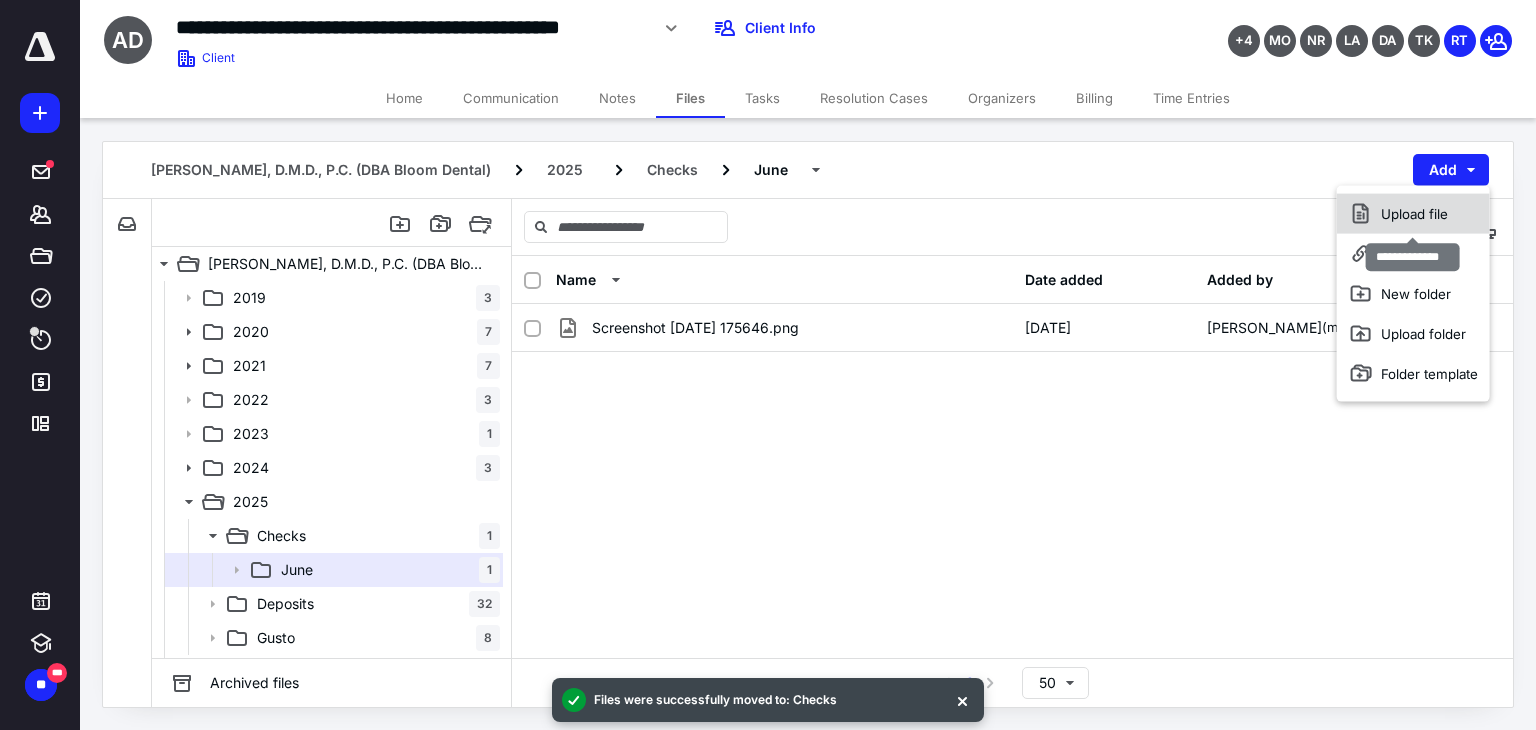 click on "Upload file" at bounding box center [1413, 214] 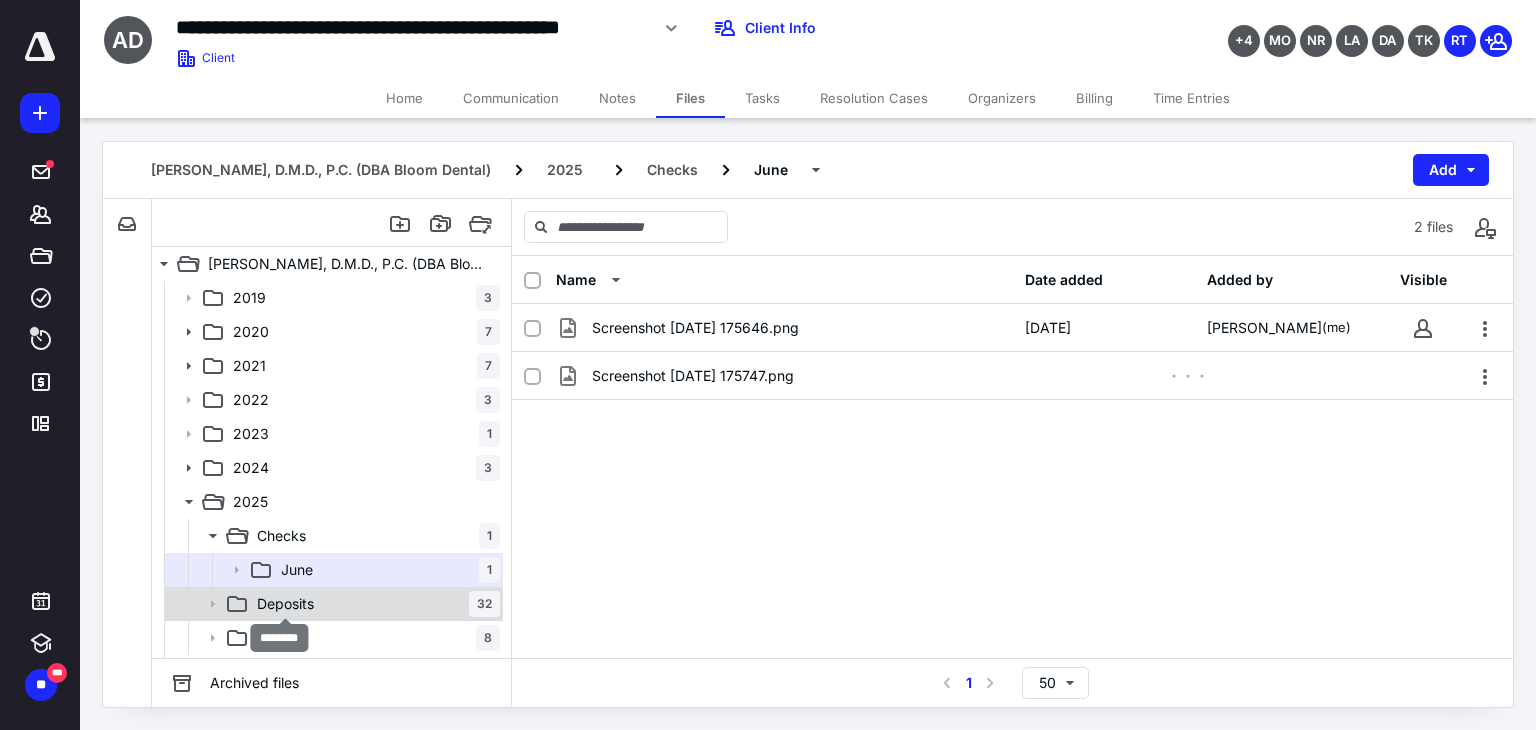 click on "Deposits" at bounding box center (285, 604) 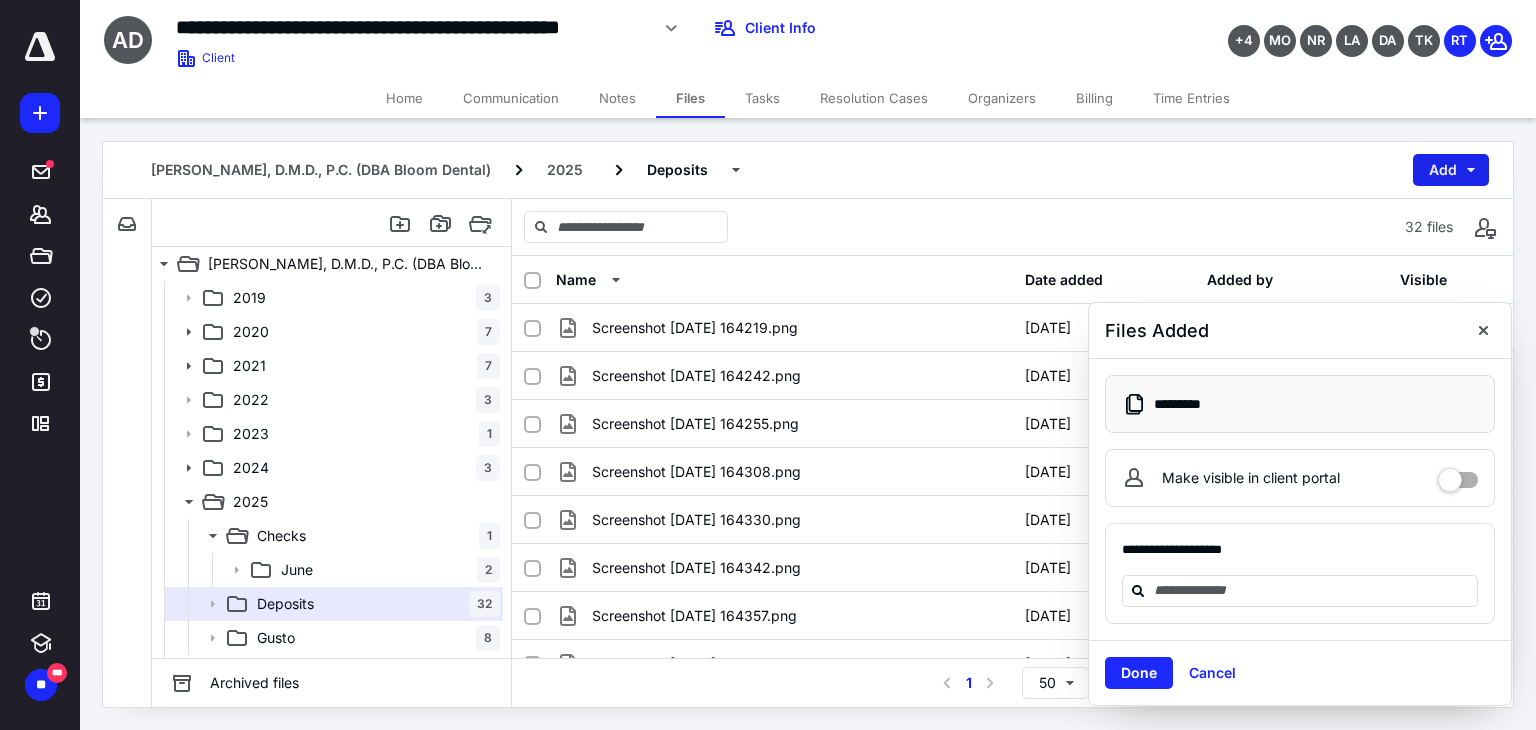 click on "Add" at bounding box center (1451, 170) 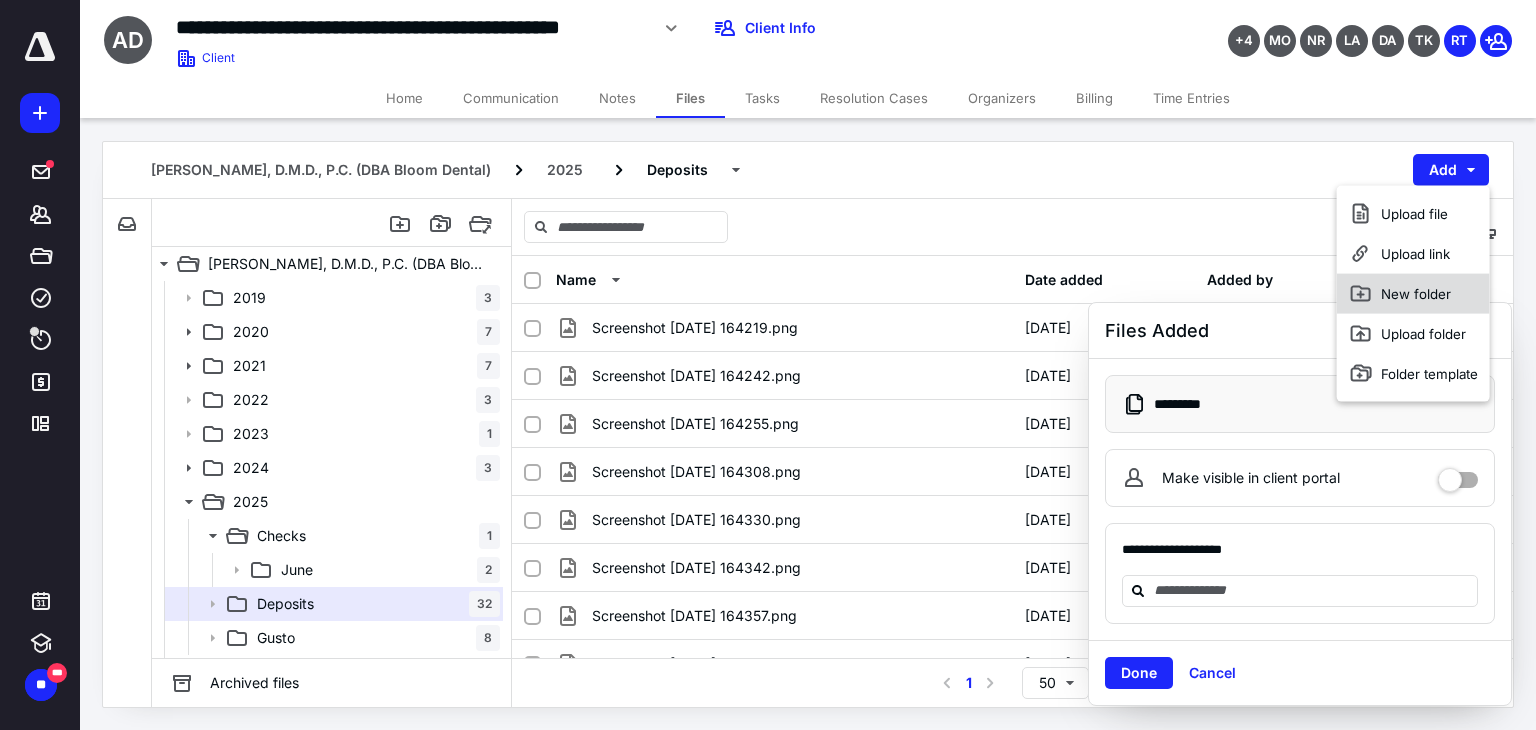 click on "New folder" at bounding box center [1413, 294] 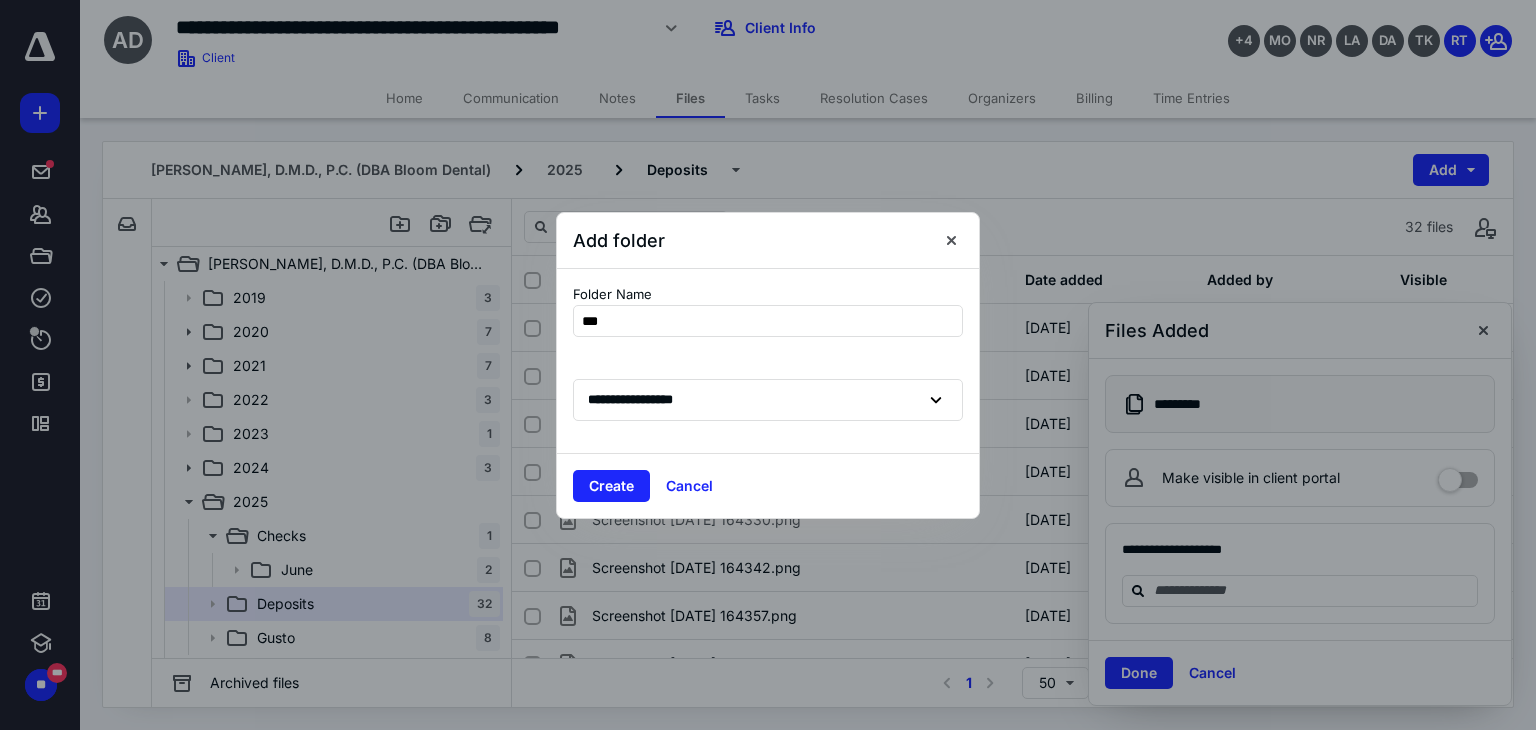 type on "****" 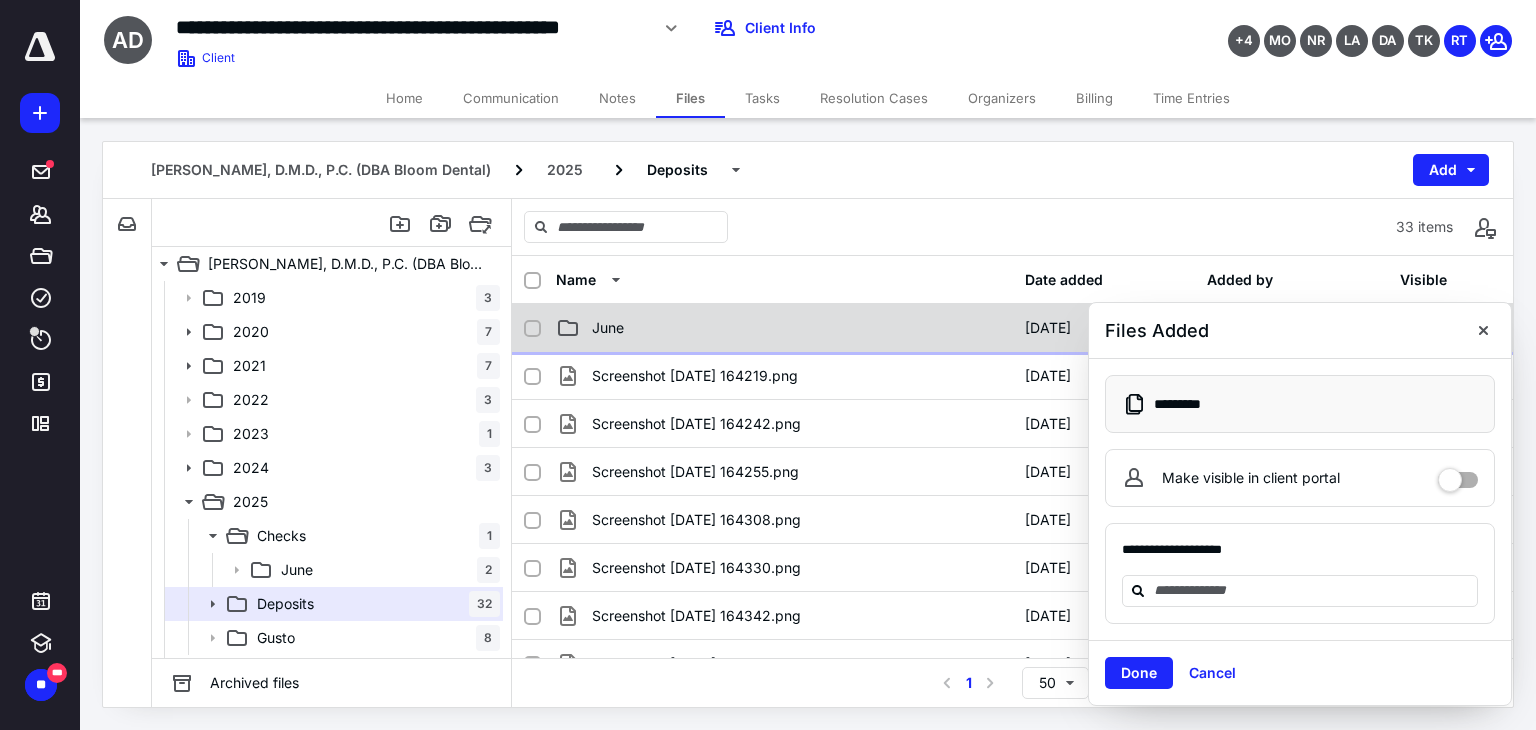 click on "June" at bounding box center [784, 328] 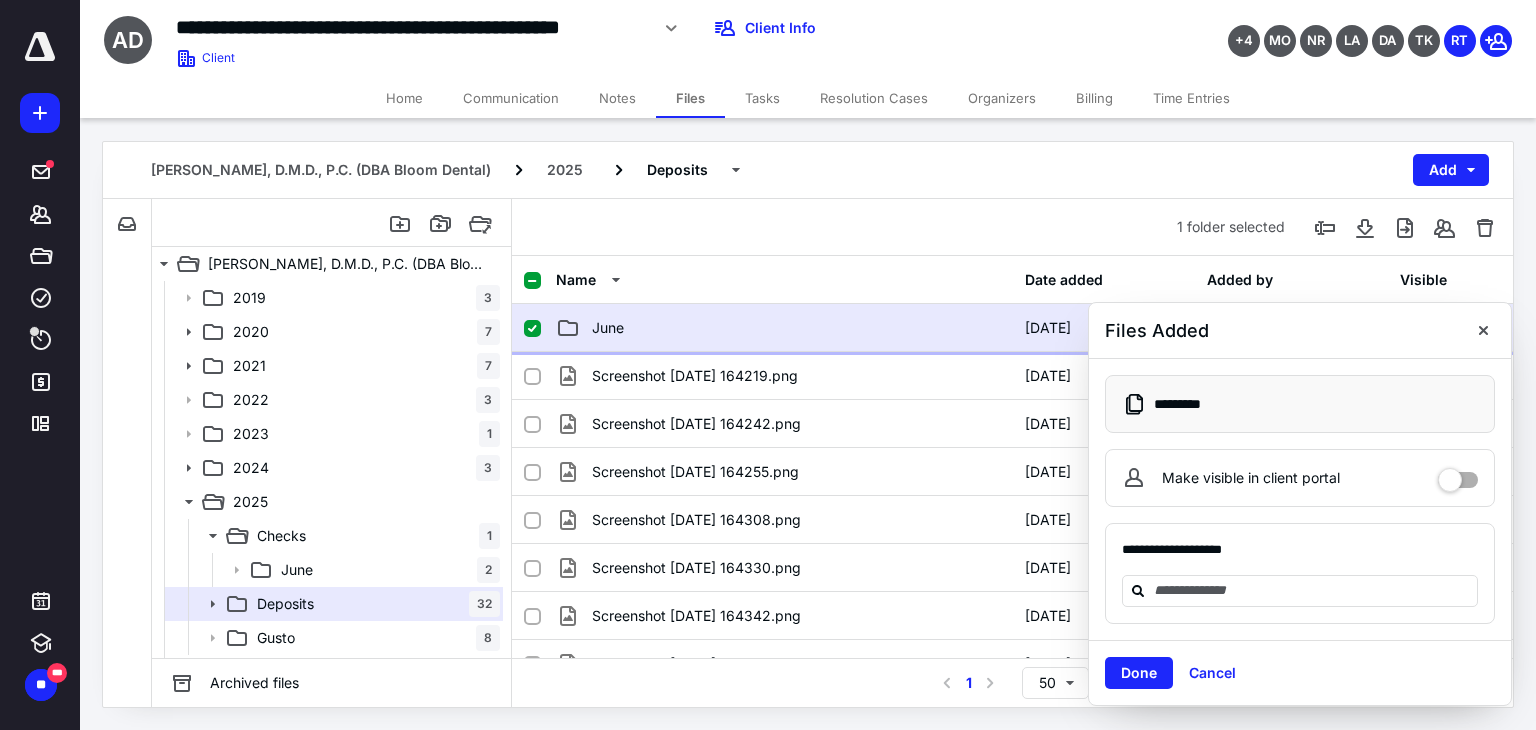 checkbox on "true" 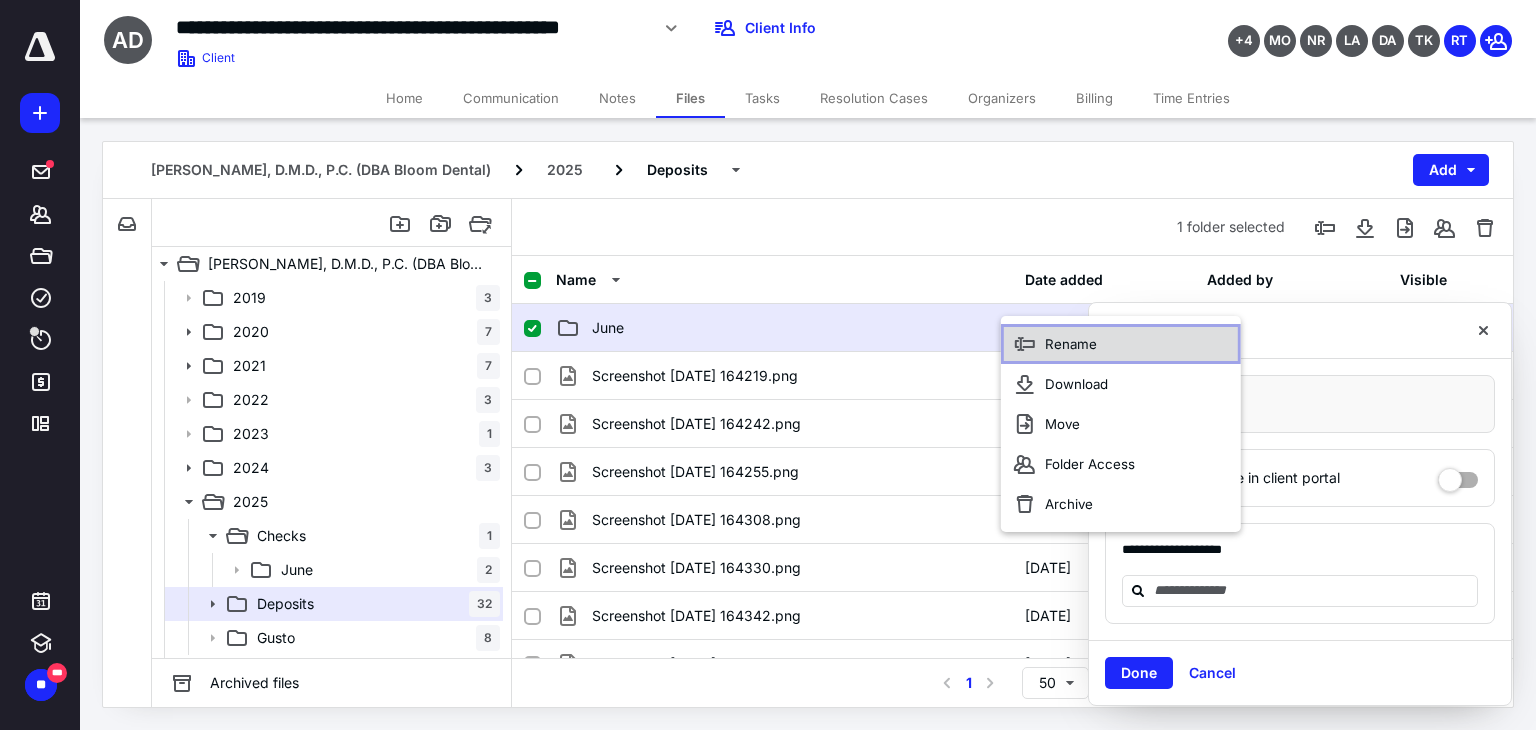 click 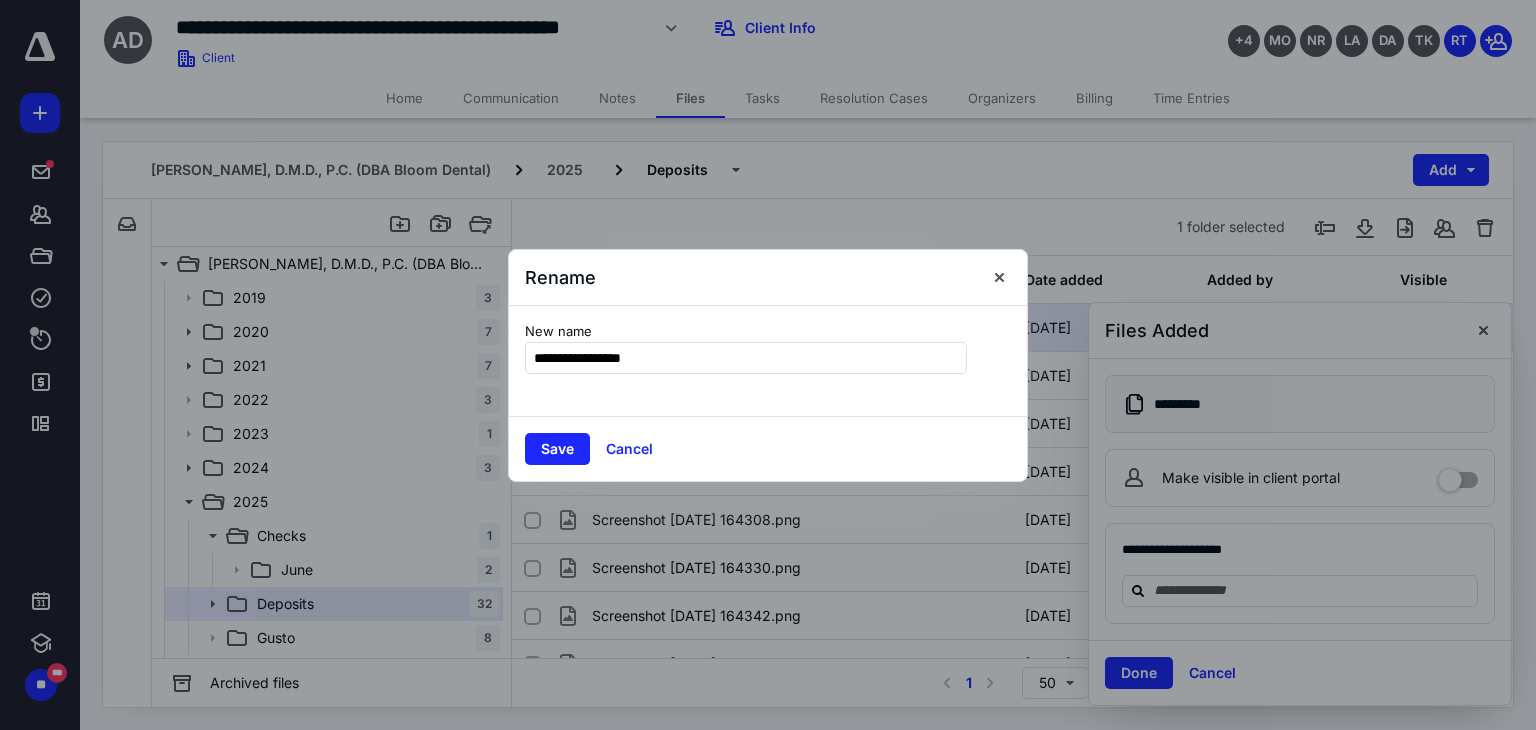 type on "**********" 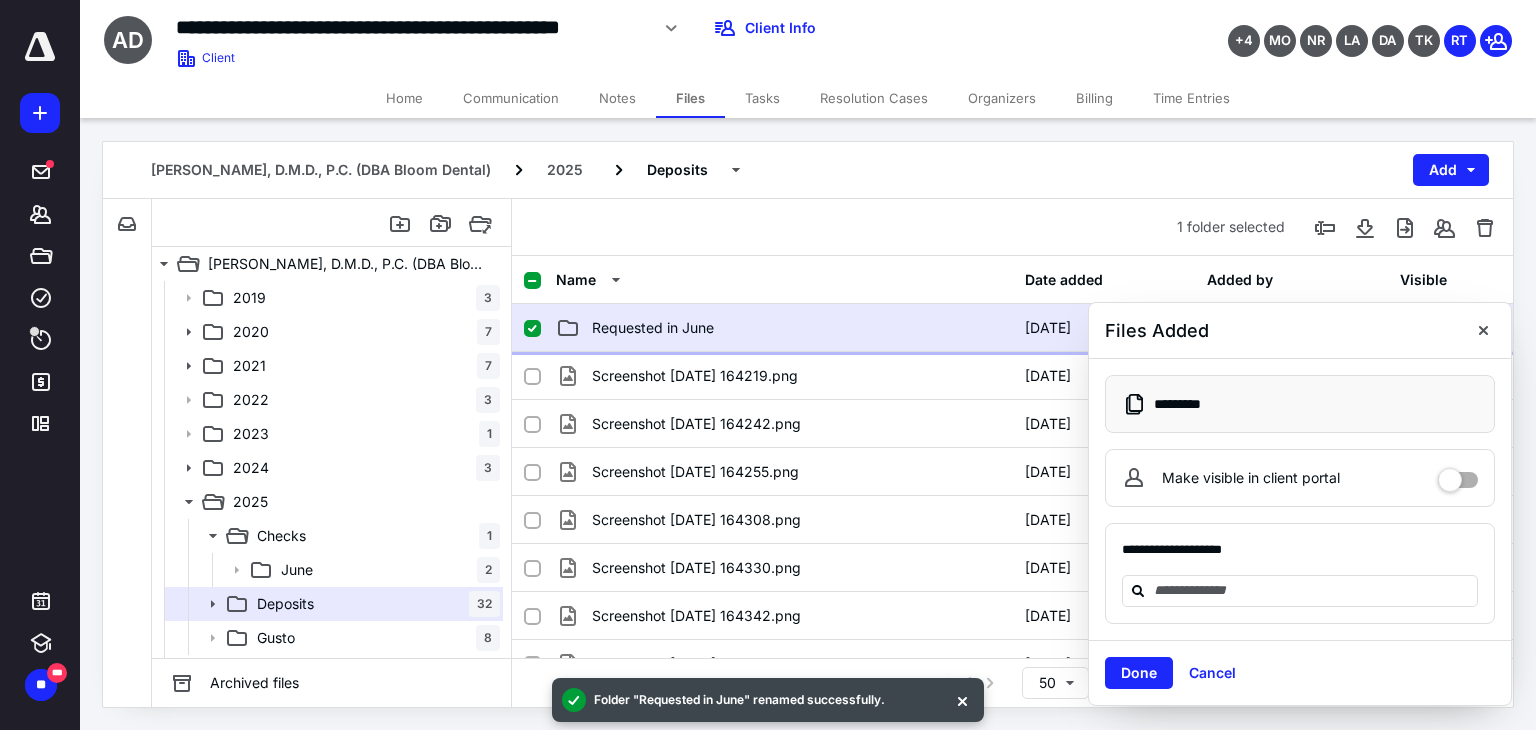 click on "Requested in June" at bounding box center [784, 328] 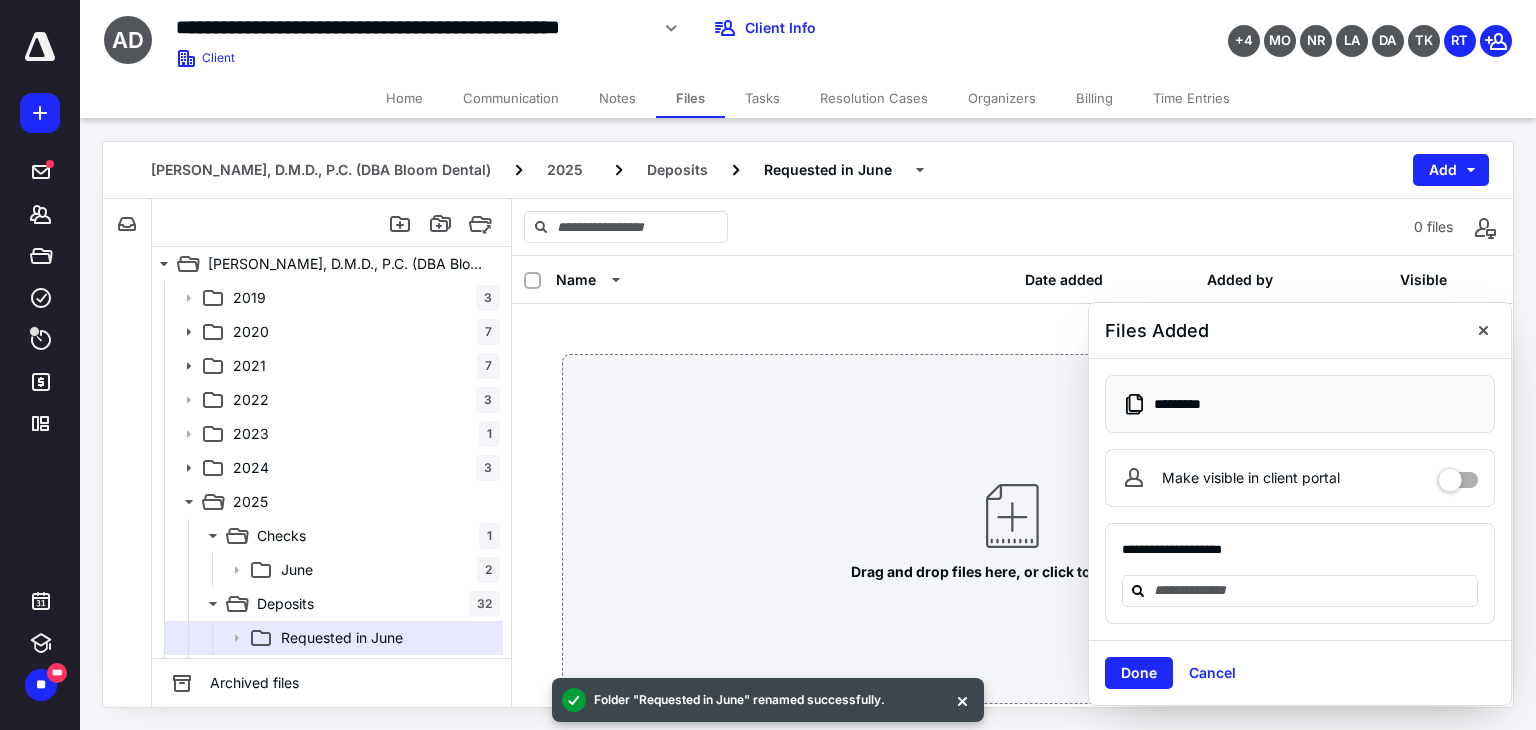 click on "Ashley N. Seide, D.M.D., P.C. (DBA Bloom Dental) 2025 Deposits Requested in June   Add" at bounding box center [808, 170] 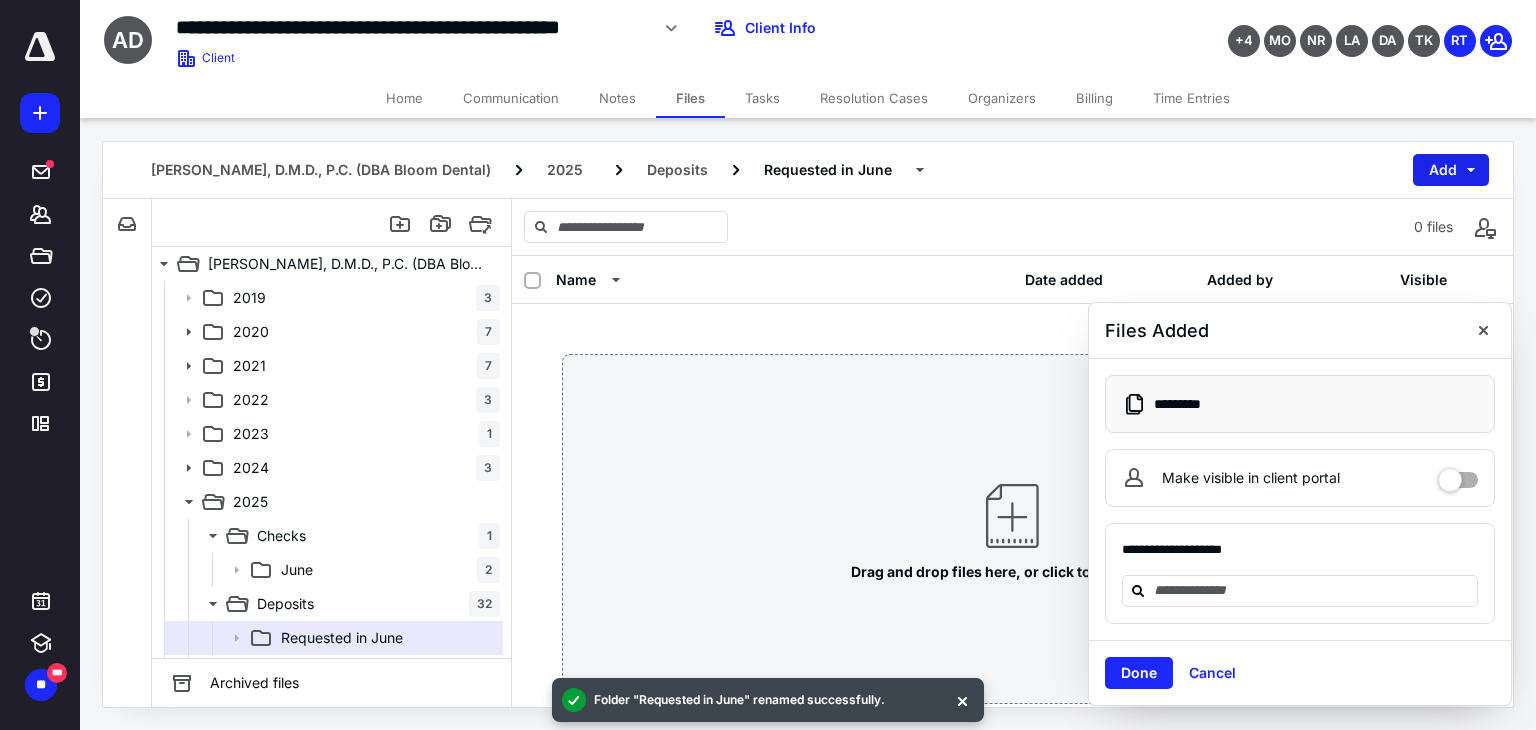 click on "Add" at bounding box center (1451, 170) 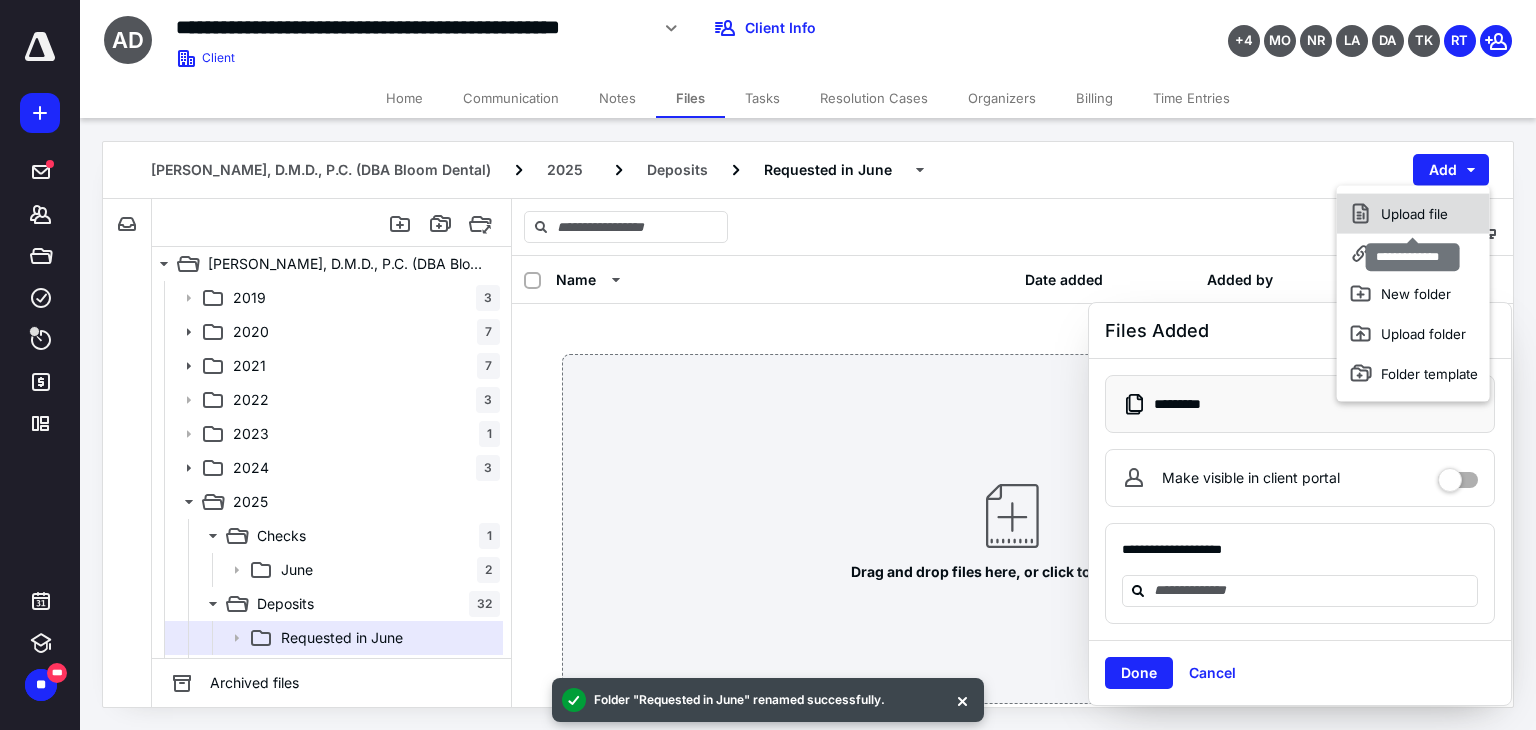 click on "Upload file" at bounding box center [1413, 214] 